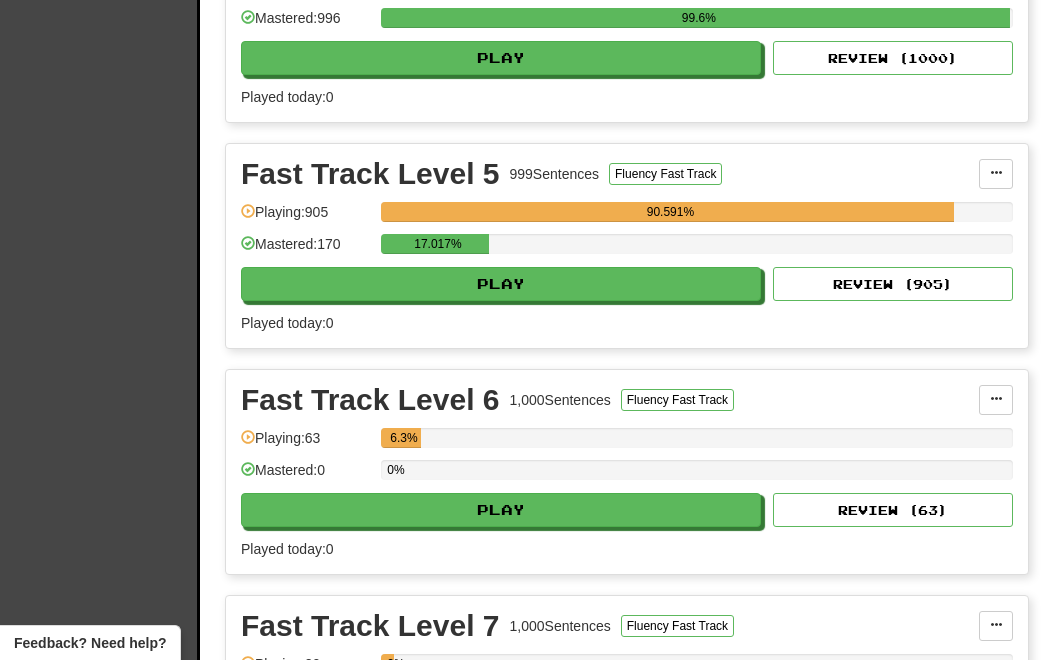 scroll, scrollTop: 3142, scrollLeft: 0, axis: vertical 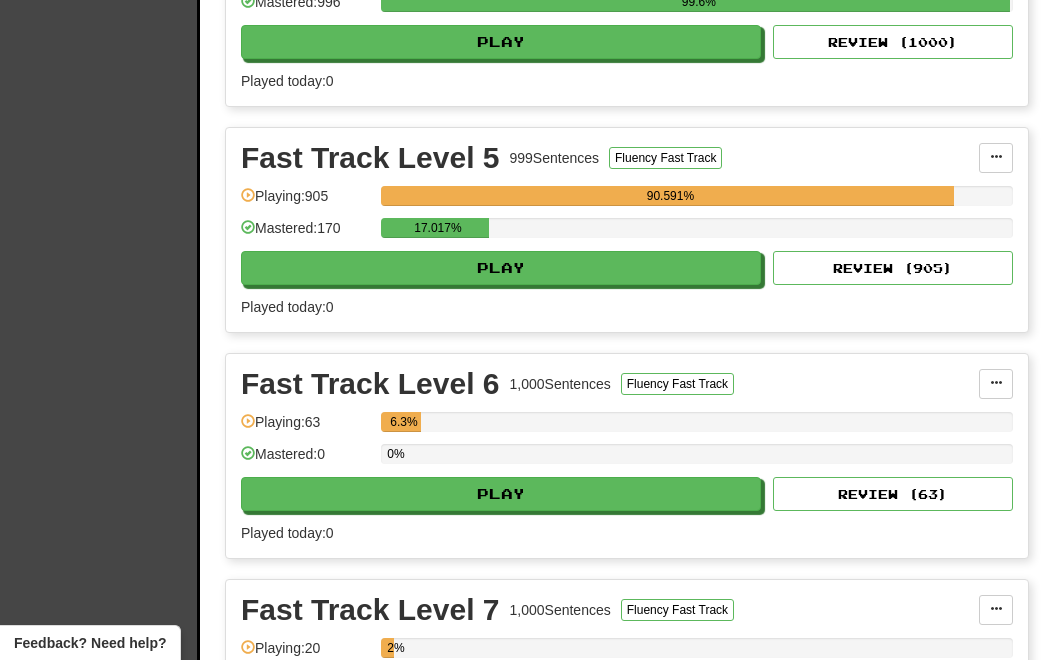 click on "Fast Track Level 5 999  Sentences Fluency Fast Track Manage Sentences Unpin from Dashboard  Playing:  905 90.591%  Mastered:  170 17.017% Play Review ( 905 ) Played today:  0" at bounding box center (627, 230) 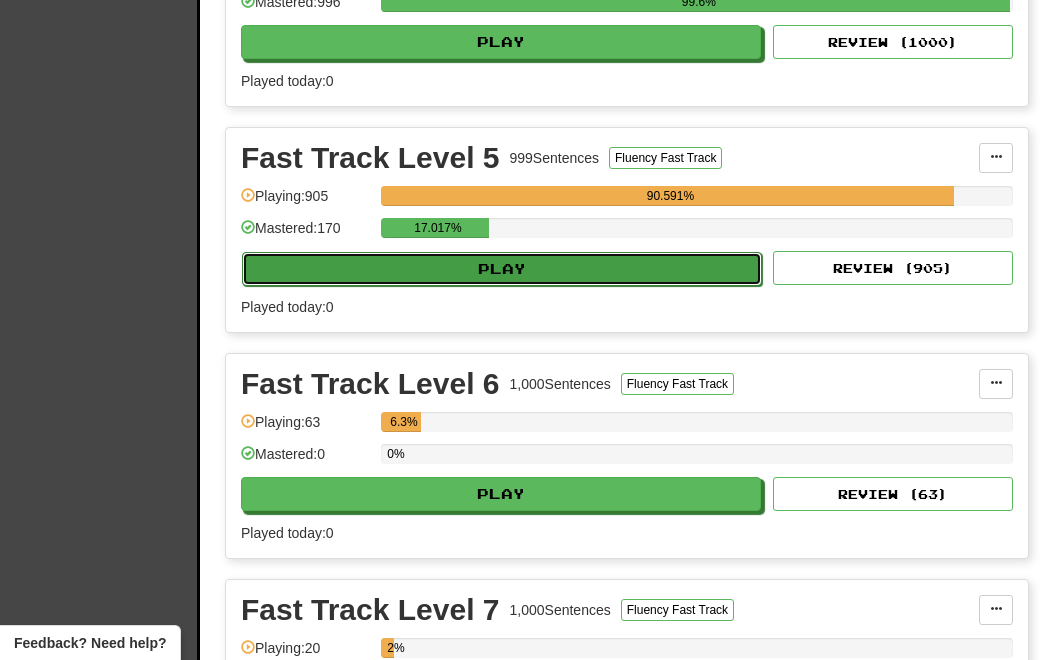 click on "Play" at bounding box center [502, 269] 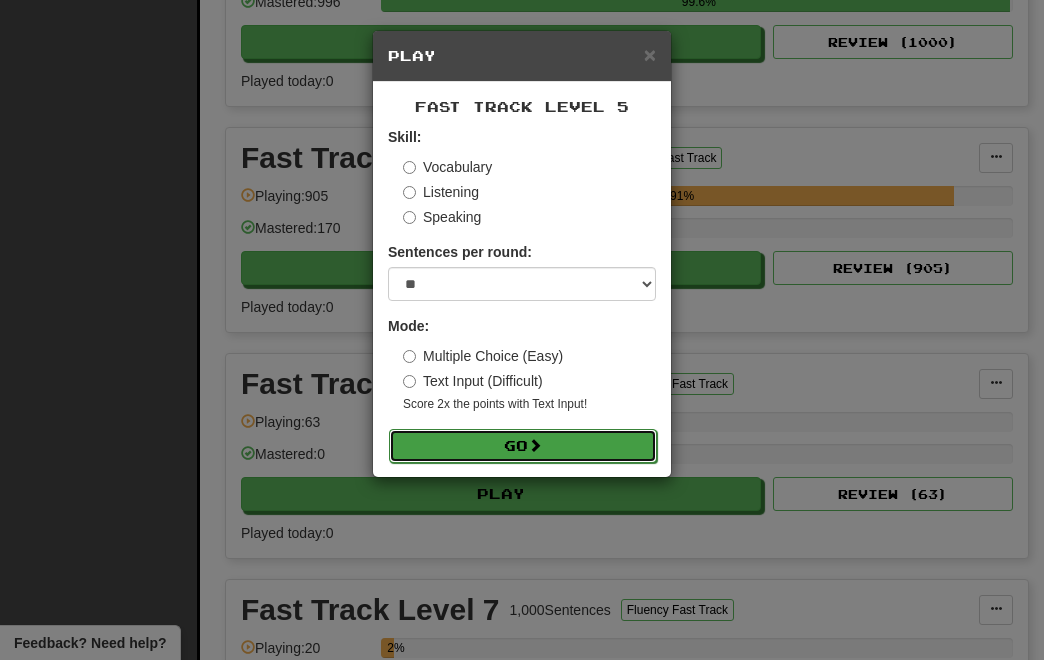 click on "Go" at bounding box center [523, 446] 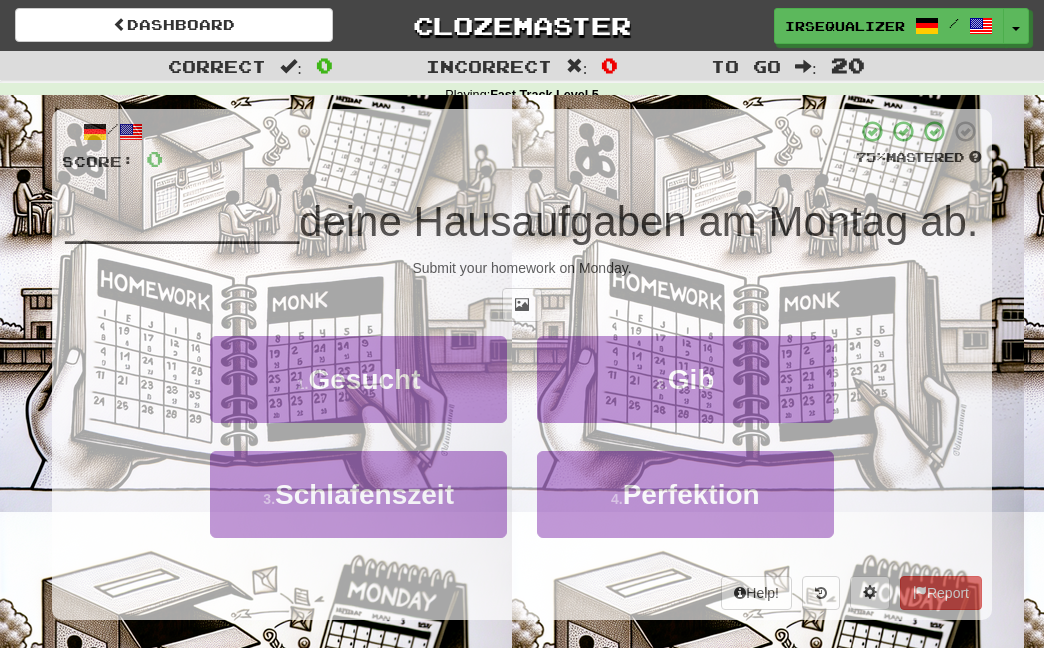 scroll, scrollTop: 0, scrollLeft: 0, axis: both 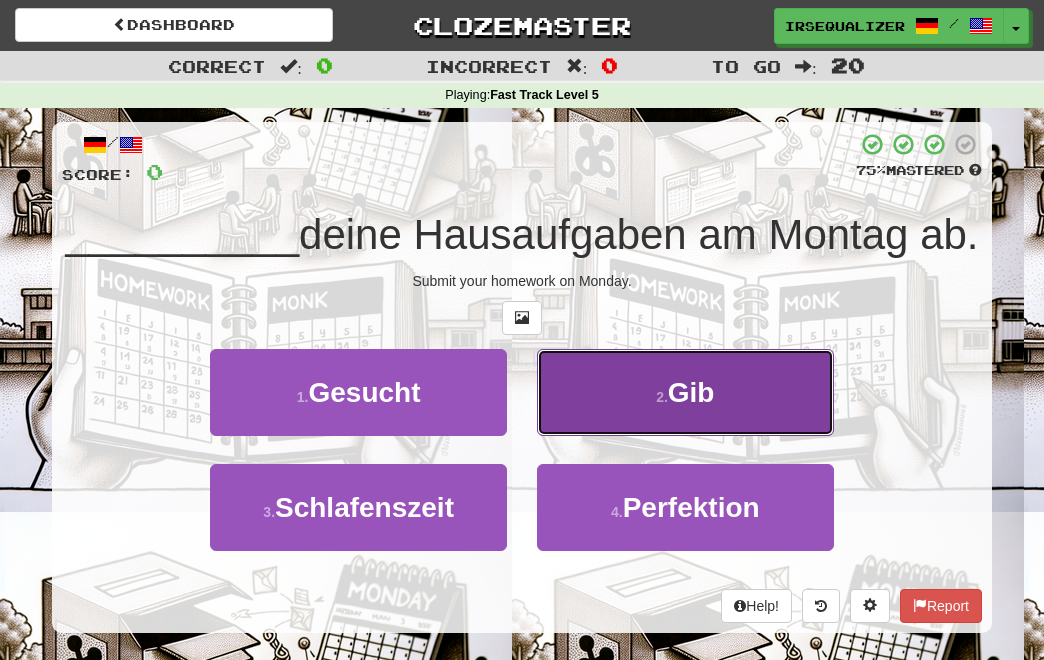 click on "2 .  Gib" at bounding box center [685, 392] 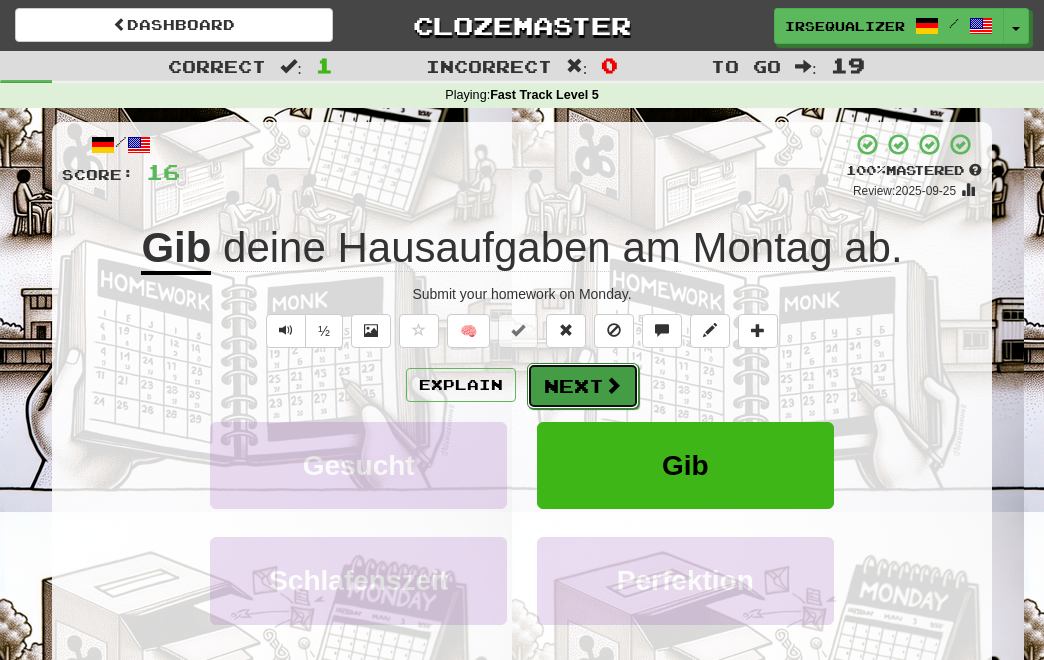 click on "Next" at bounding box center [583, 386] 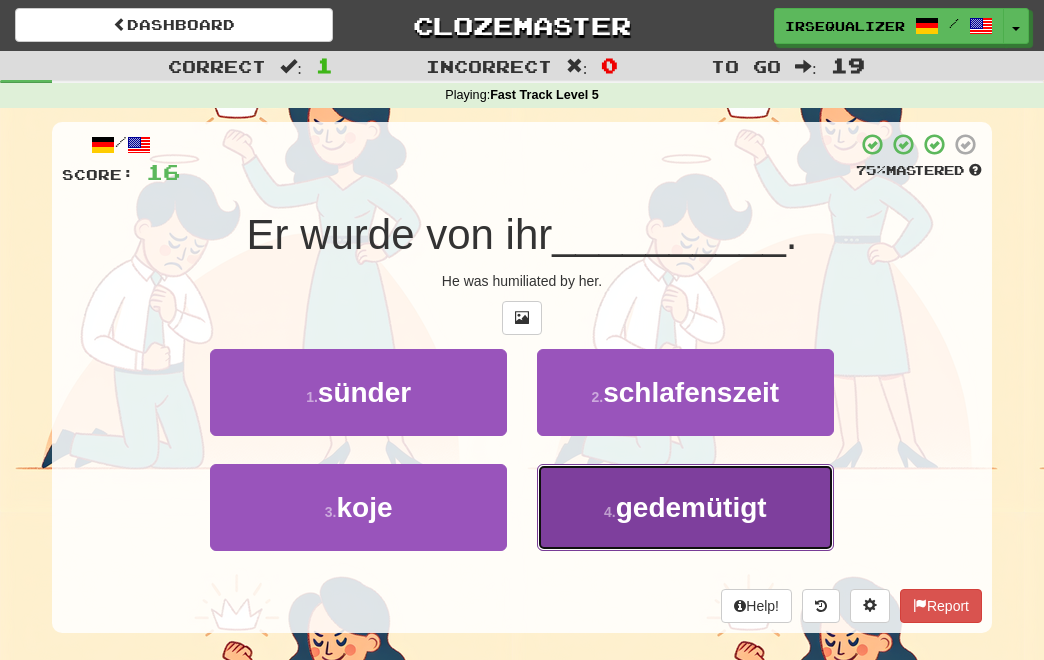 click on "gedemütigt" at bounding box center (691, 507) 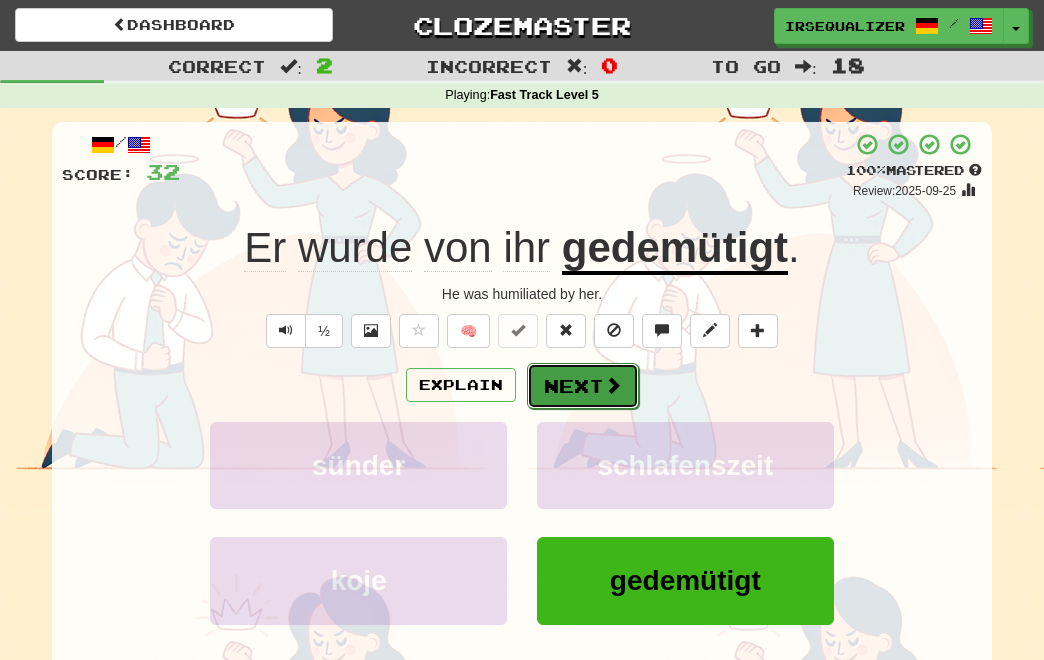 click on "Next" at bounding box center [583, 386] 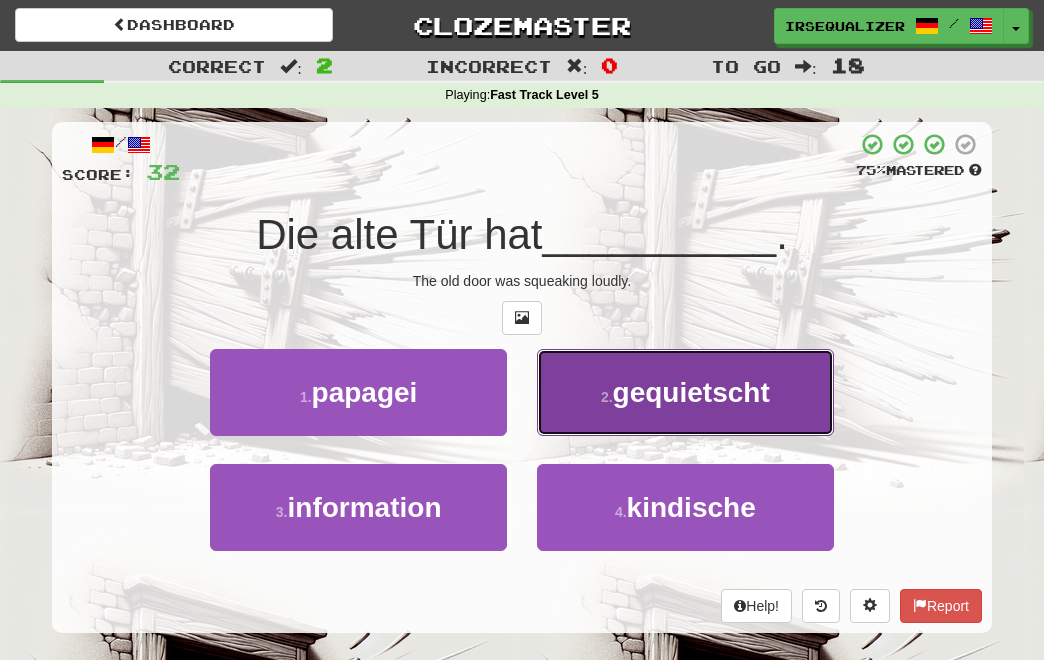 click on "gequietscht" at bounding box center (691, 392) 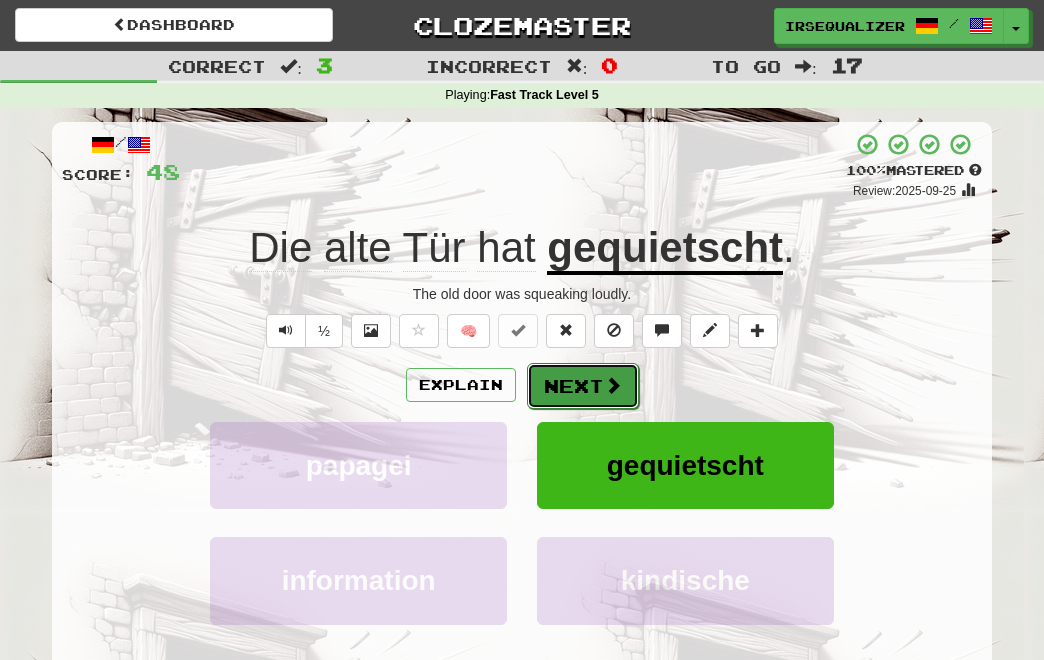 click on "Next" at bounding box center [583, 386] 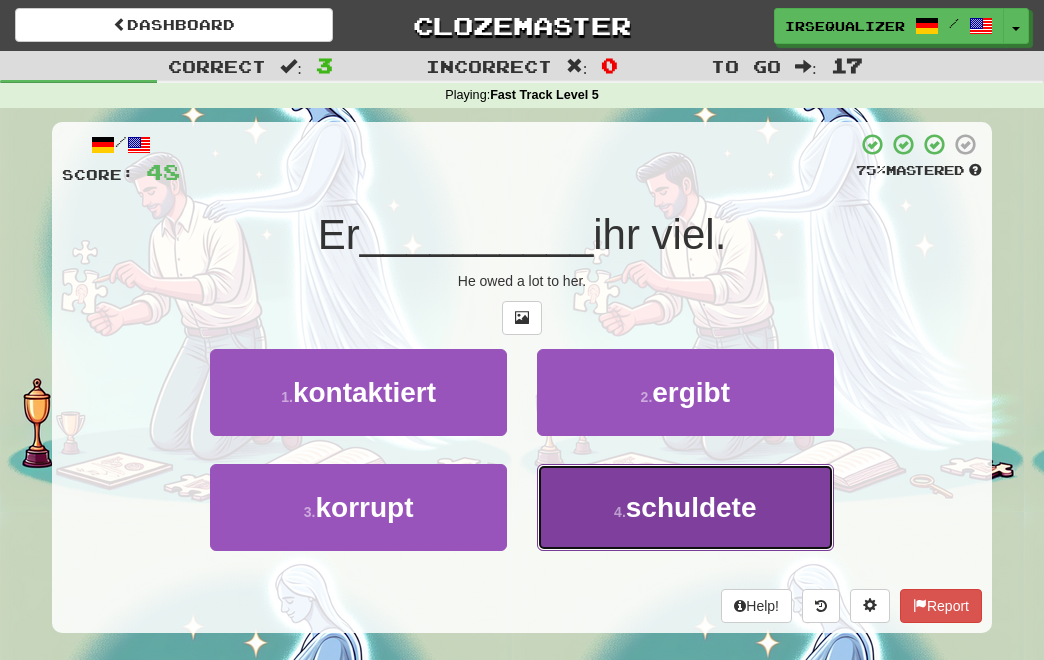 click on "4 .  schuldete" at bounding box center (685, 507) 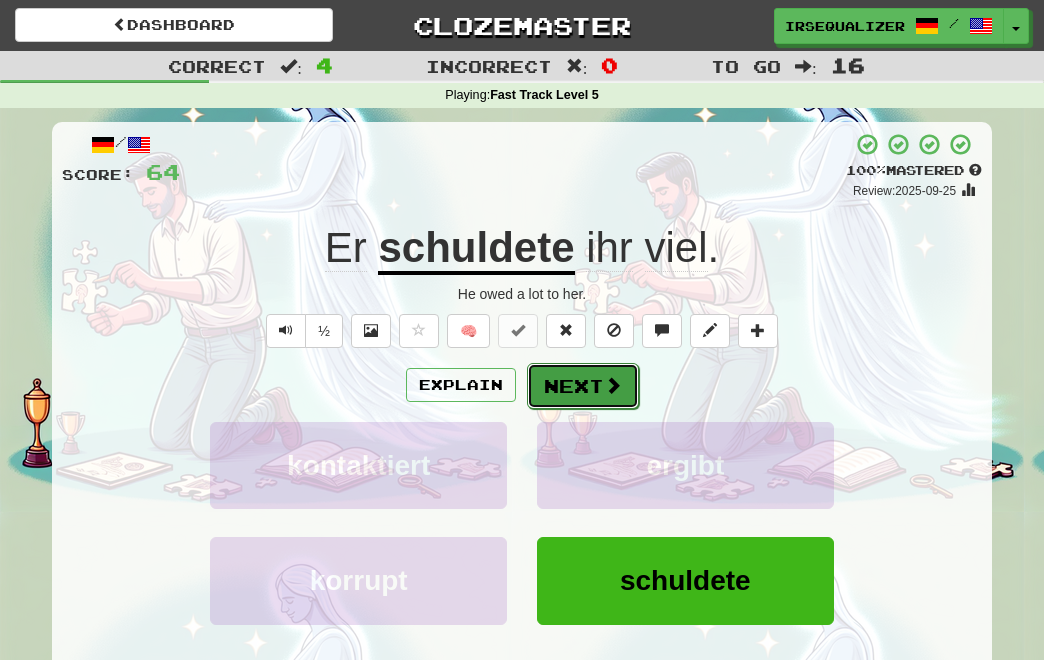click on "Next" at bounding box center (583, 386) 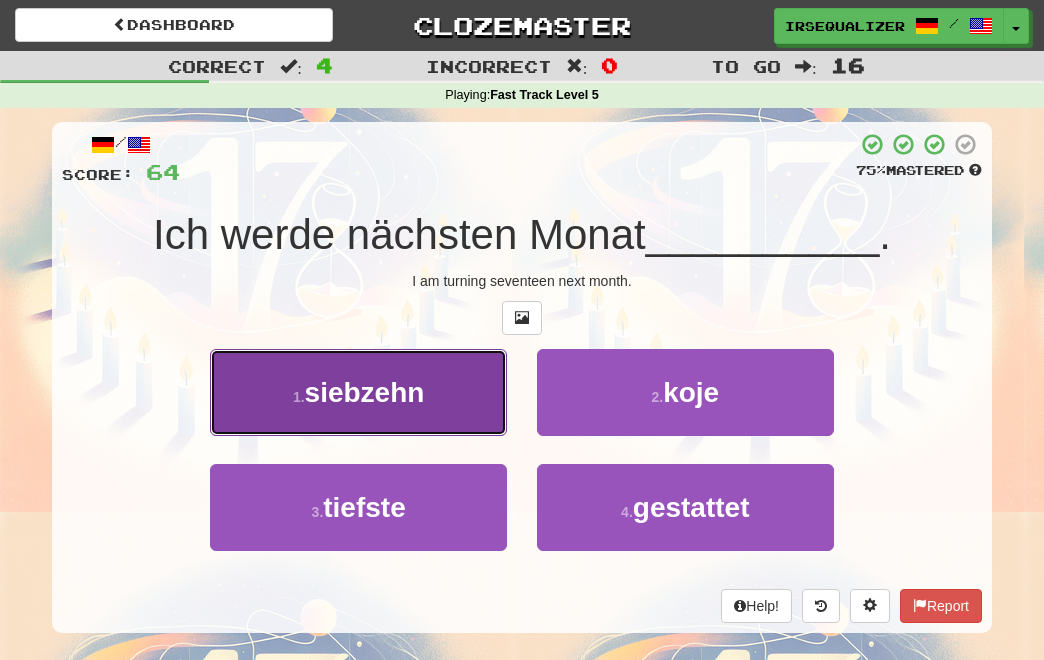 click on "1 .  siebzehn" at bounding box center (358, 392) 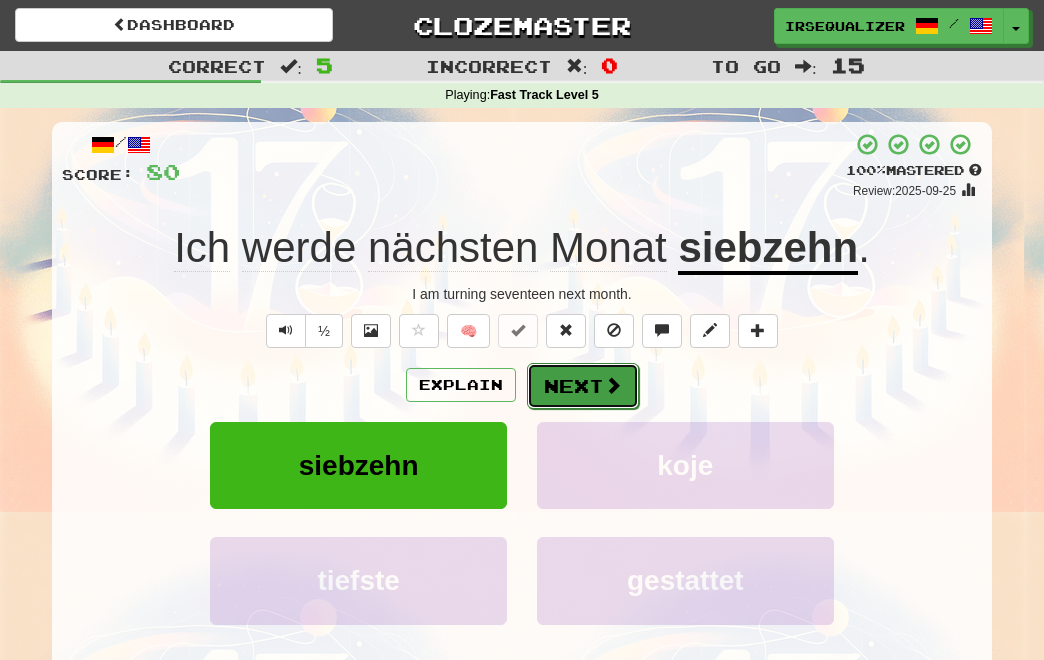 click on "Next" at bounding box center (583, 386) 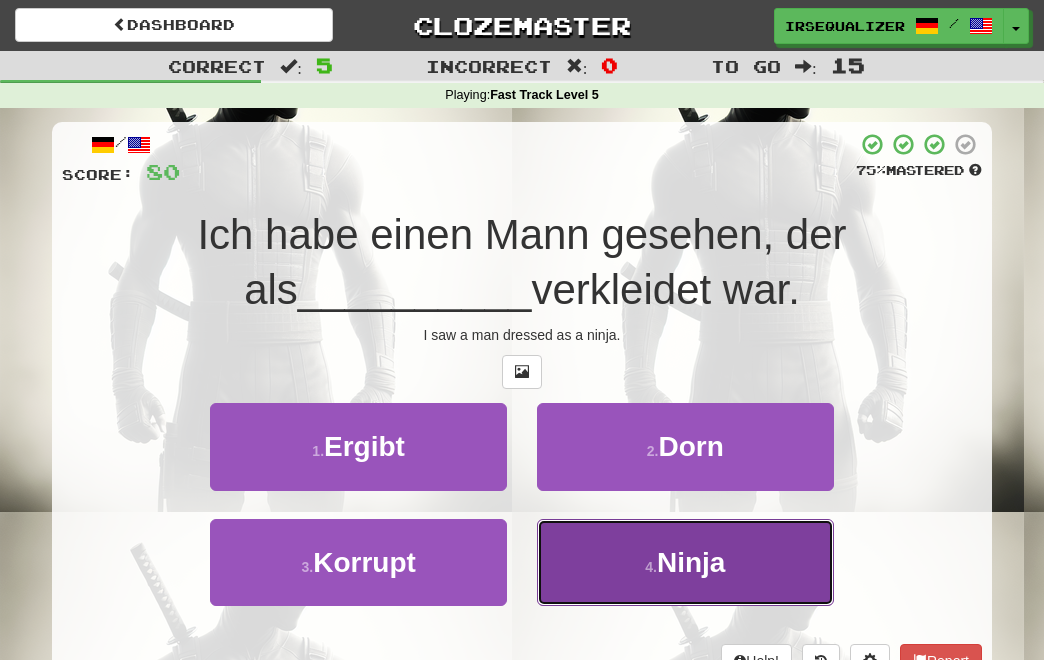 click on "4 .  Ninja" at bounding box center (685, 562) 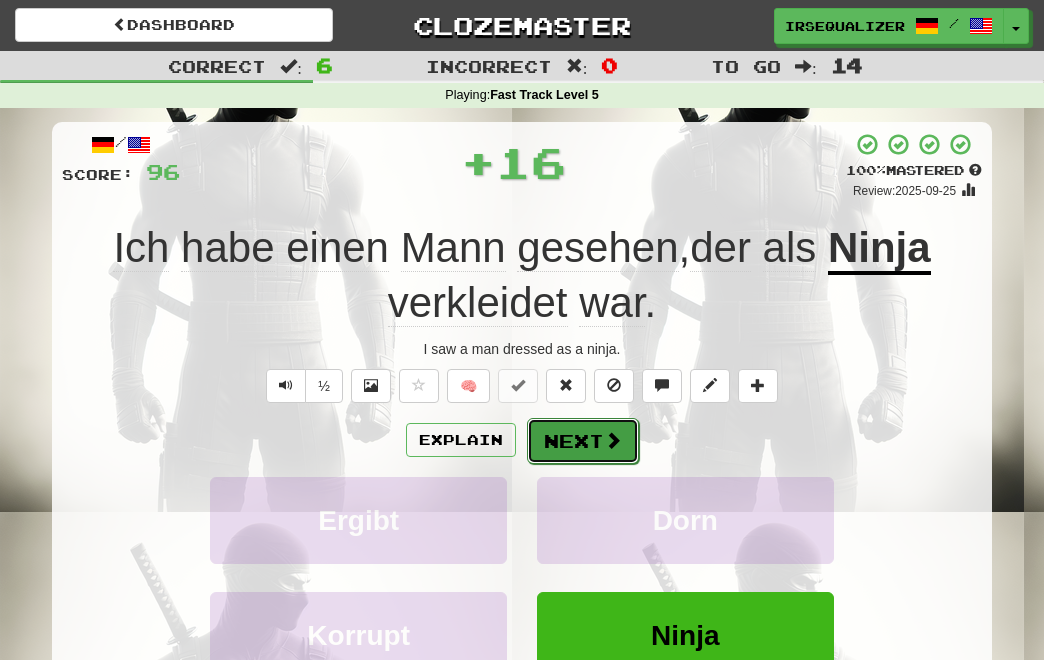 click on "Next" at bounding box center [583, 441] 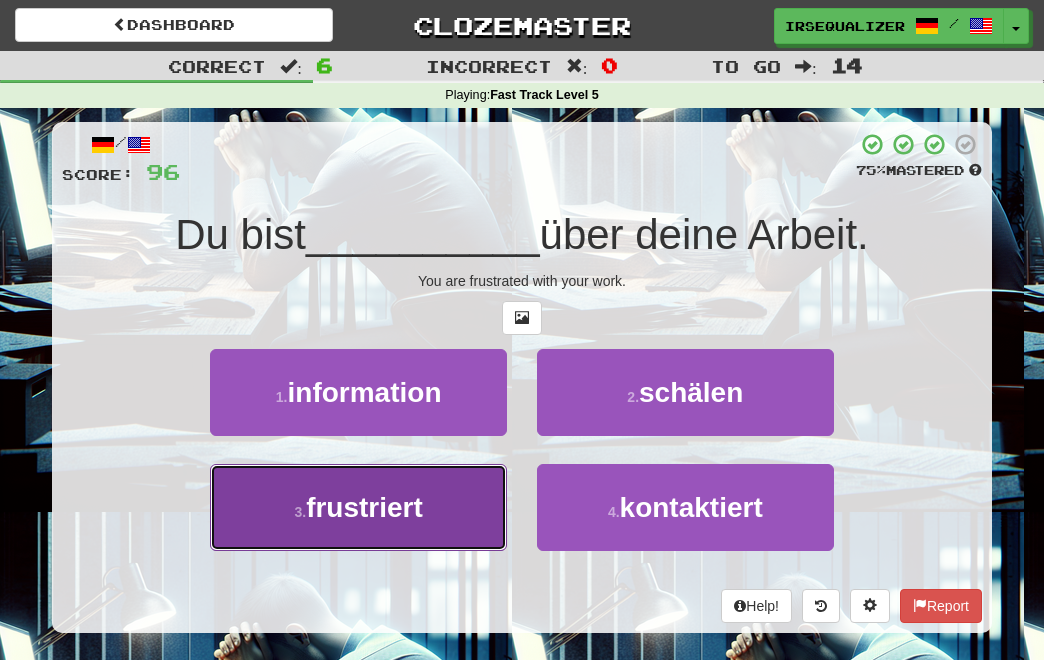 click on "3 .  frustriert" at bounding box center (358, 507) 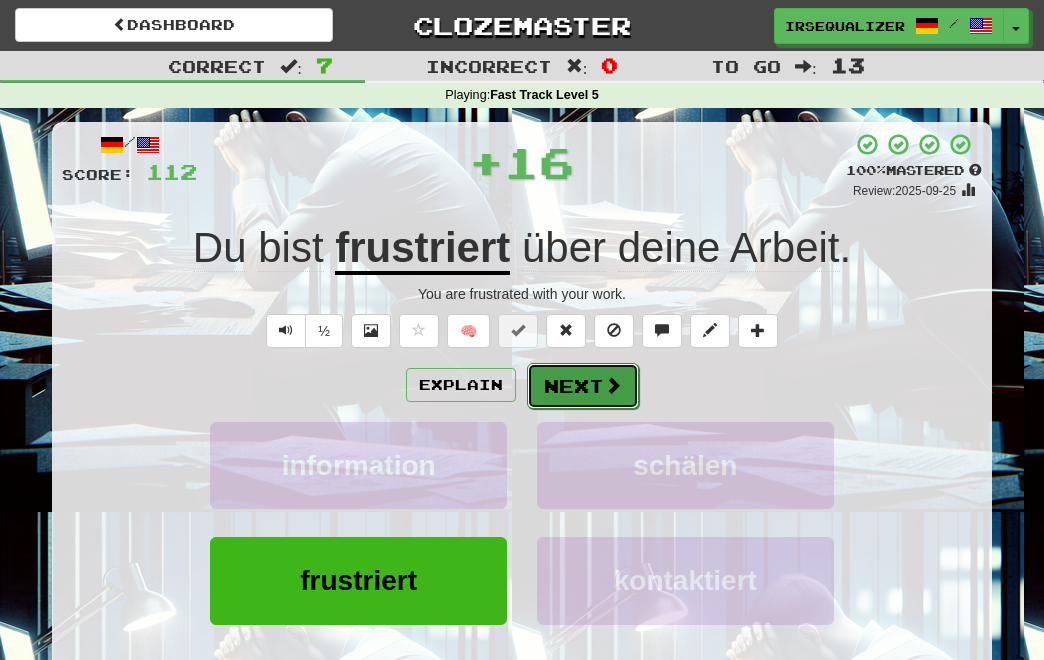 click on "Next" at bounding box center (583, 386) 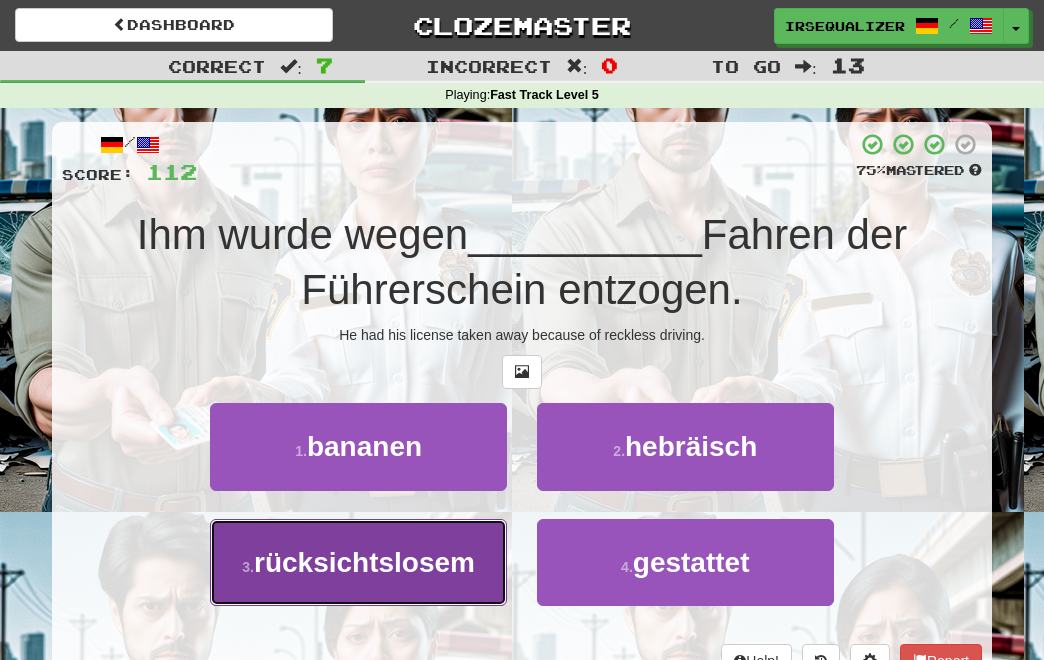 click on "3 .  rücksichtslosem" at bounding box center [358, 562] 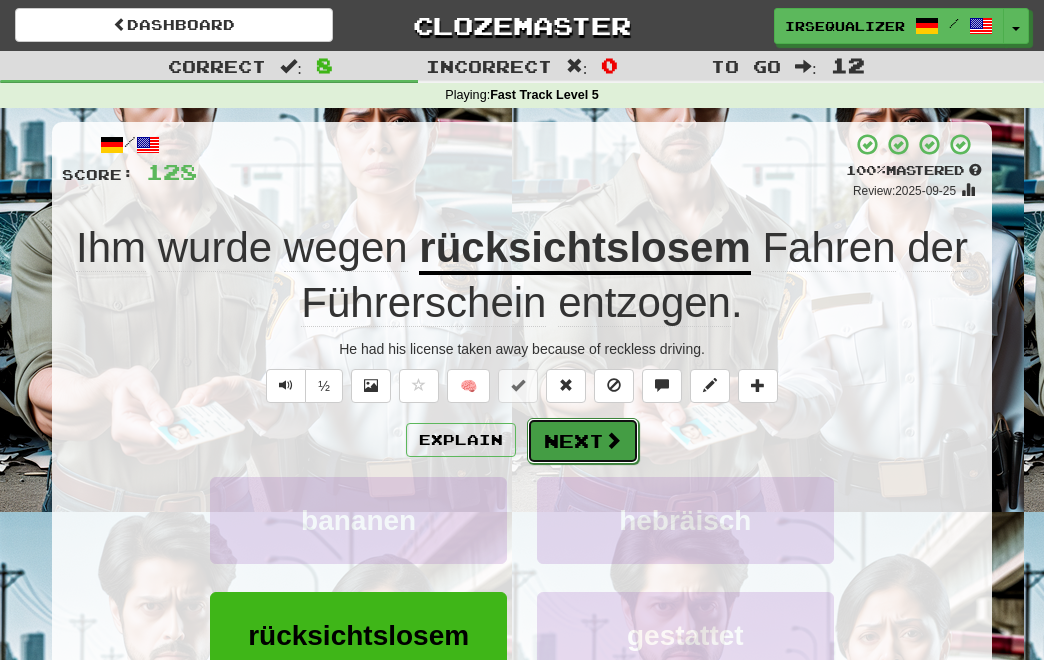 click on "Next" at bounding box center (583, 441) 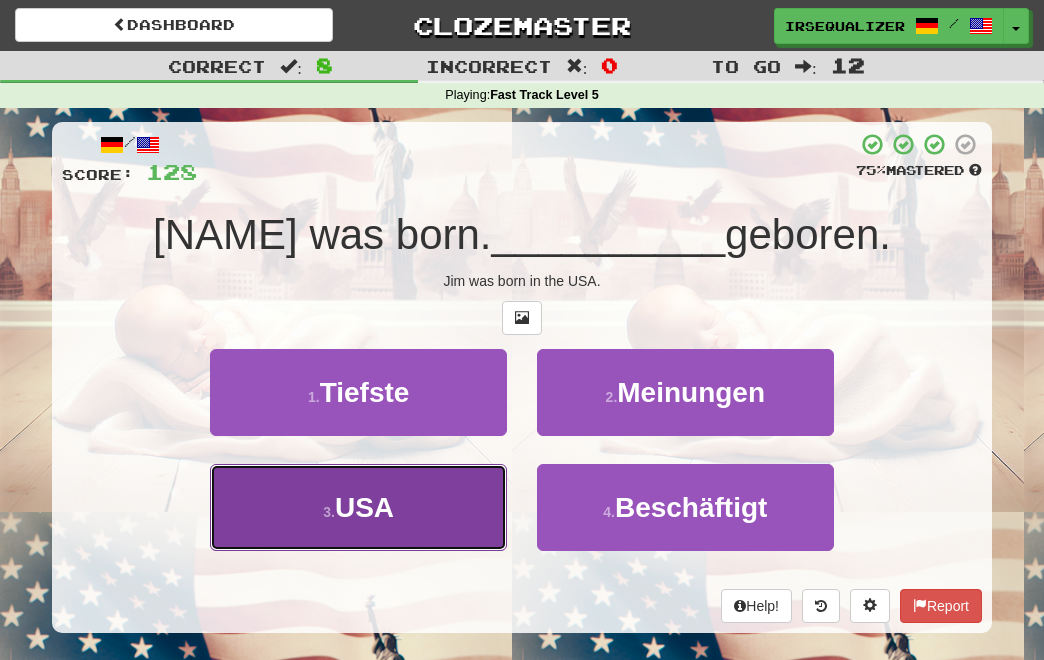 click on "3 .  USA" at bounding box center (358, 507) 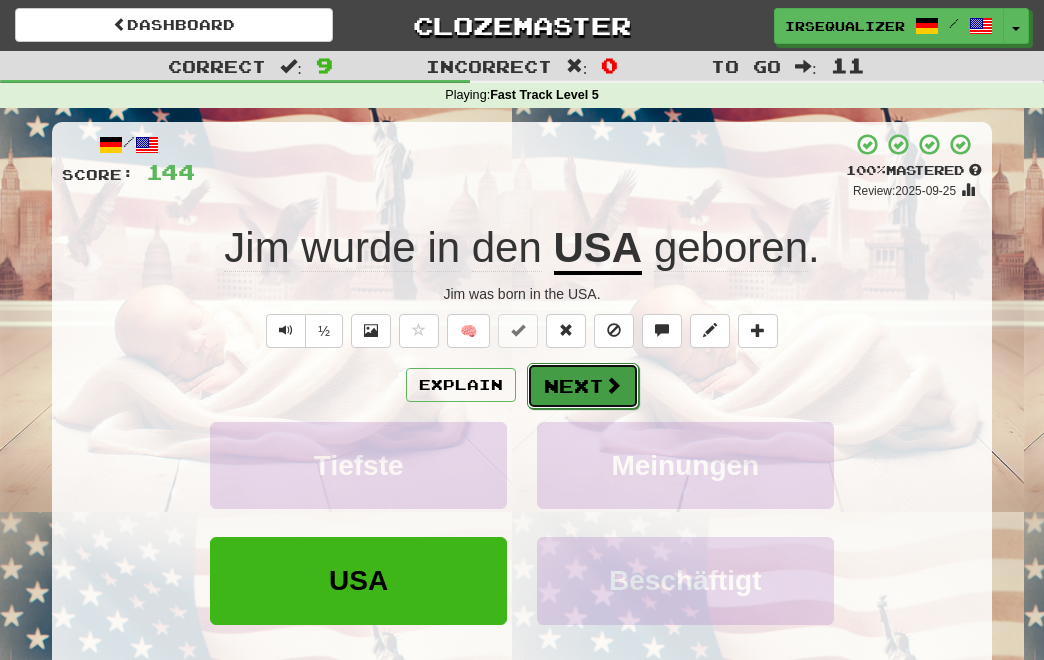 click on "Next" at bounding box center (583, 386) 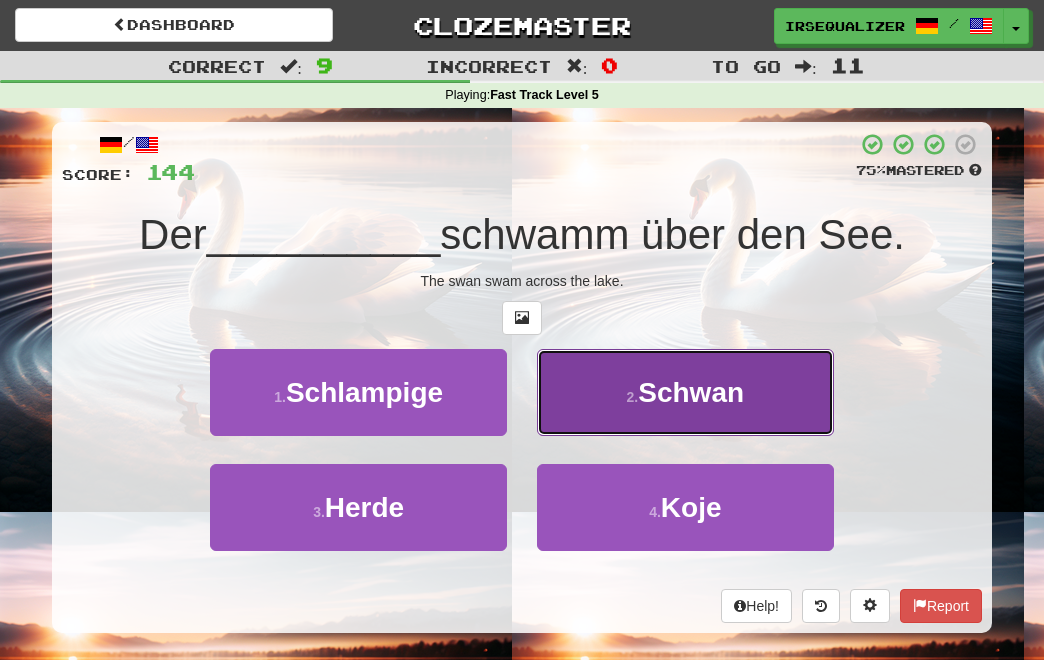 click on "2 .  Schwan" at bounding box center (685, 392) 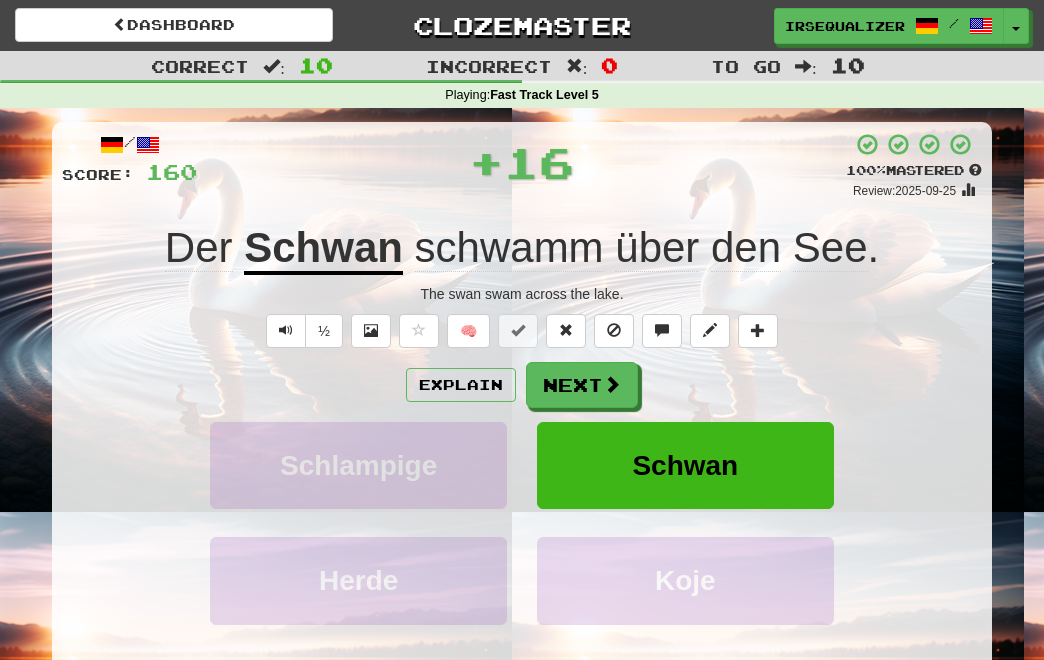 click on "Explain Next Schlampige Schwan Herde Koje Learn more: Schlampige Schwan Herde Koje" at bounding box center (522, 522) 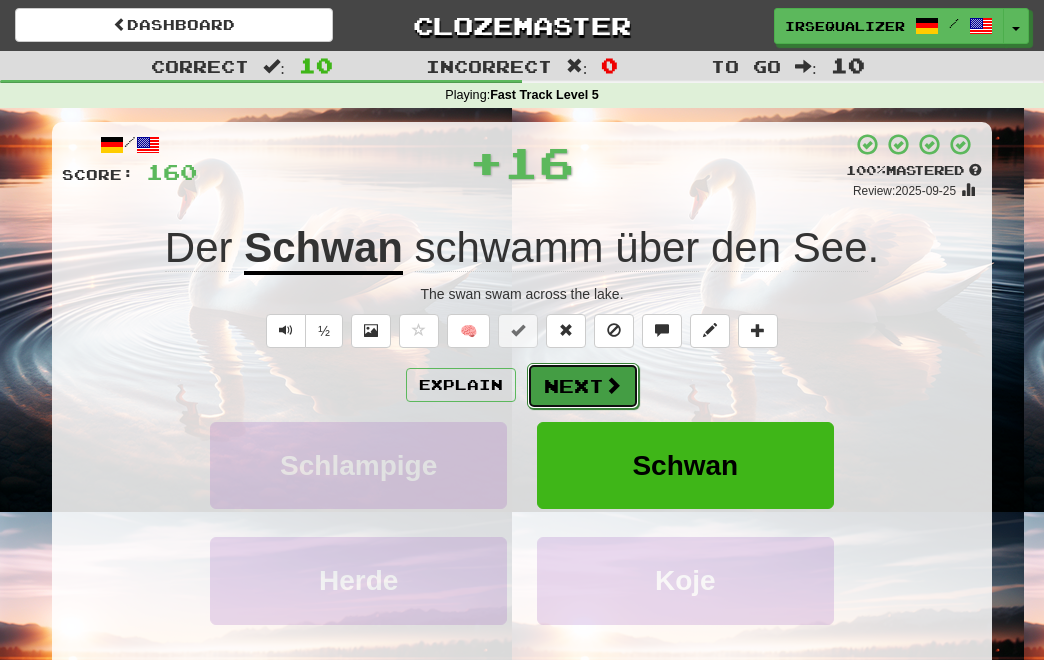 click on "Next" at bounding box center [583, 386] 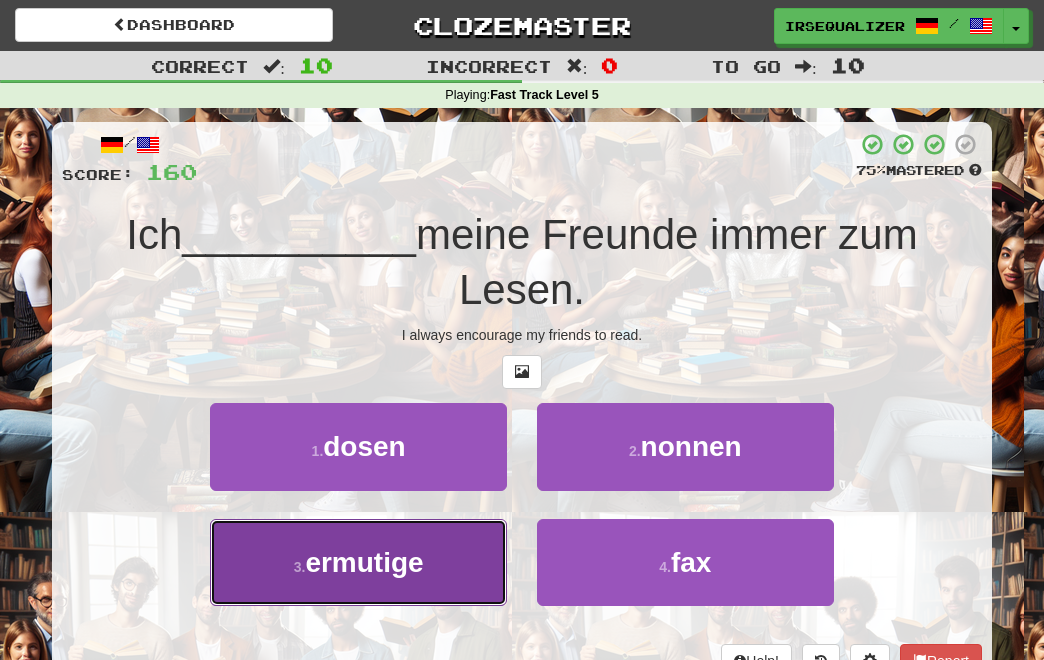 click on "3 .  ermutige" at bounding box center (358, 562) 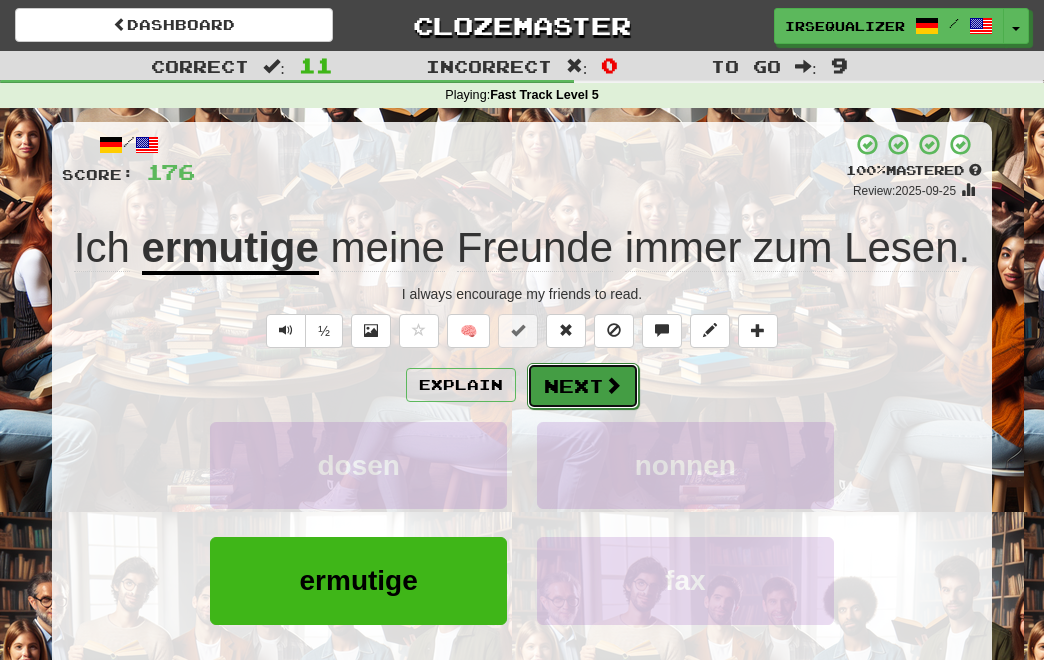 click on "Next" at bounding box center [583, 386] 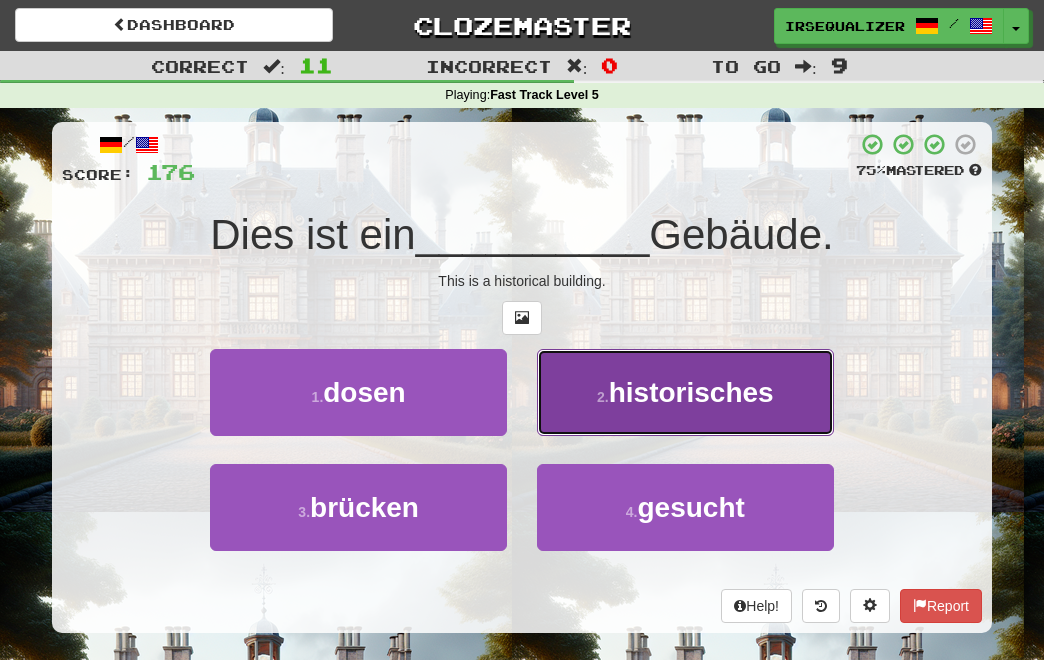 click on "2 ." at bounding box center (603, 397) 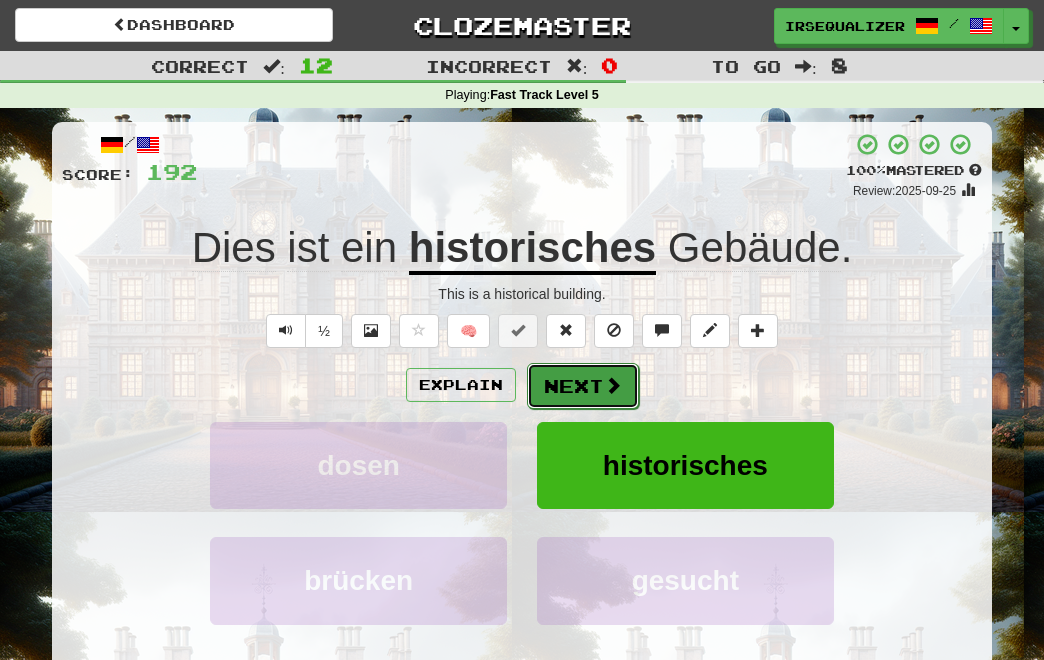 click on "Next" at bounding box center [583, 386] 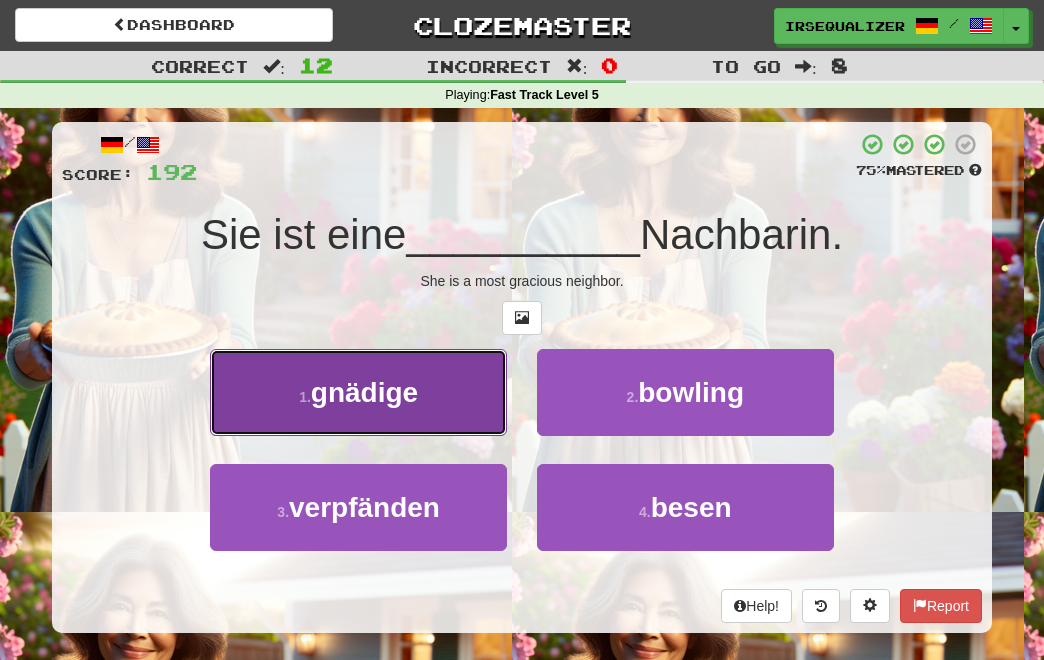 click on "1 .  gnädige" at bounding box center (358, 392) 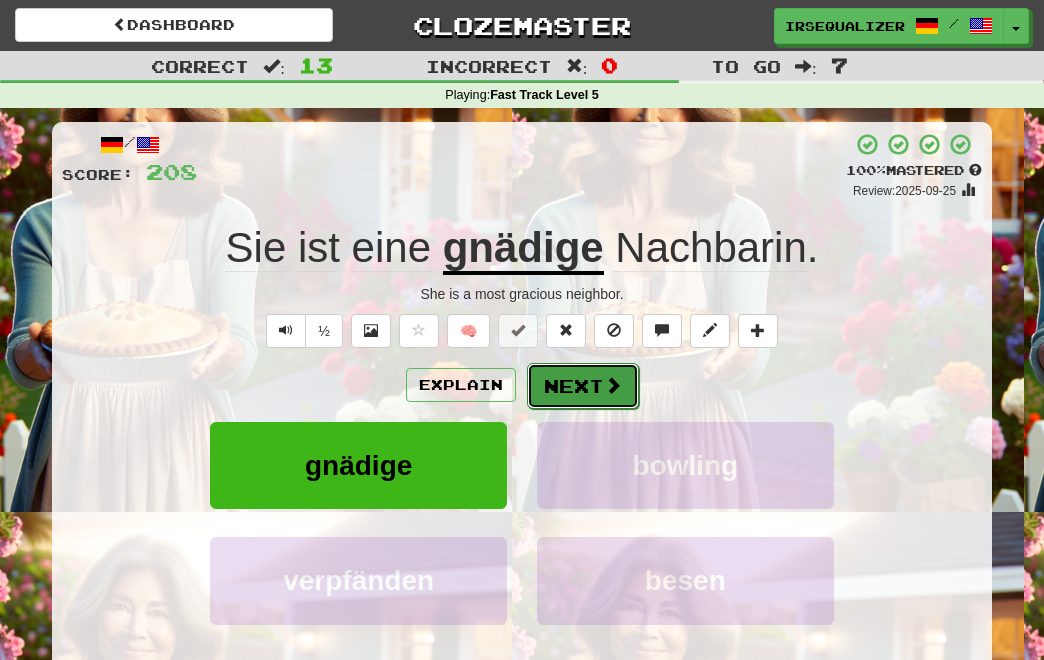 click on "Next" at bounding box center [583, 386] 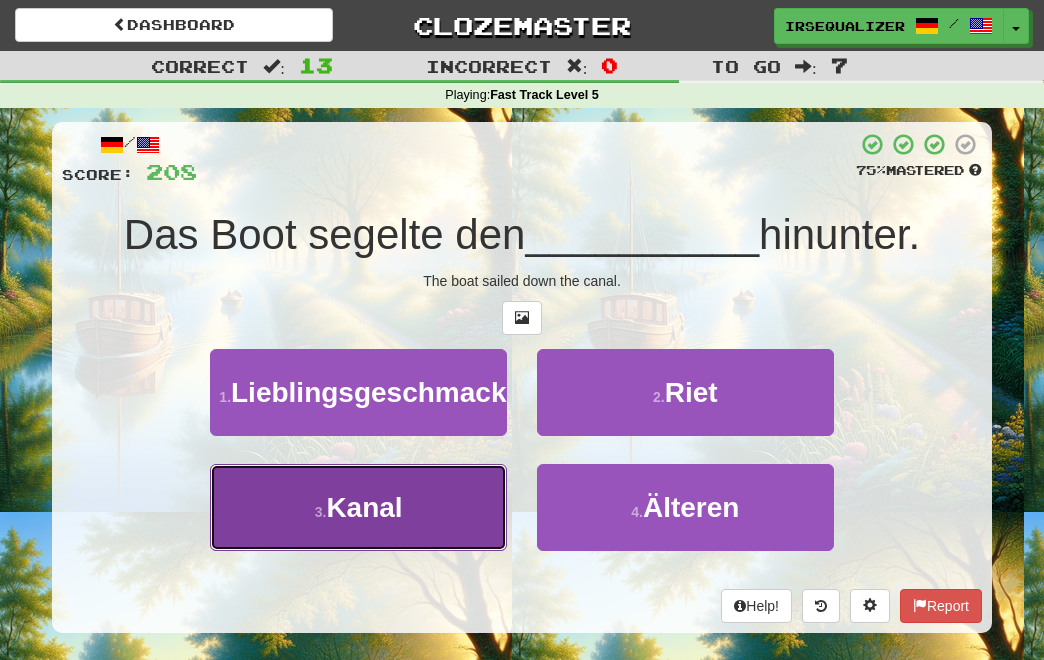 click on "3 .  Kanal" at bounding box center (358, 507) 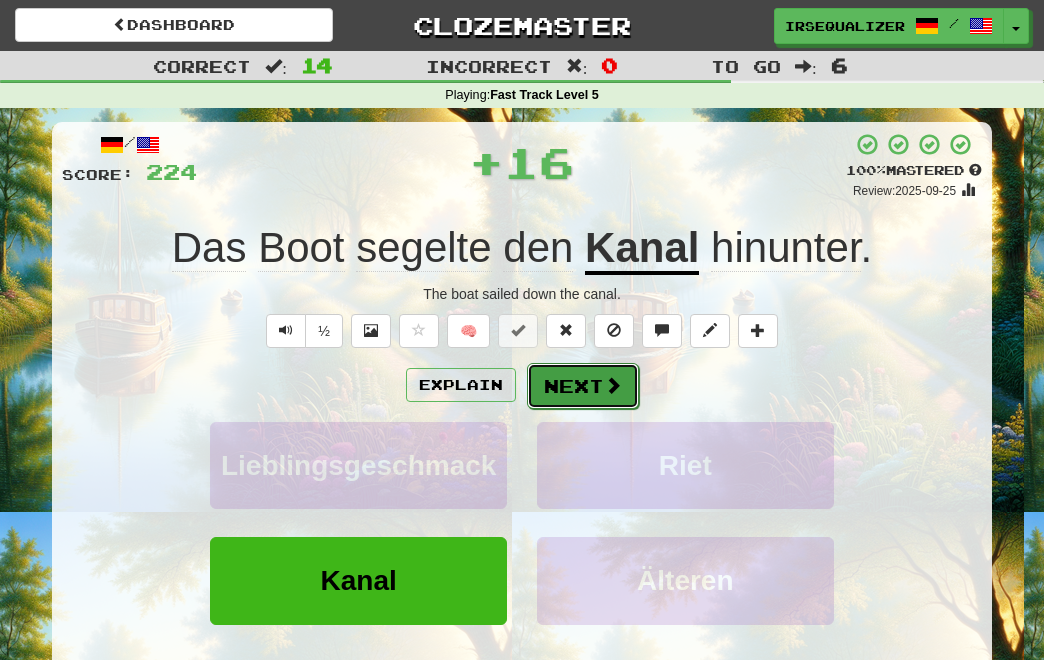 click on "Next" at bounding box center [583, 386] 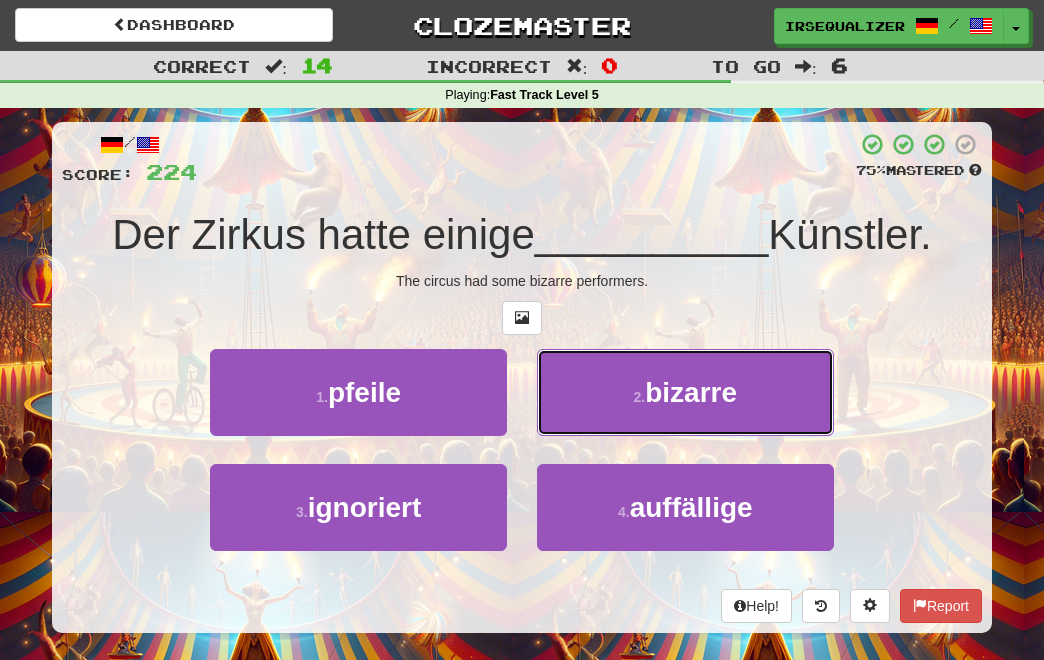 click on "2 .  bizarre" at bounding box center (685, 392) 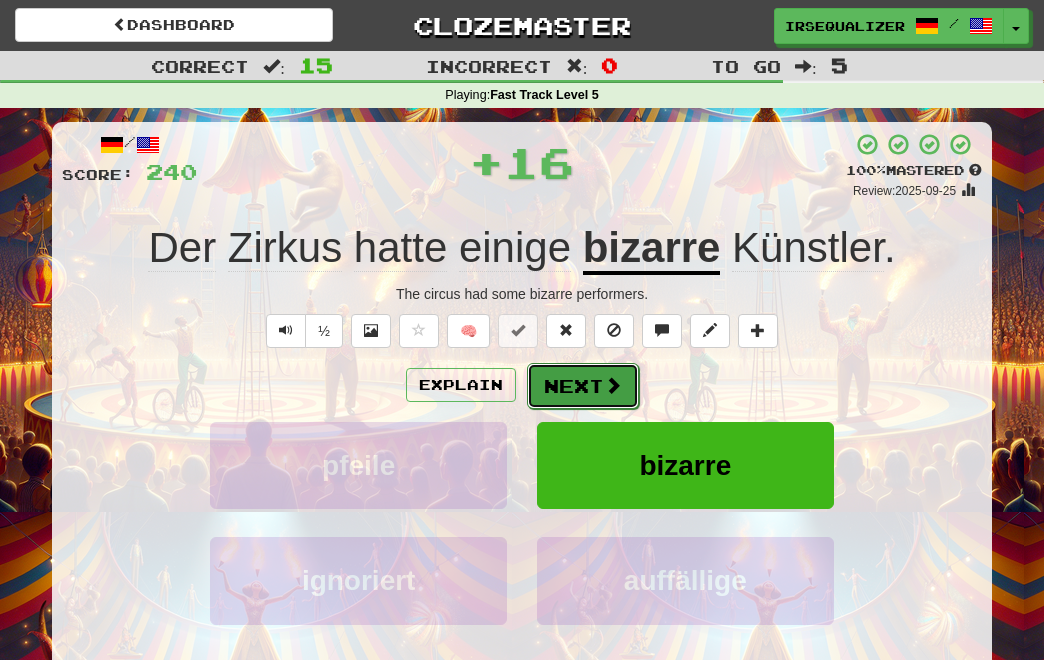 click on "Next" at bounding box center (583, 386) 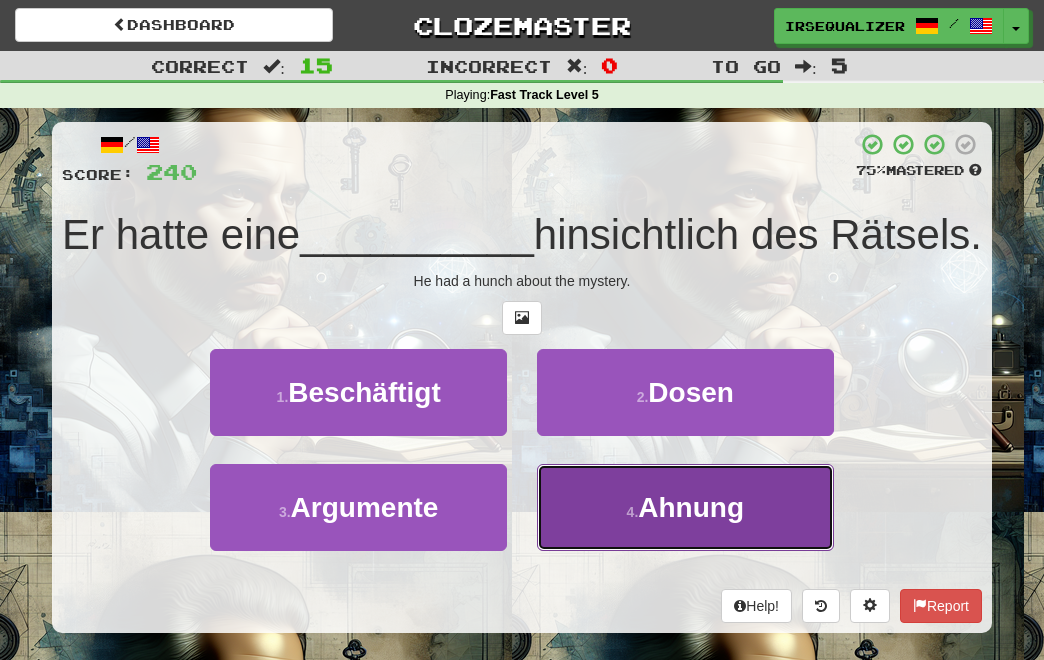 click on "4 .  Ahnung" at bounding box center [685, 507] 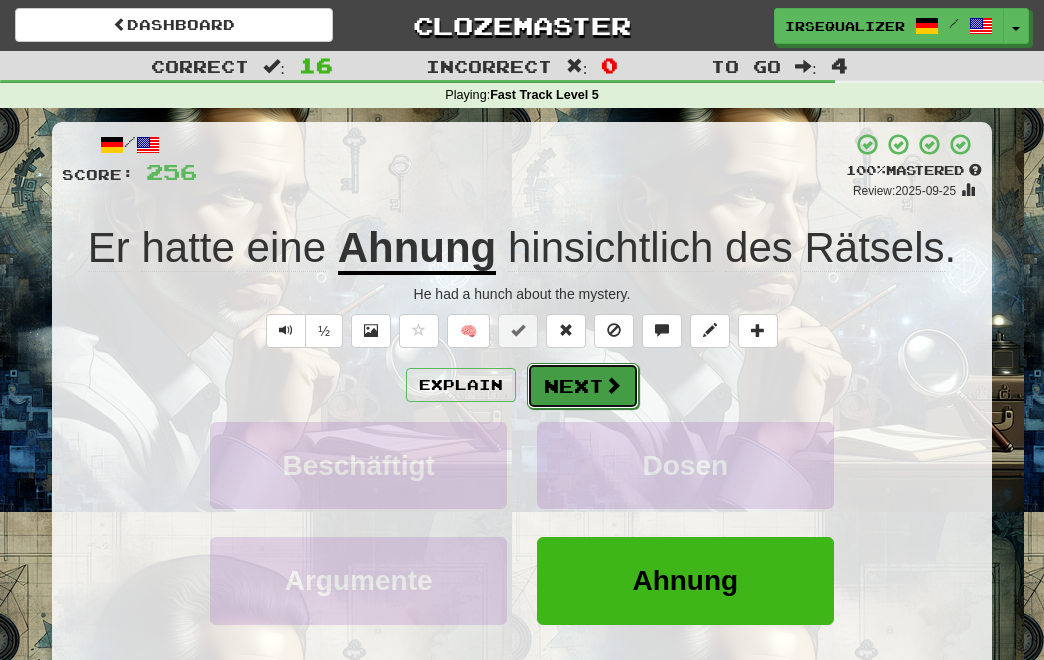 click on "Next" at bounding box center [583, 386] 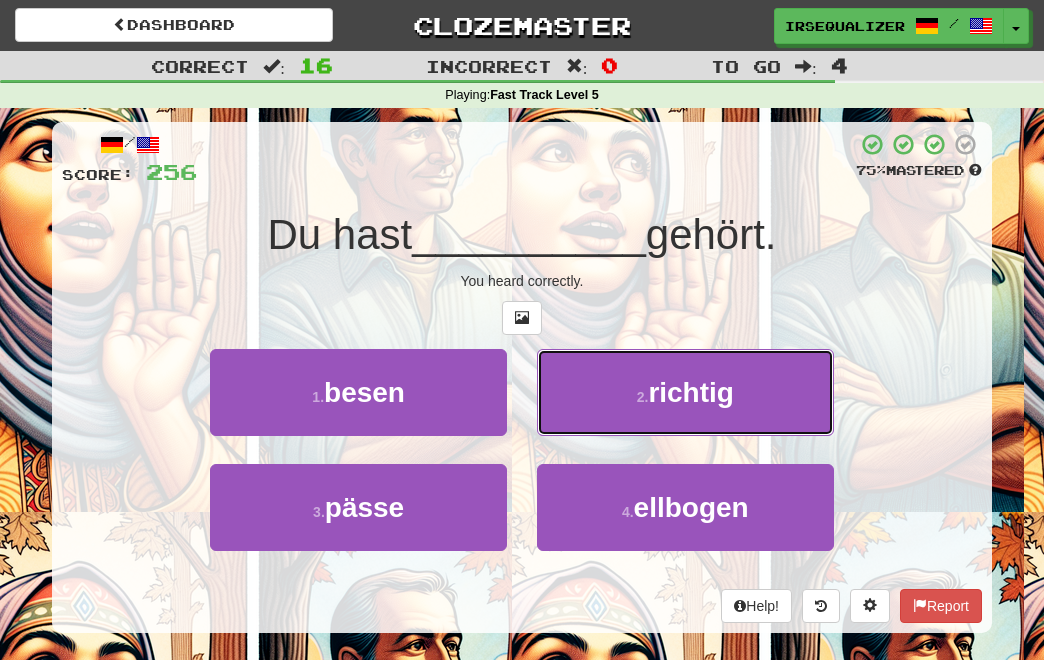 click on "2 .  richtig" at bounding box center [685, 392] 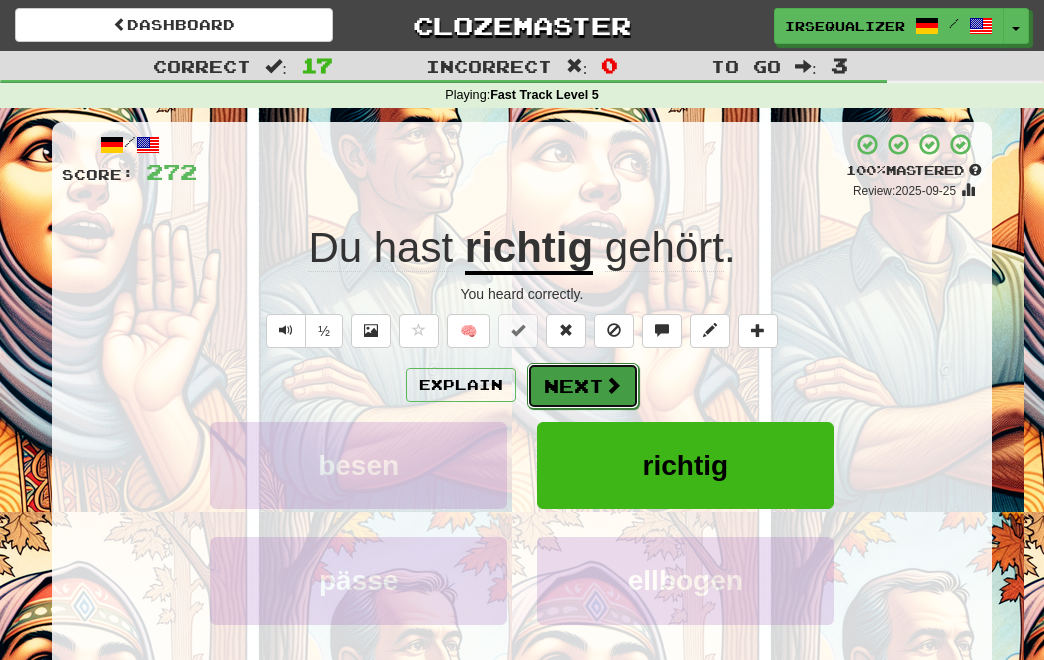 click at bounding box center [613, 385] 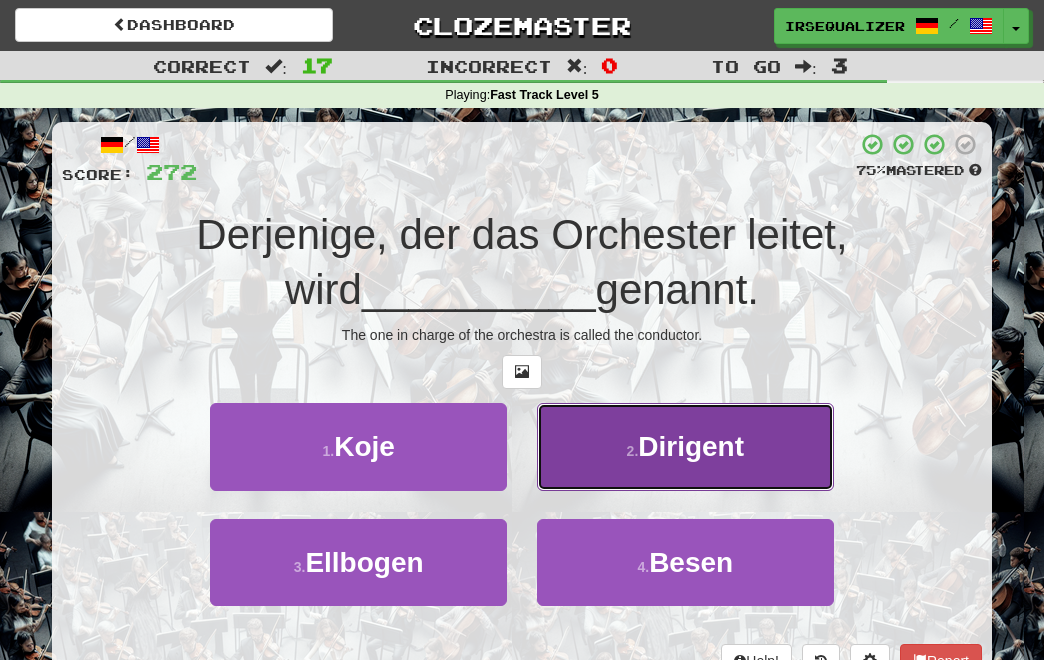 click on "2 .  Dirigent" at bounding box center [685, 446] 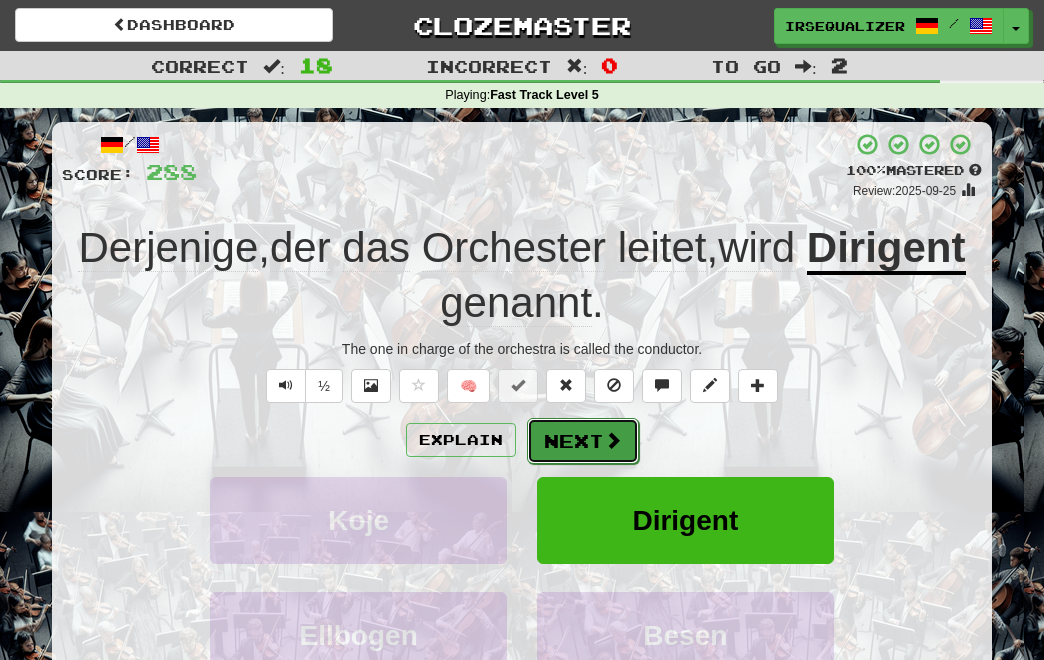 click on "Next" at bounding box center [583, 441] 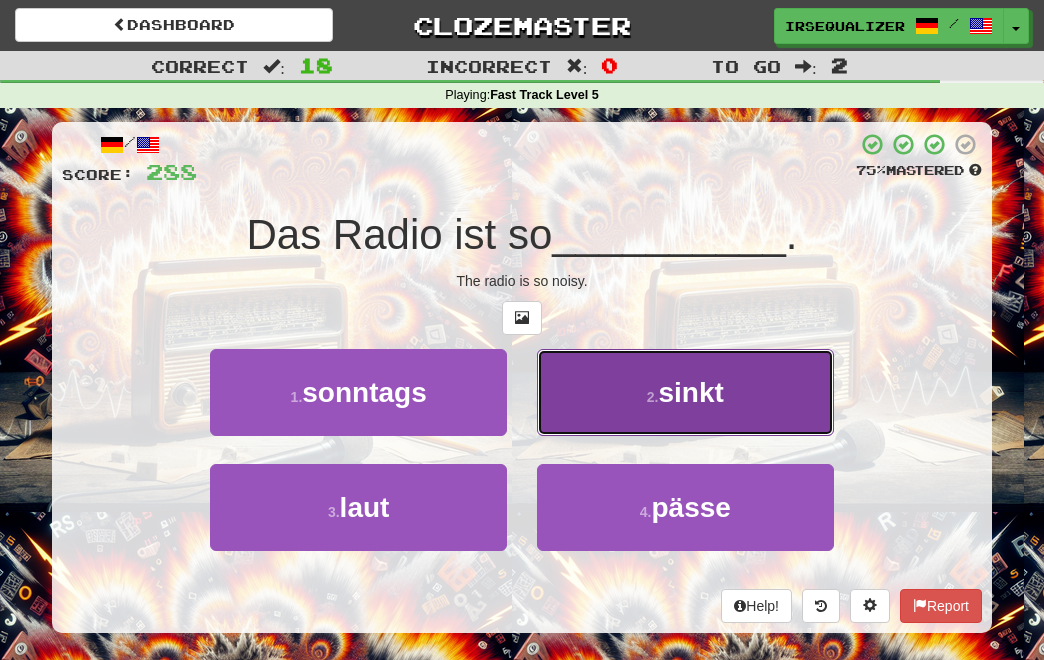 click on "2 .  sinkt" at bounding box center (685, 392) 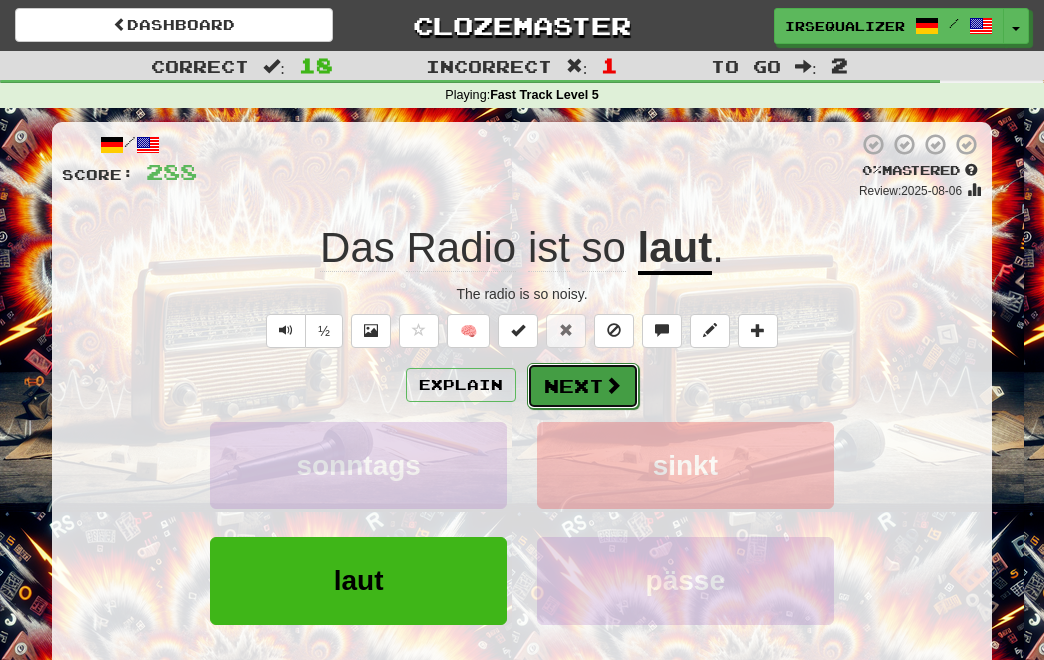 click on "Next" at bounding box center (583, 386) 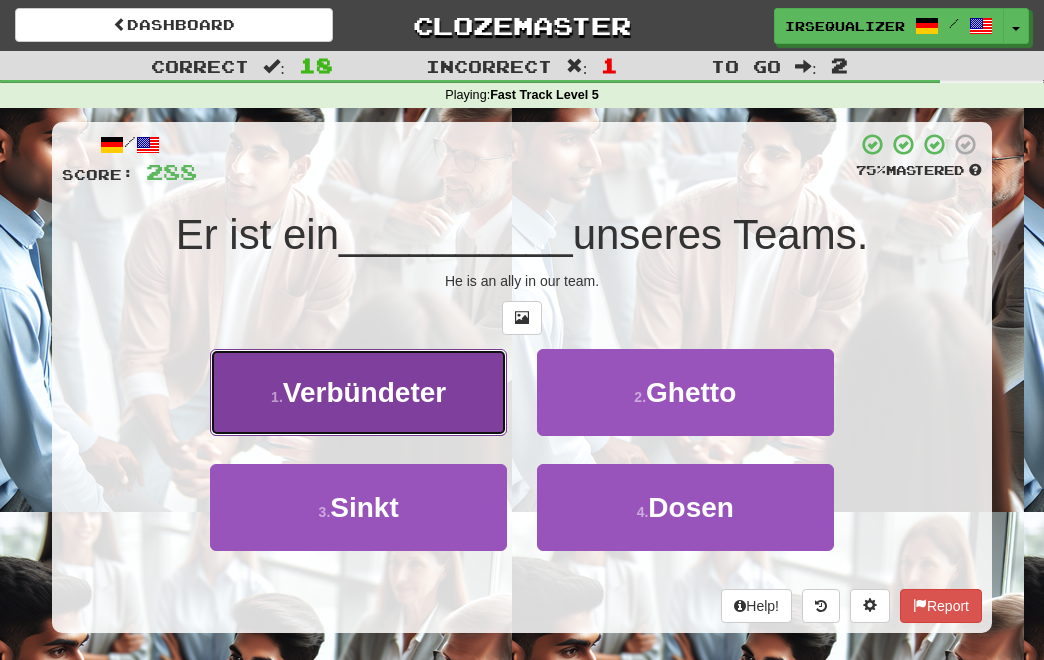 click on "1 .  Verbündeter" at bounding box center [358, 392] 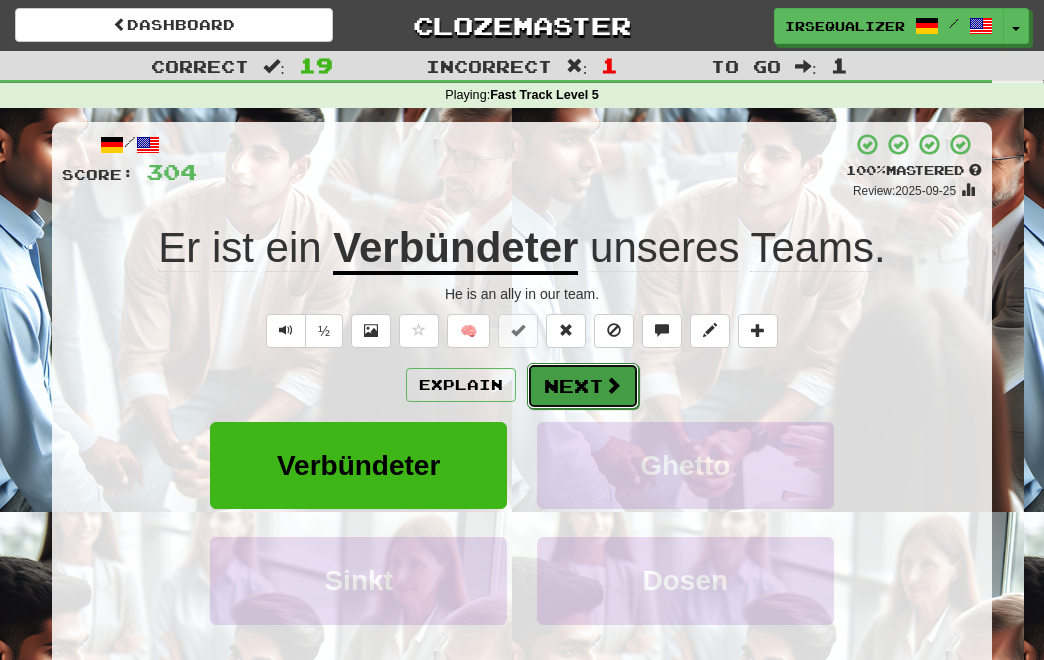 click on "Next" at bounding box center (583, 386) 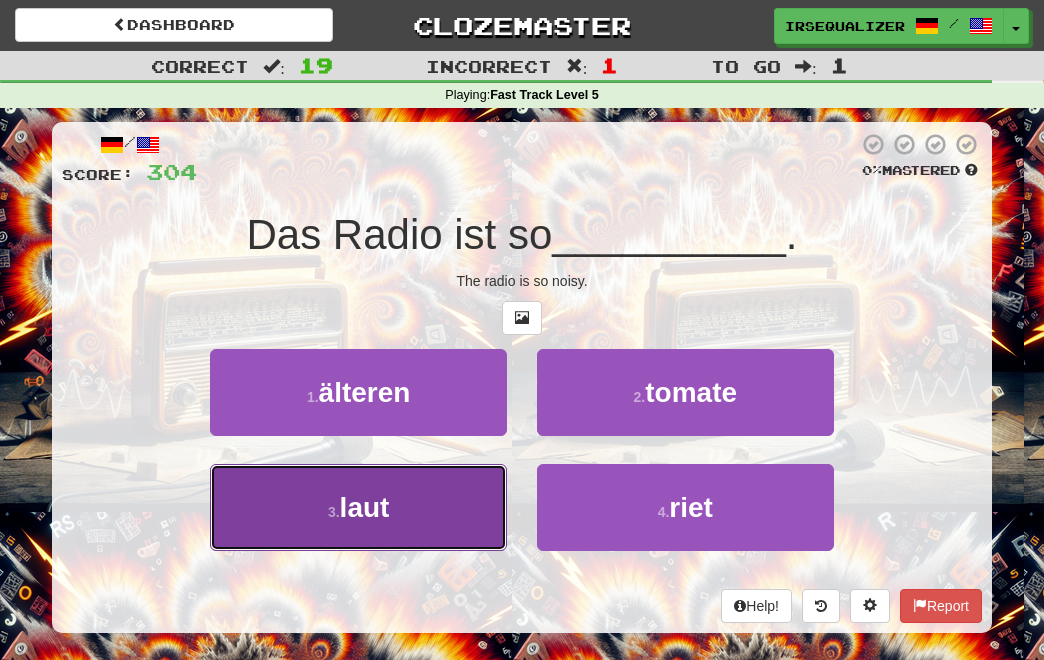 click on "3 .  laut" at bounding box center [358, 507] 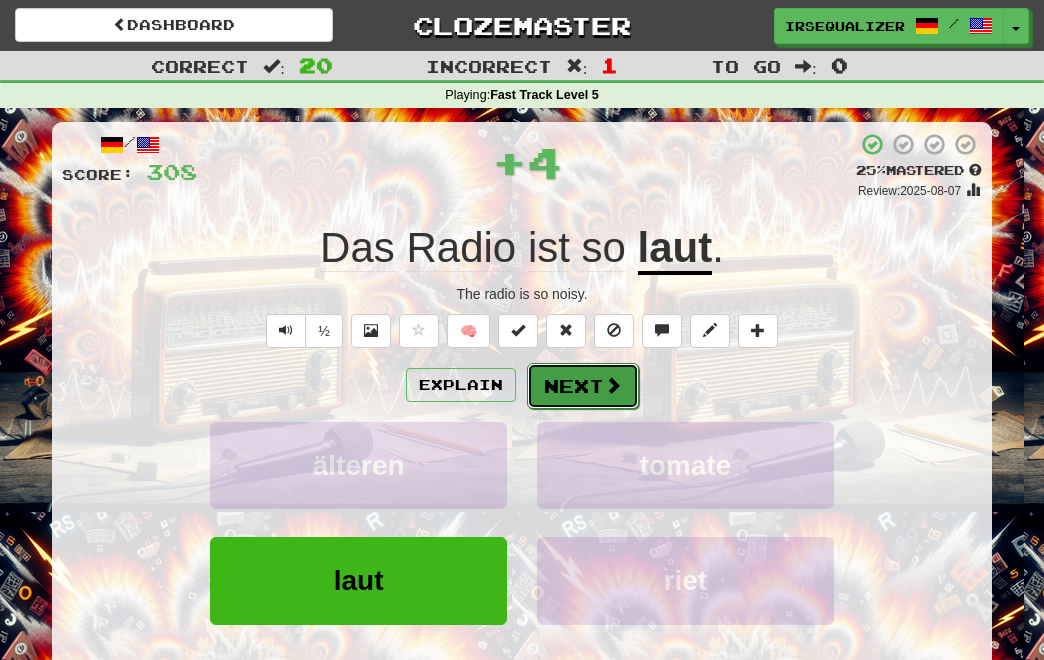 click on "Next" at bounding box center (583, 386) 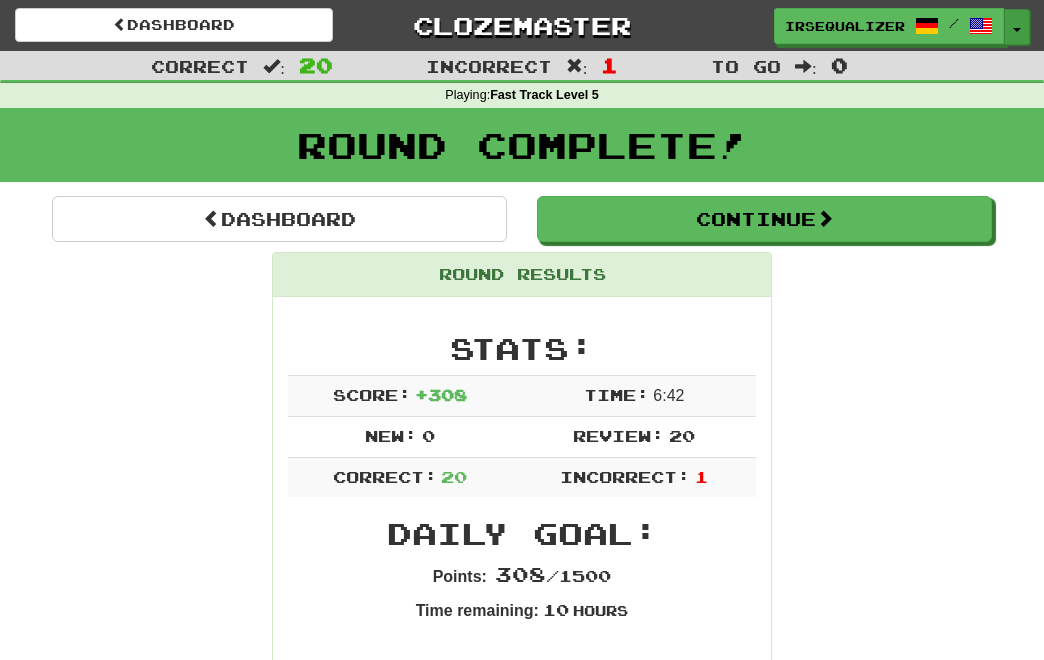 click on "Toggle Dropdown" at bounding box center [1017, 27] 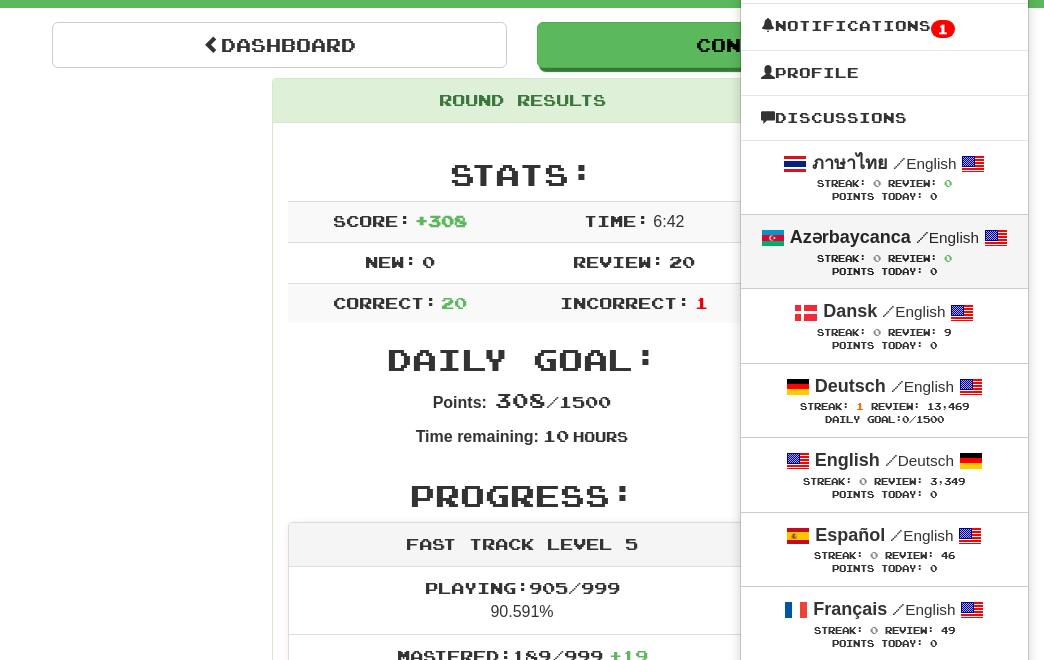scroll, scrollTop: 176, scrollLeft: 0, axis: vertical 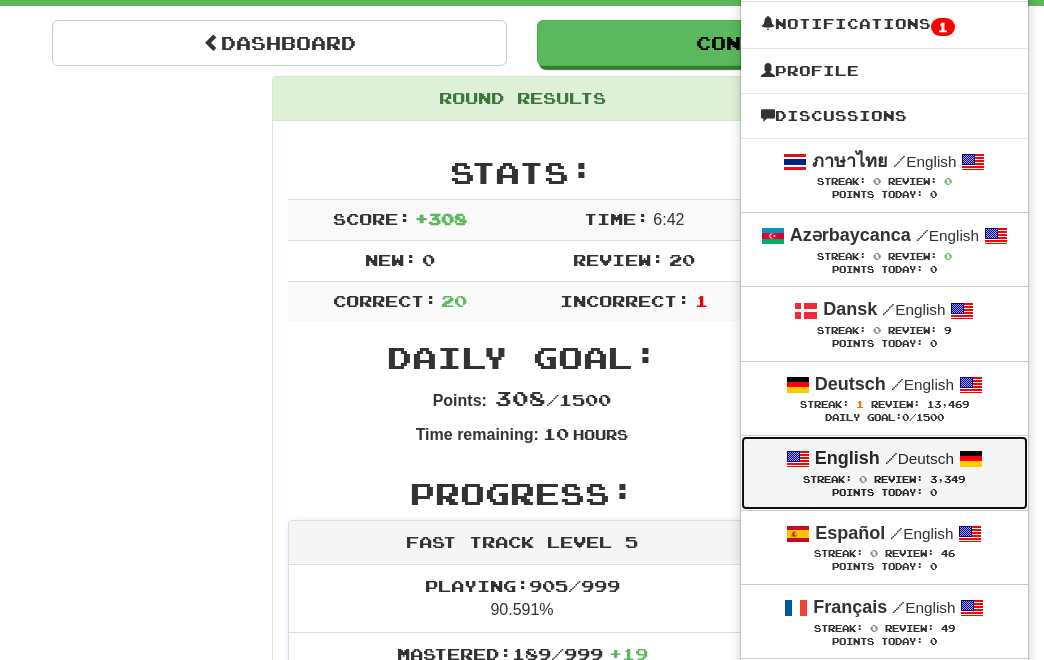 click on "Review:
3,349" at bounding box center (919, 479) 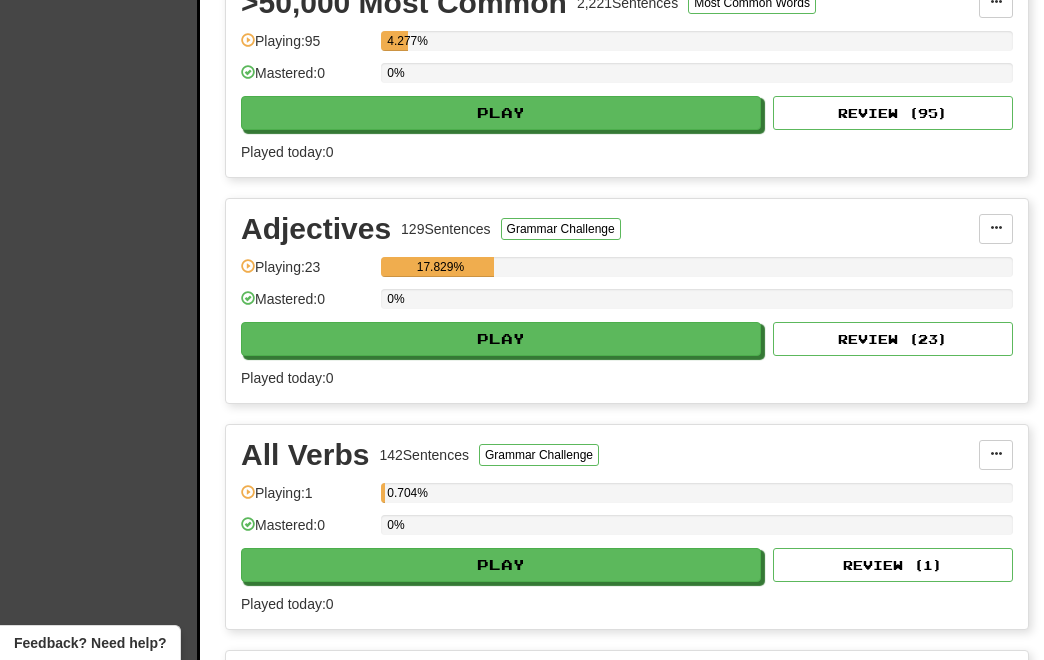 scroll, scrollTop: 977, scrollLeft: 0, axis: vertical 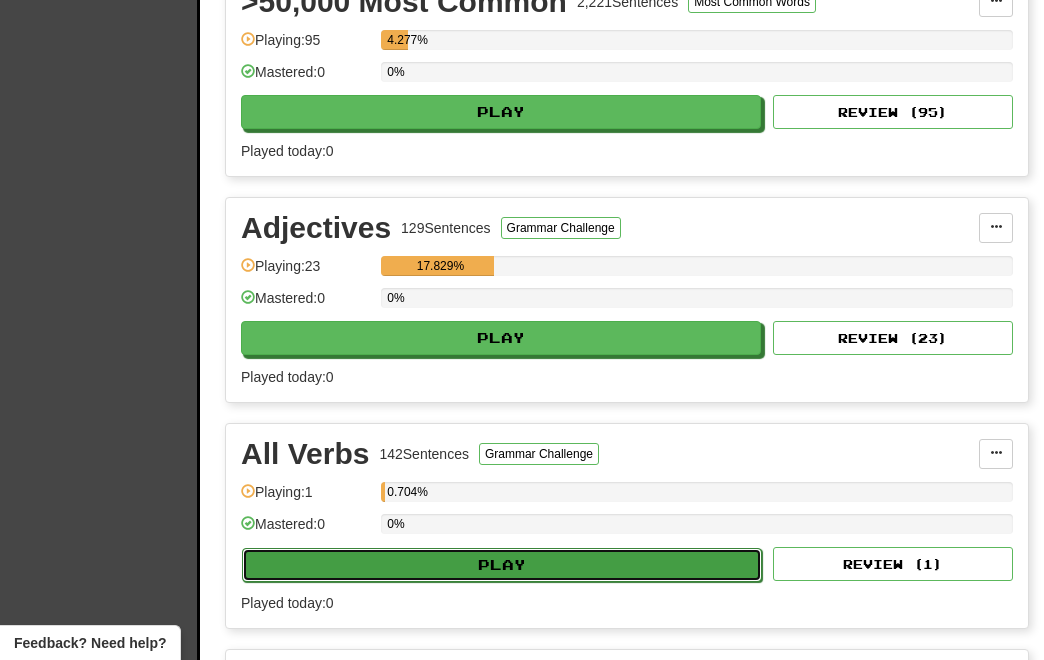 click on "Play" at bounding box center [502, 565] 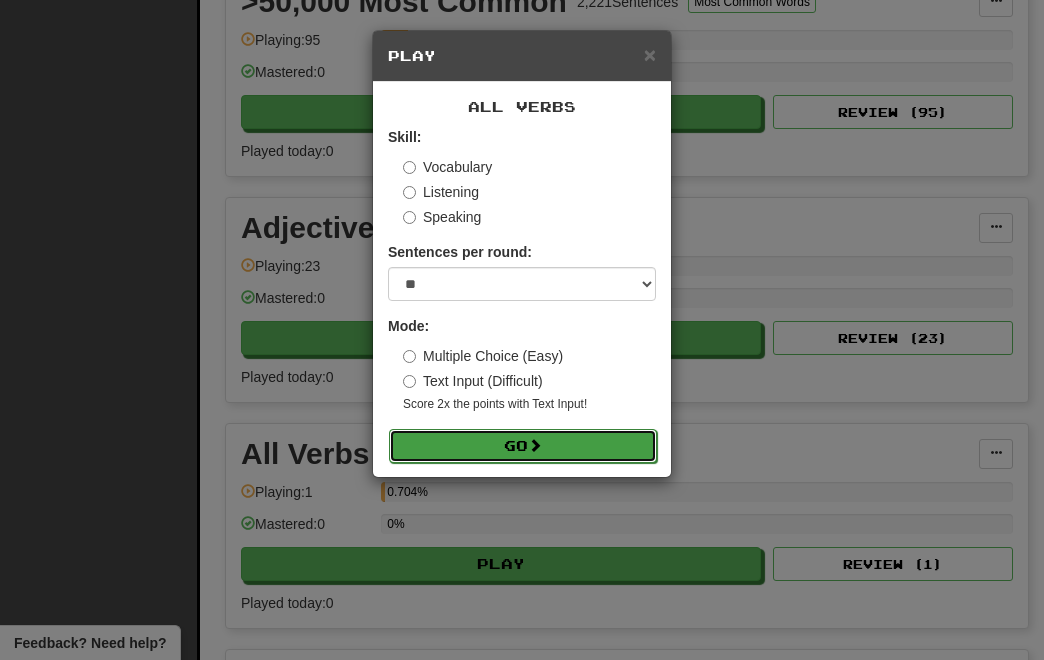 click on "Go" at bounding box center (523, 446) 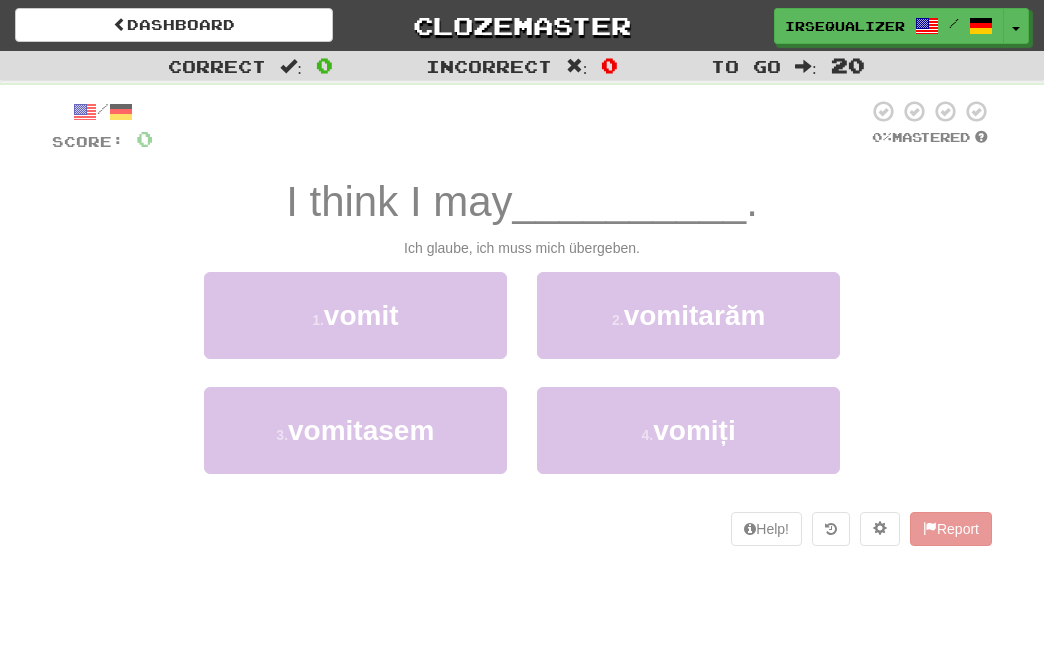 scroll, scrollTop: 0, scrollLeft: 0, axis: both 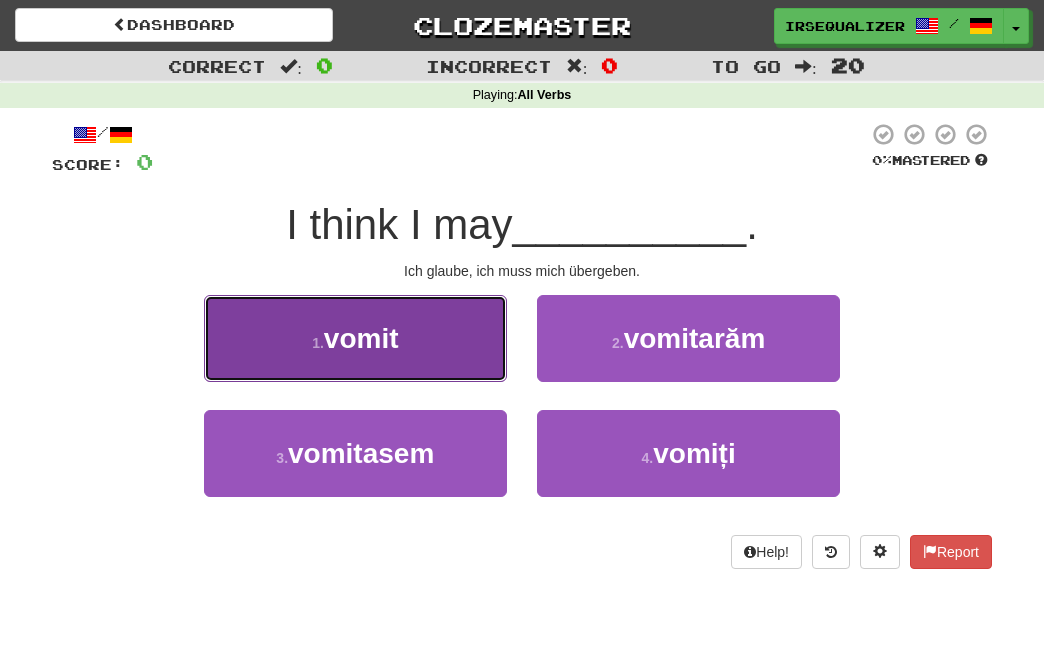 click on "vomit" at bounding box center [361, 338] 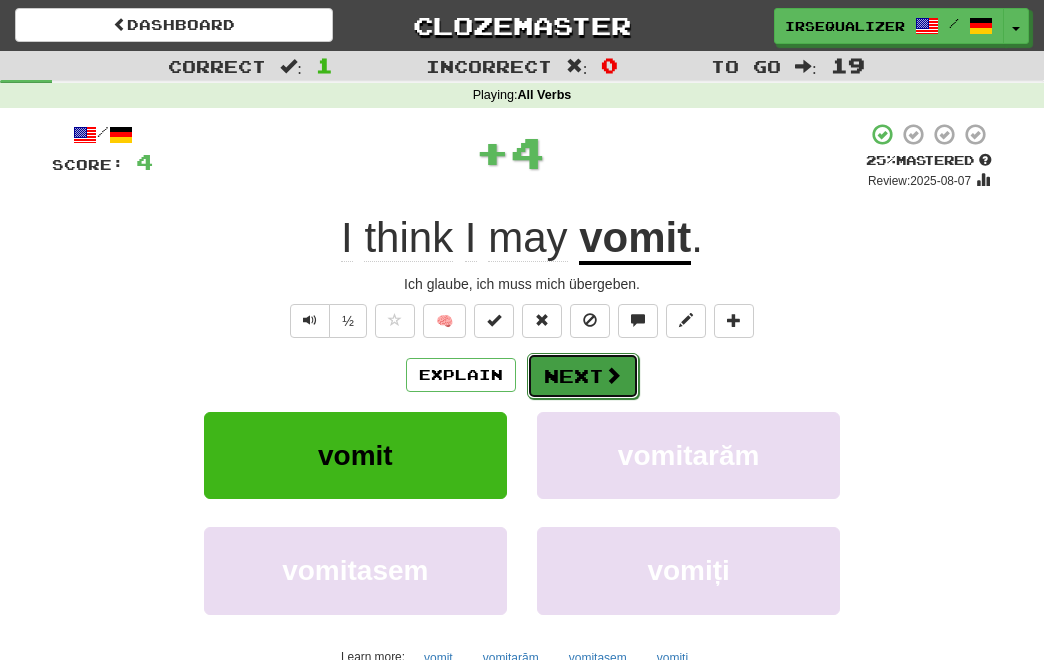 click on "Next" at bounding box center [583, 376] 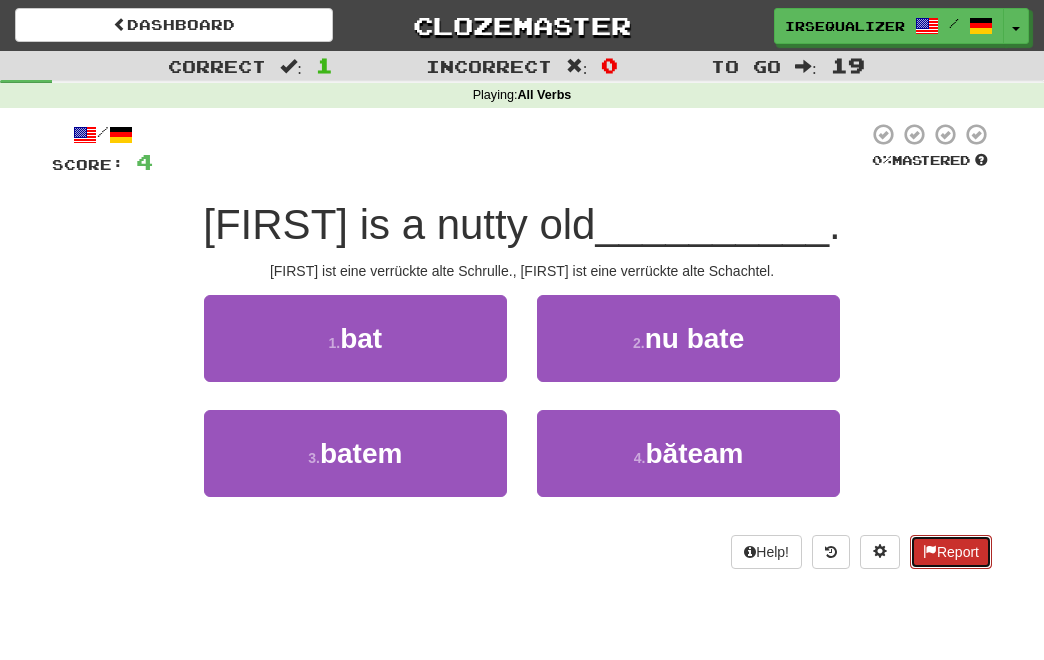 click on "Report" at bounding box center (951, 552) 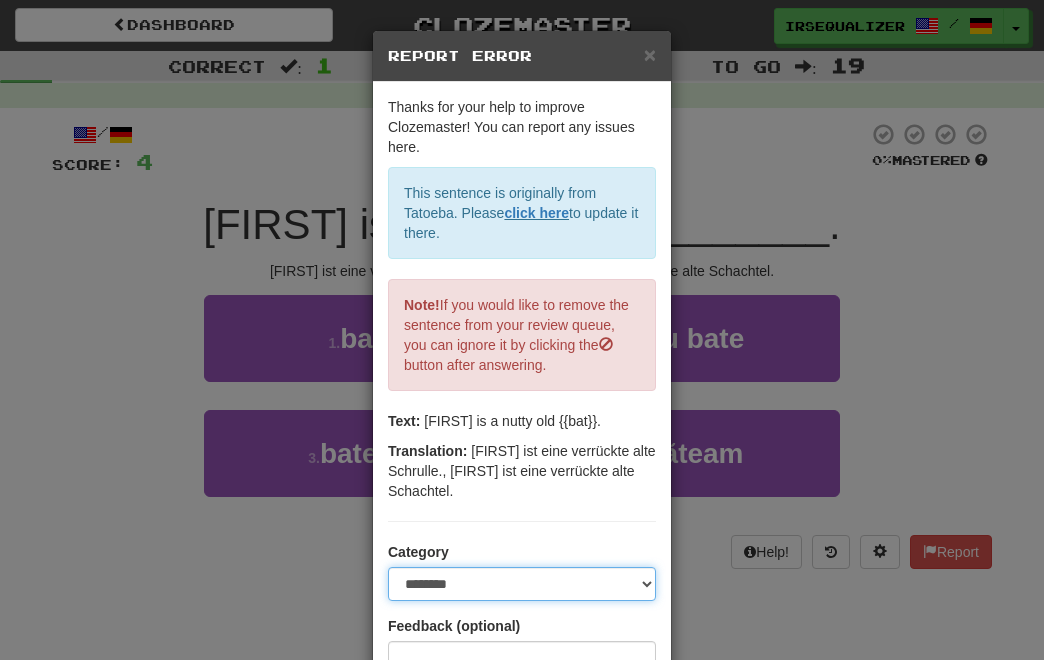 click on "**********" at bounding box center (522, 584) 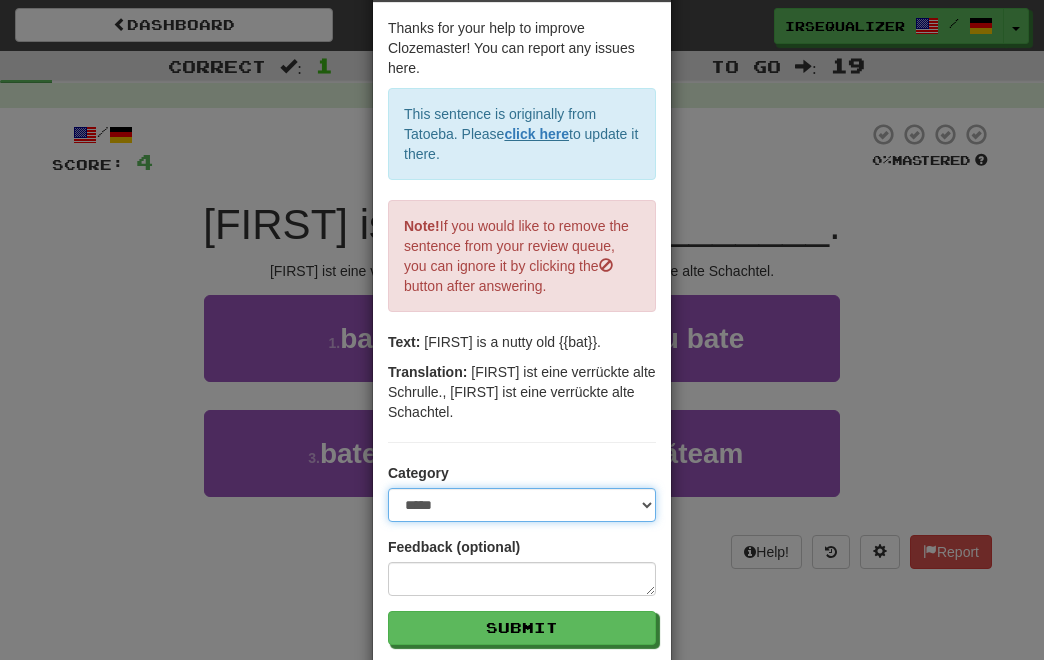 scroll, scrollTop: 104, scrollLeft: 0, axis: vertical 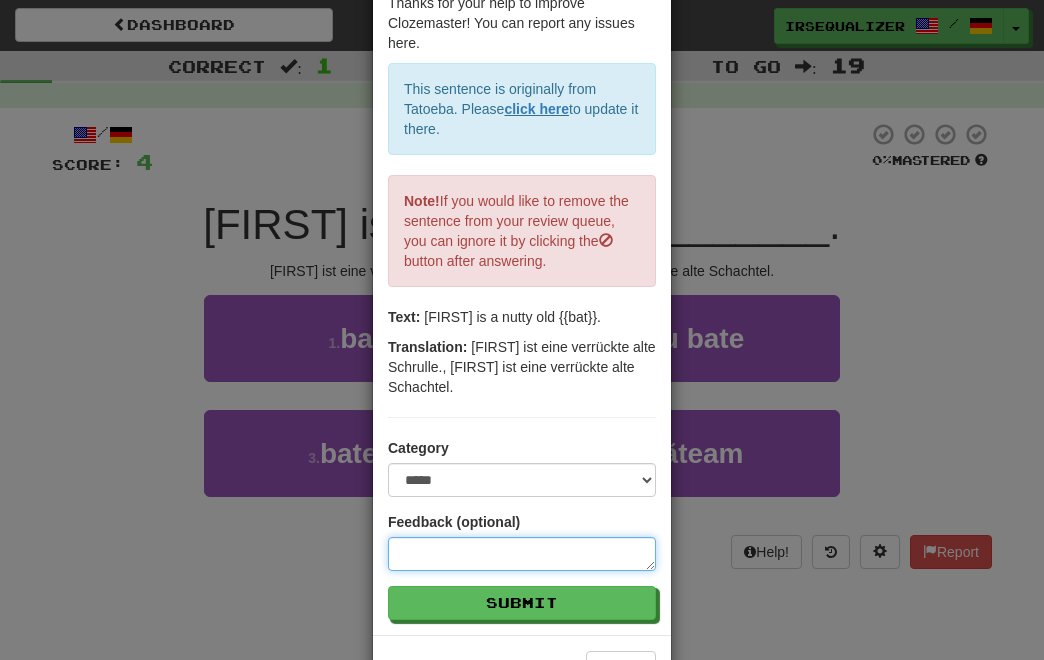 click at bounding box center (522, 554) 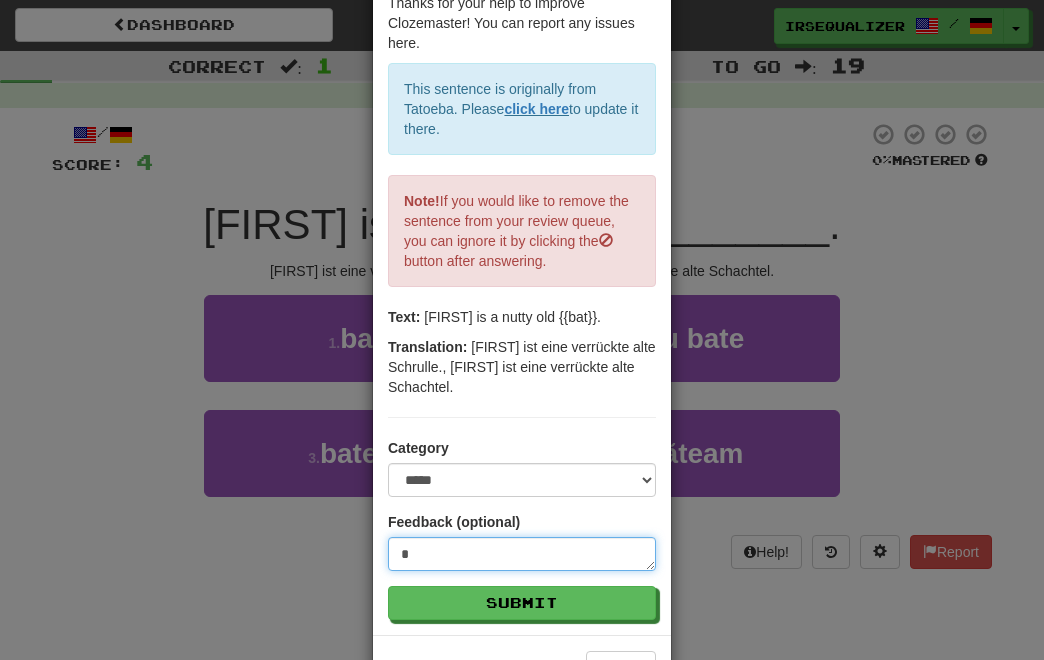 type on "**" 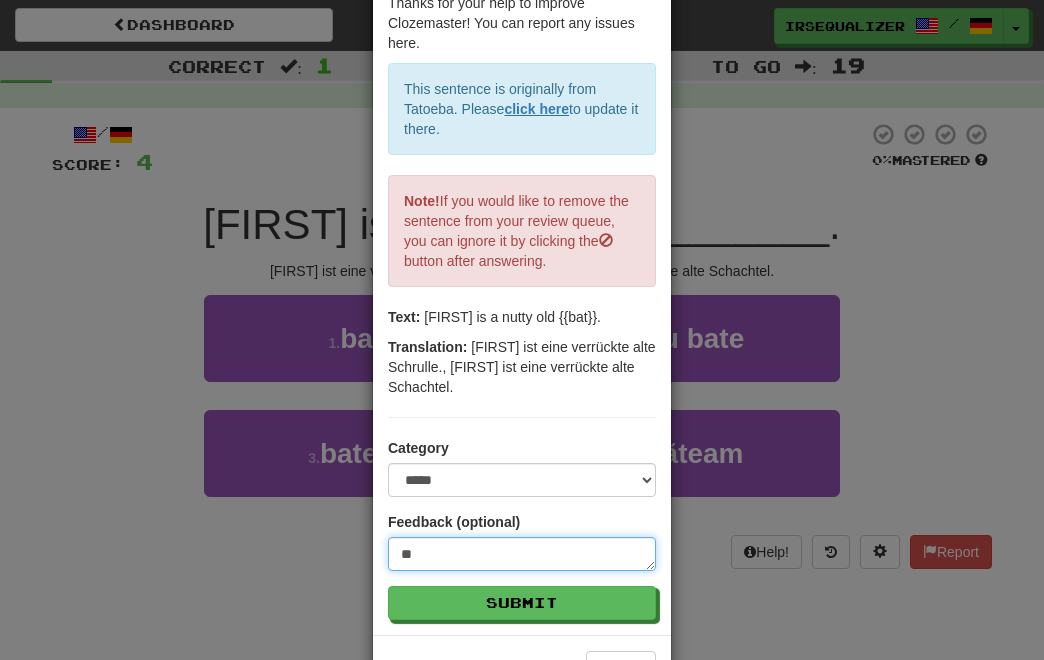 type on "***" 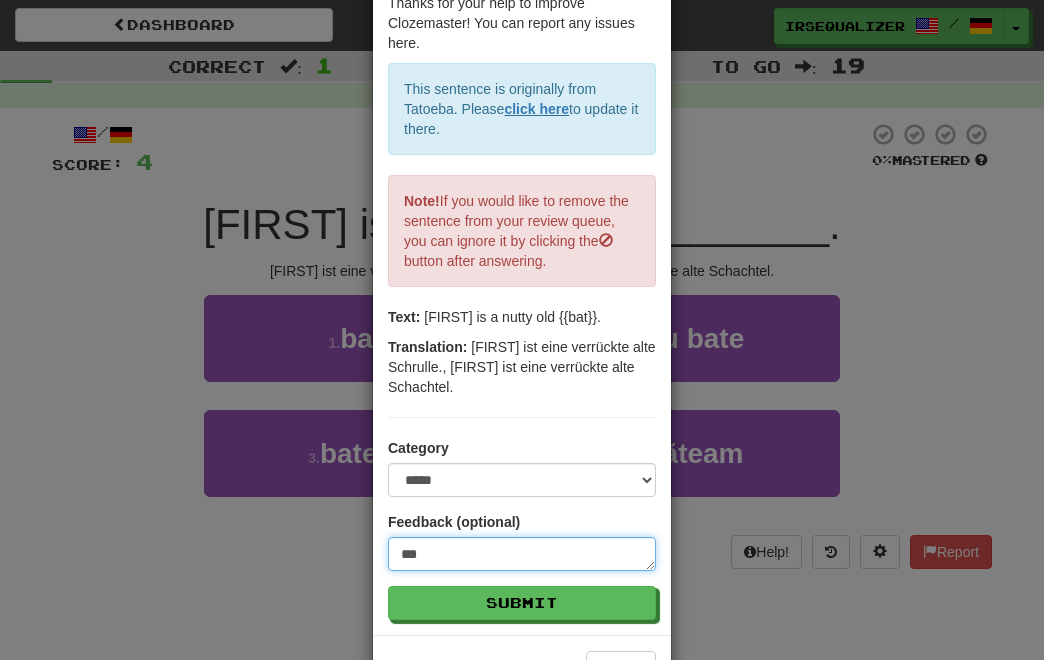 type on "****" 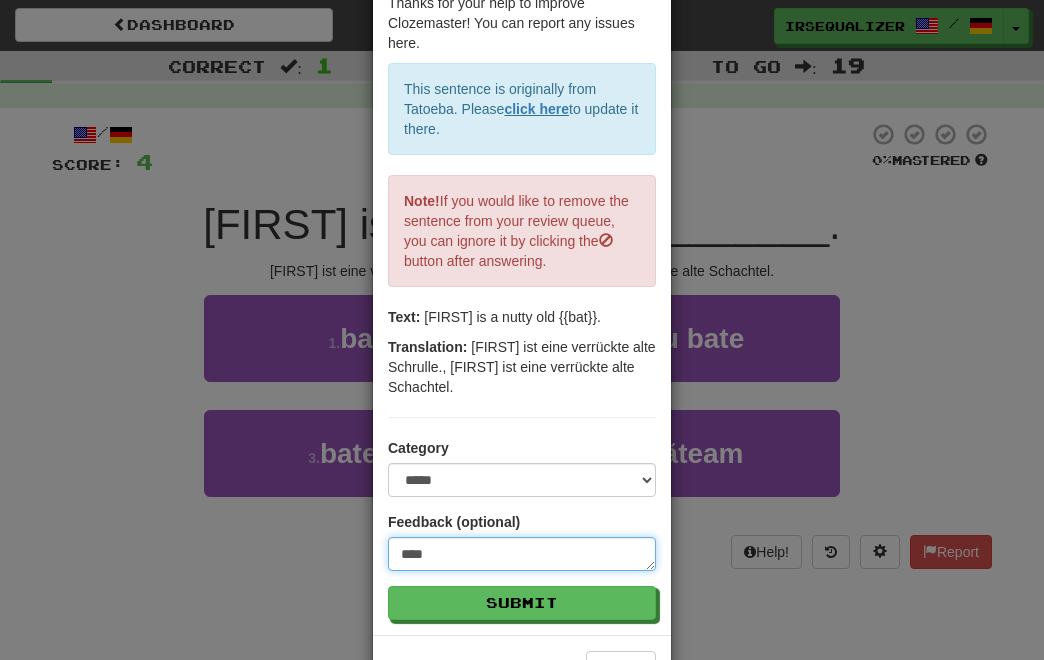 type on "*****" 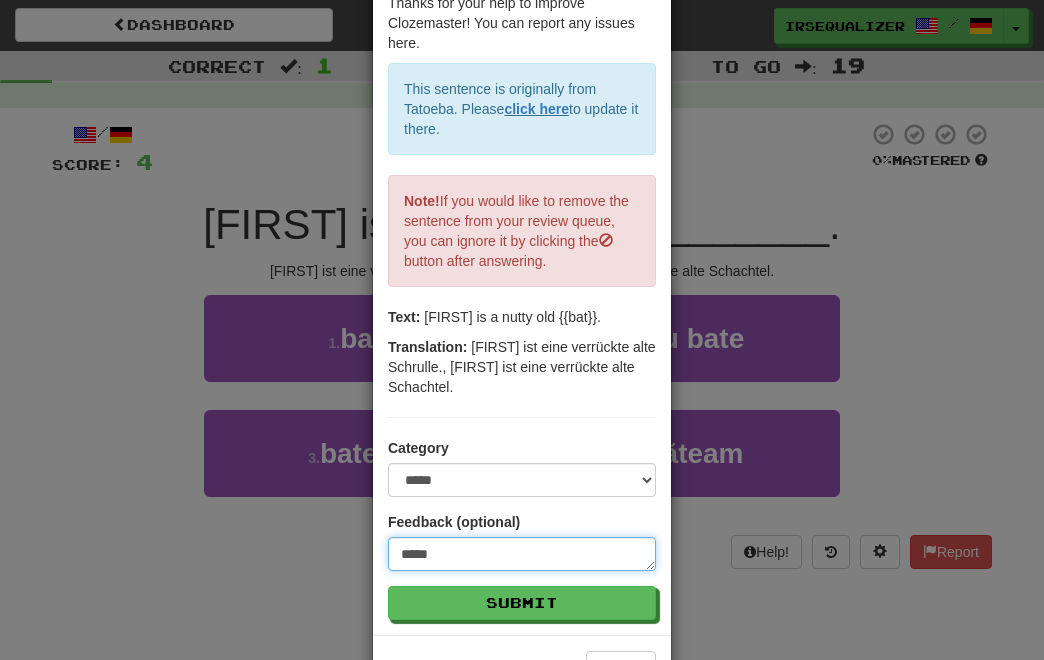 type on "******" 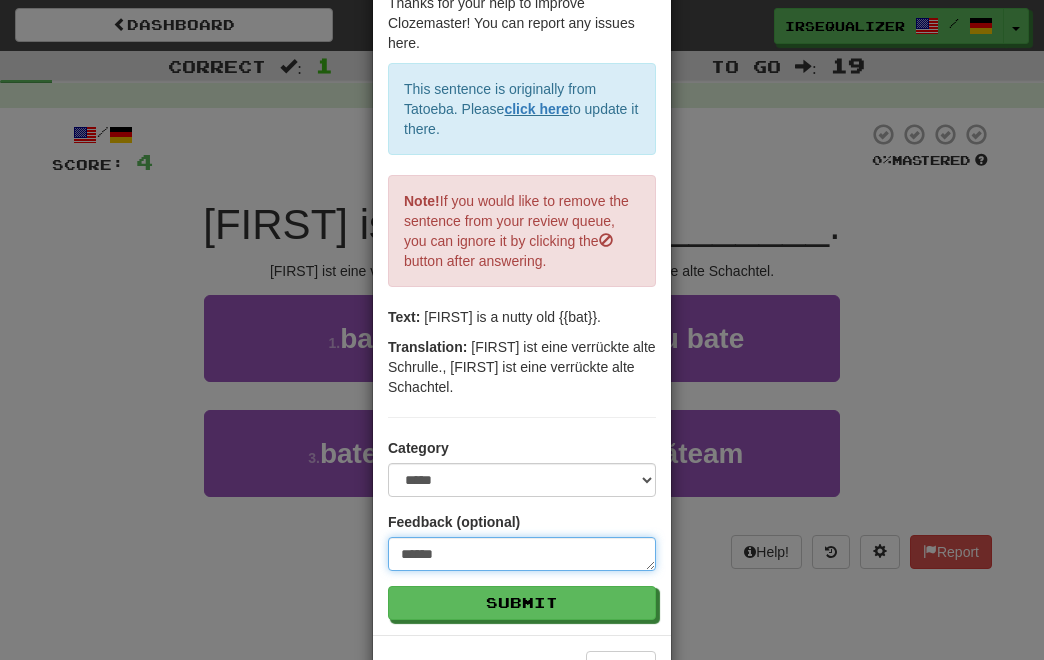 type on "******" 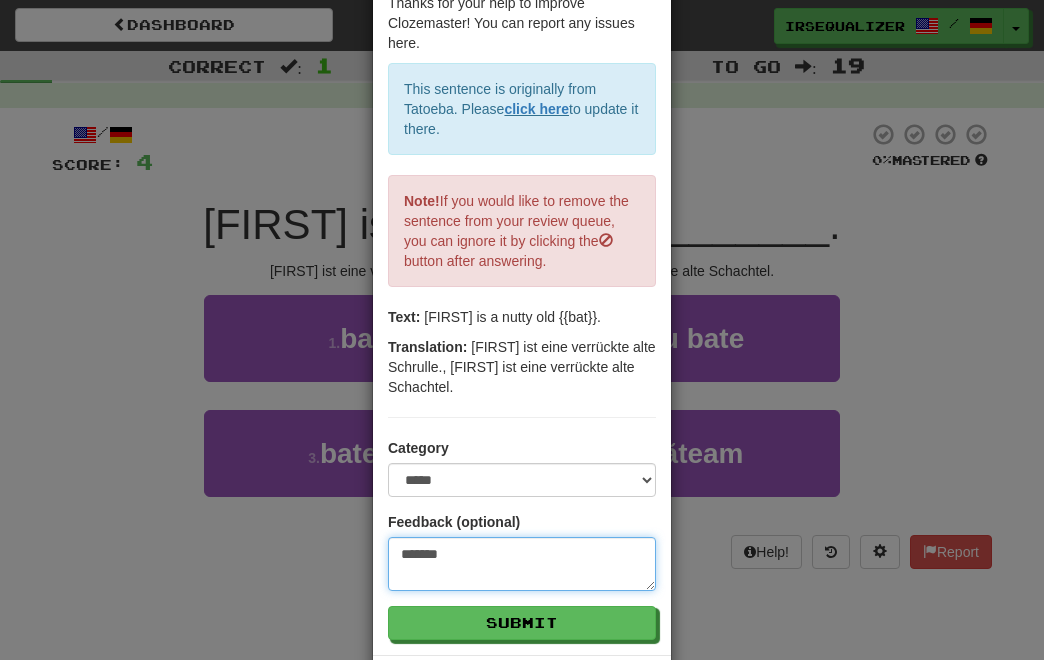 type on "******" 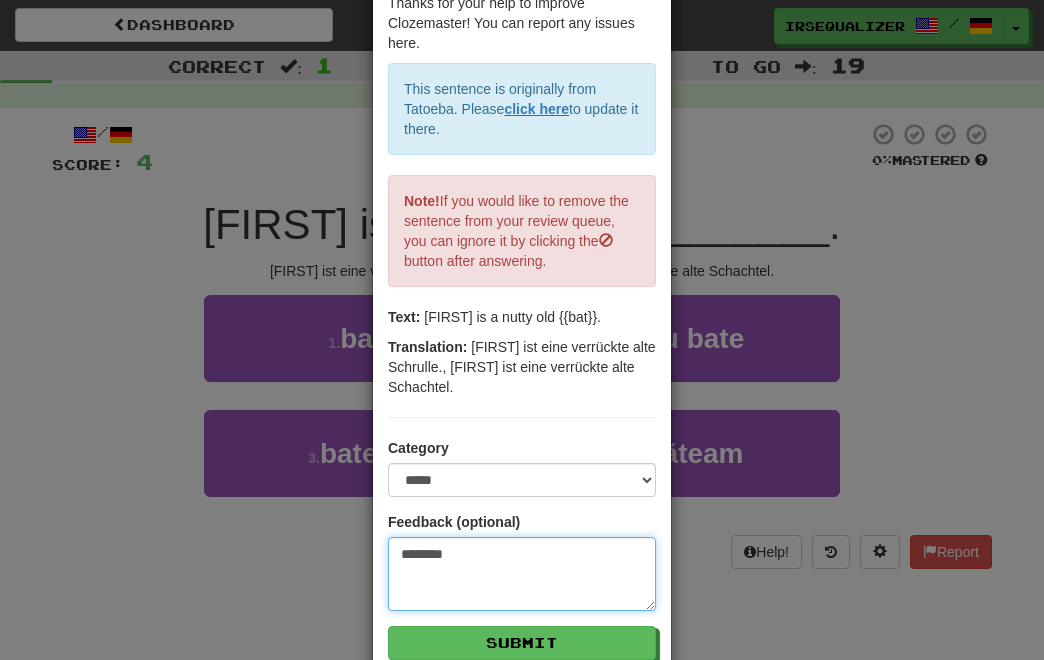 click on "******" at bounding box center [522, 574] 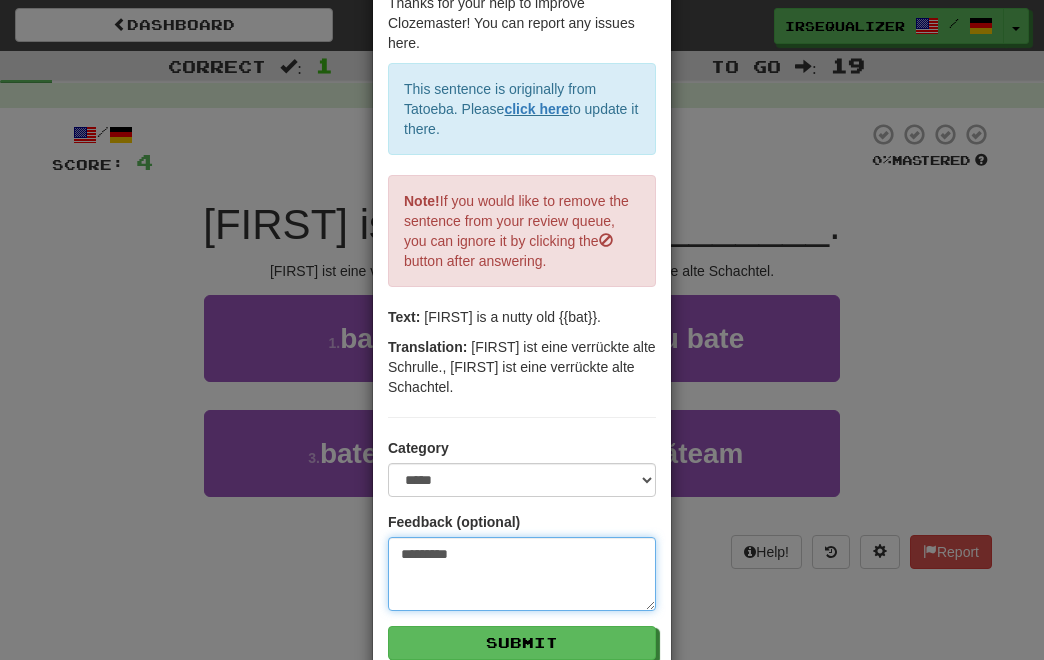 type on "******" 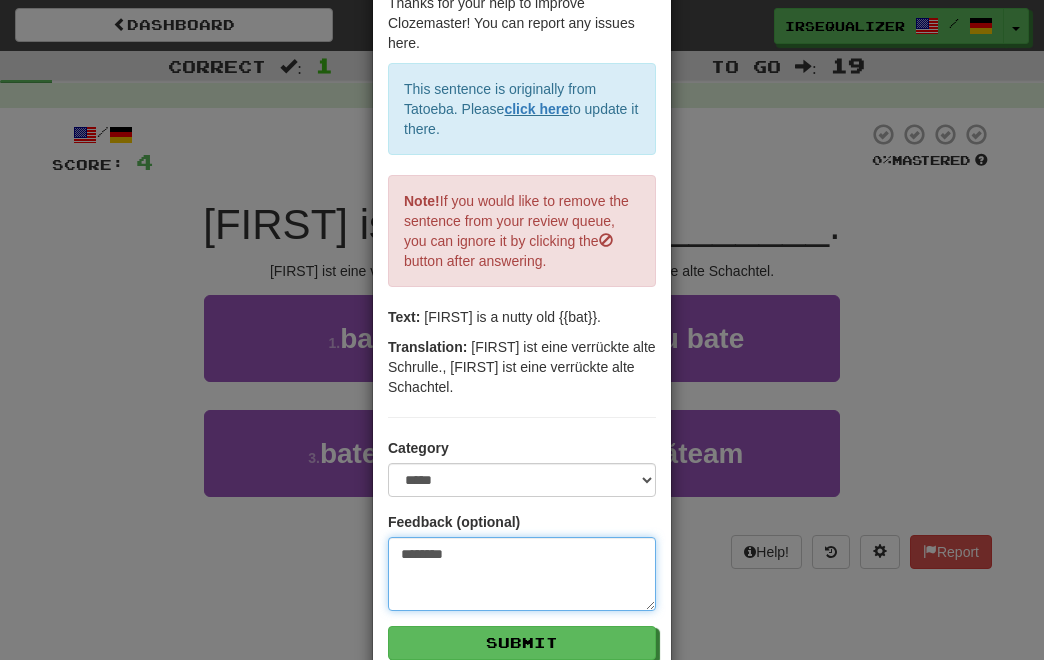 click on "******" at bounding box center (522, 574) 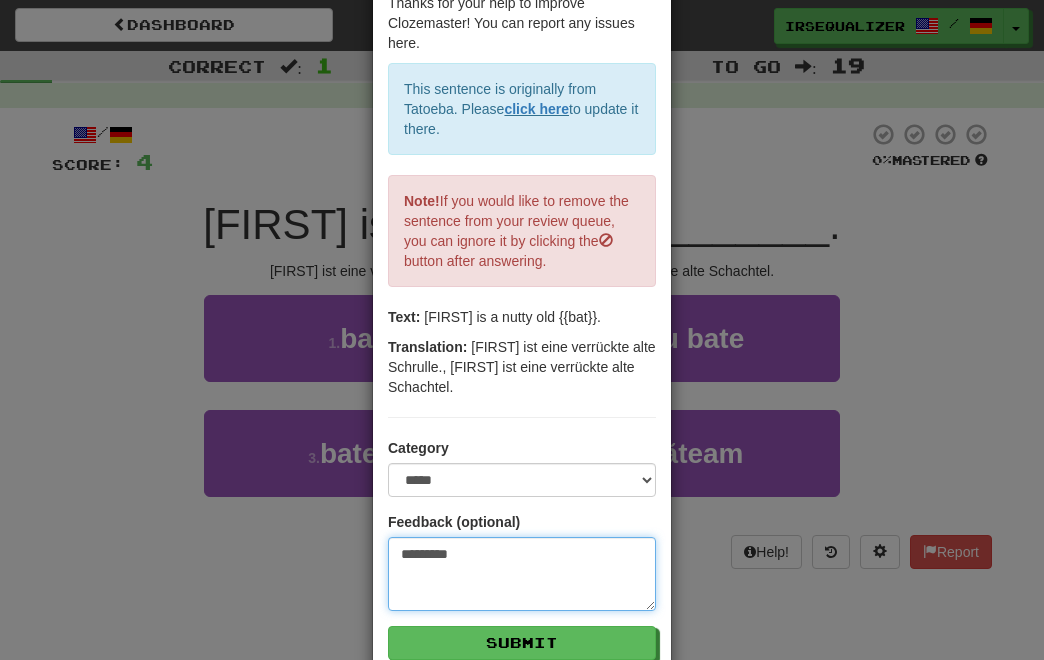 type on "********" 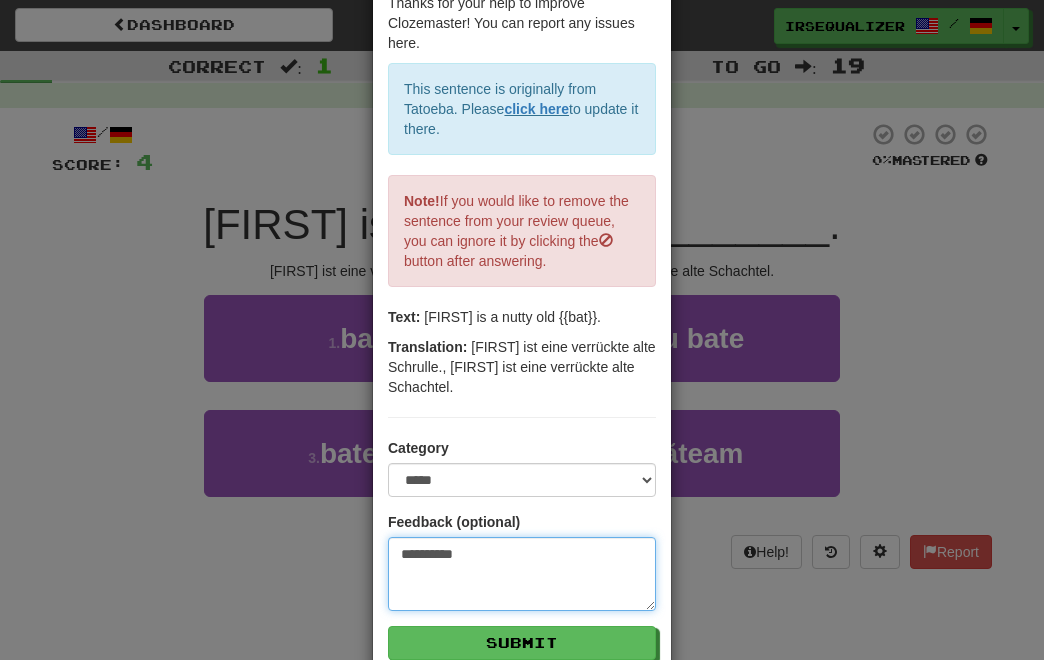 type on "*********" 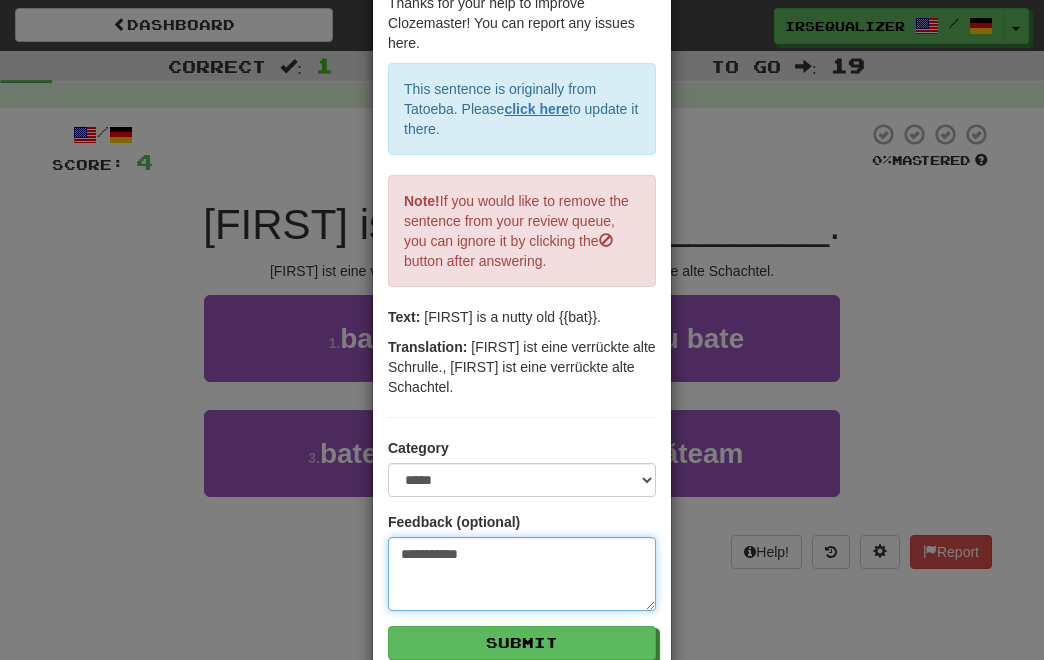 type on "**********" 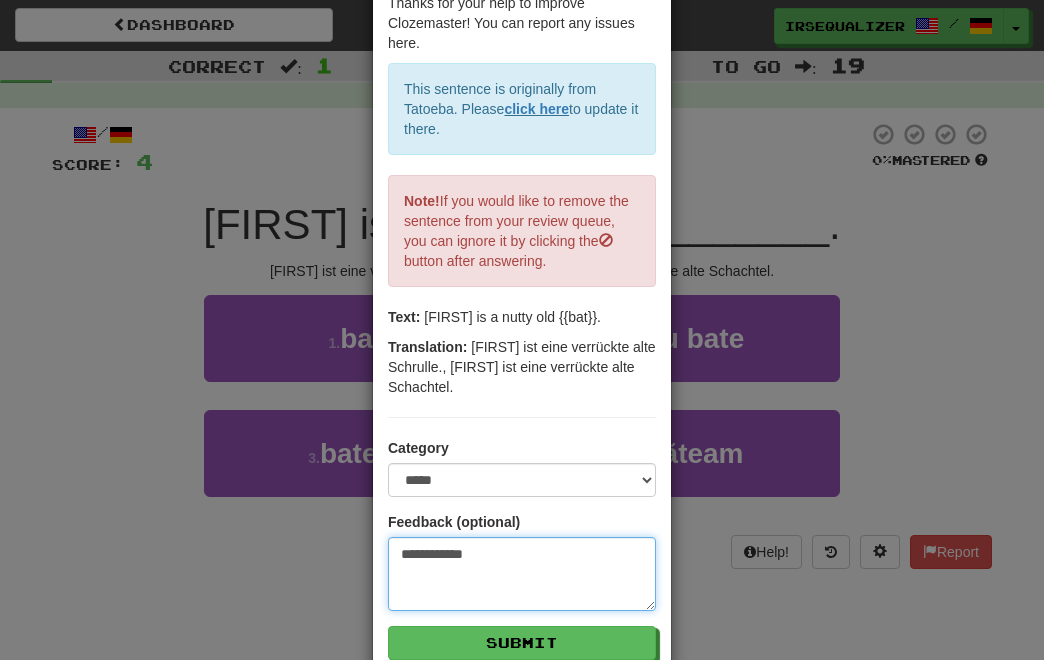 type on "**********" 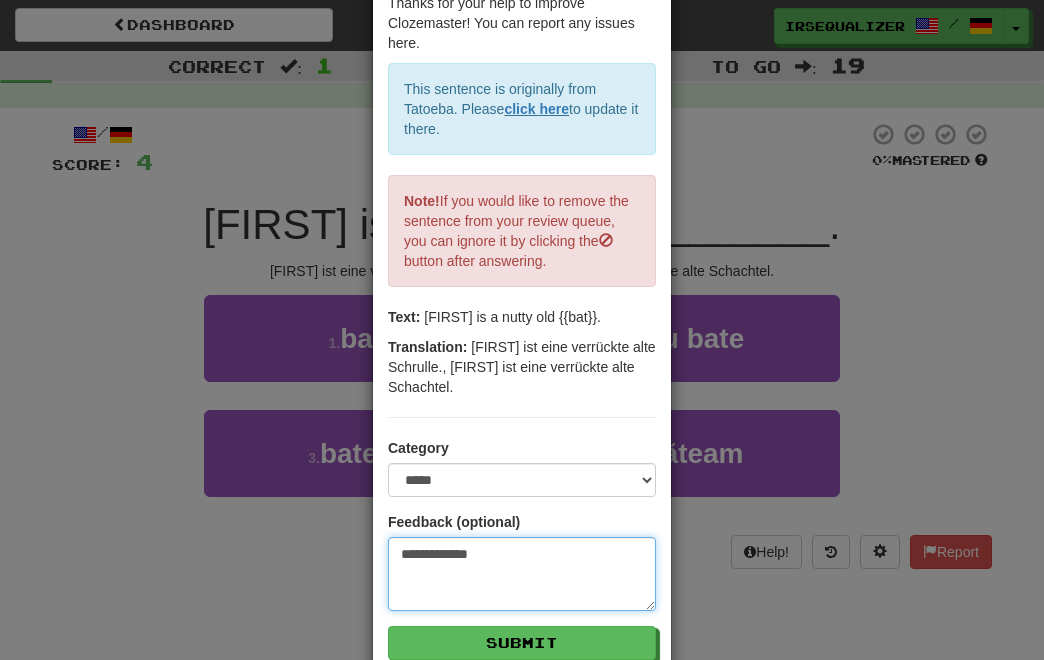 type on "**********" 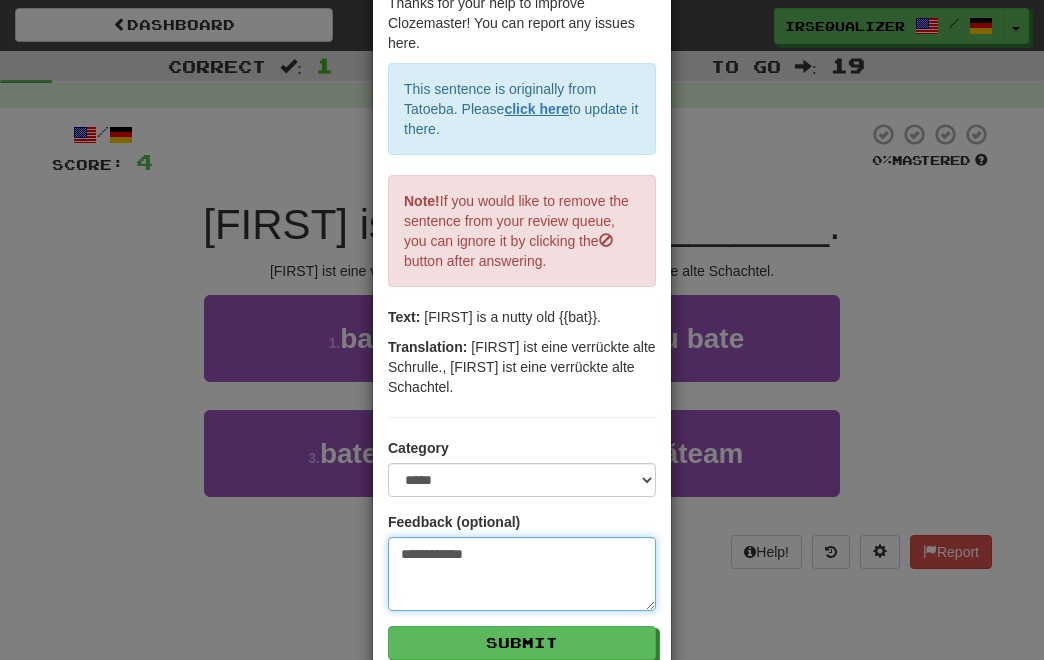 type on "**********" 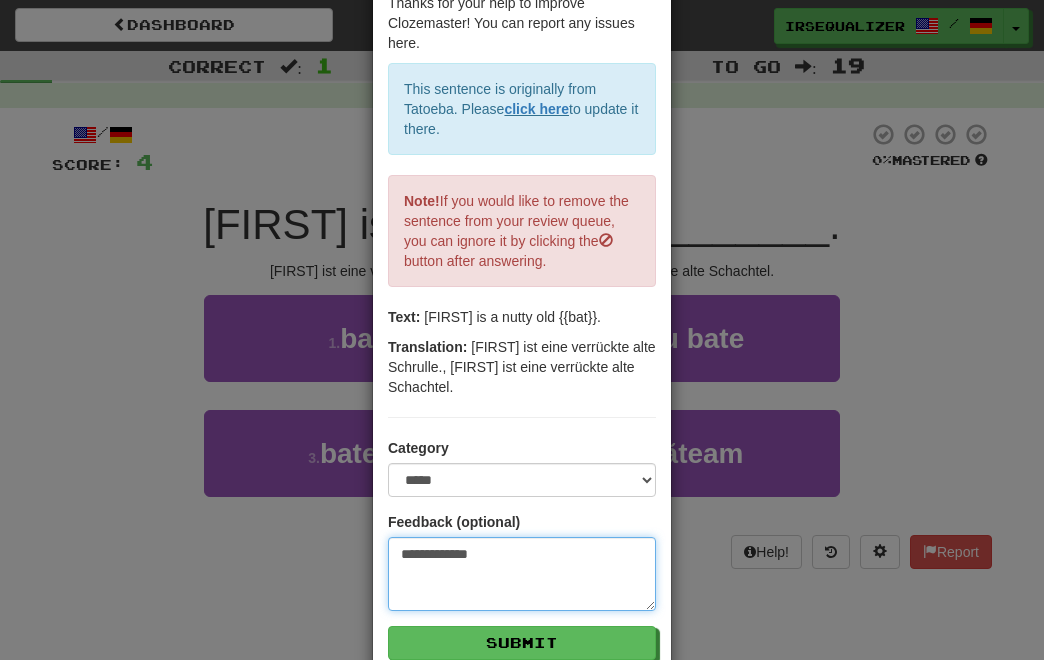 type on "**********" 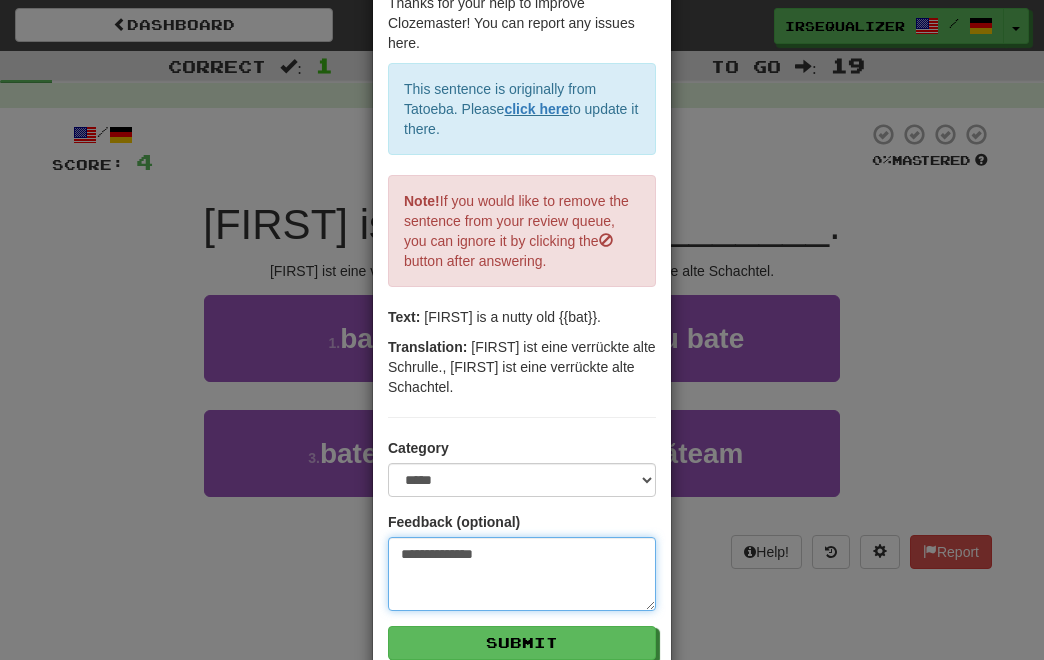 type on "**********" 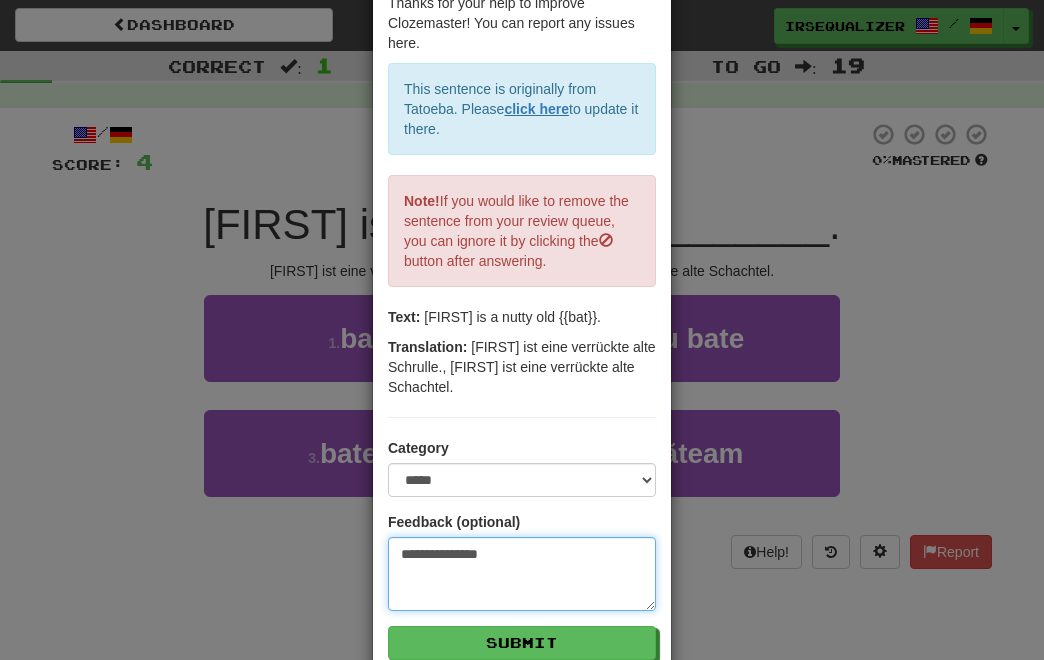 type on "**********" 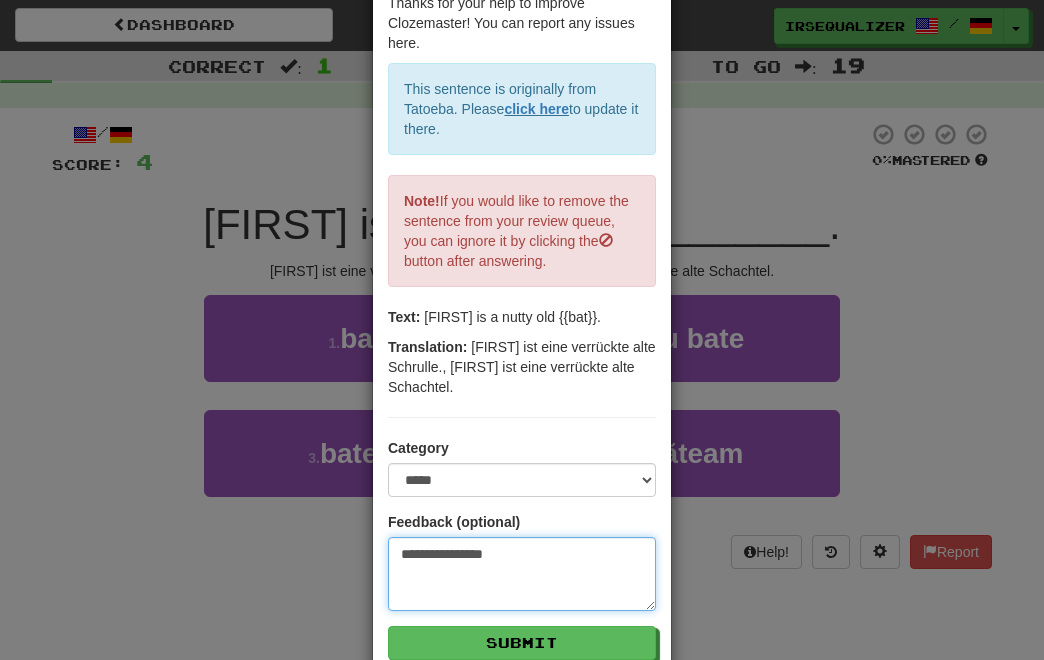type on "**********" 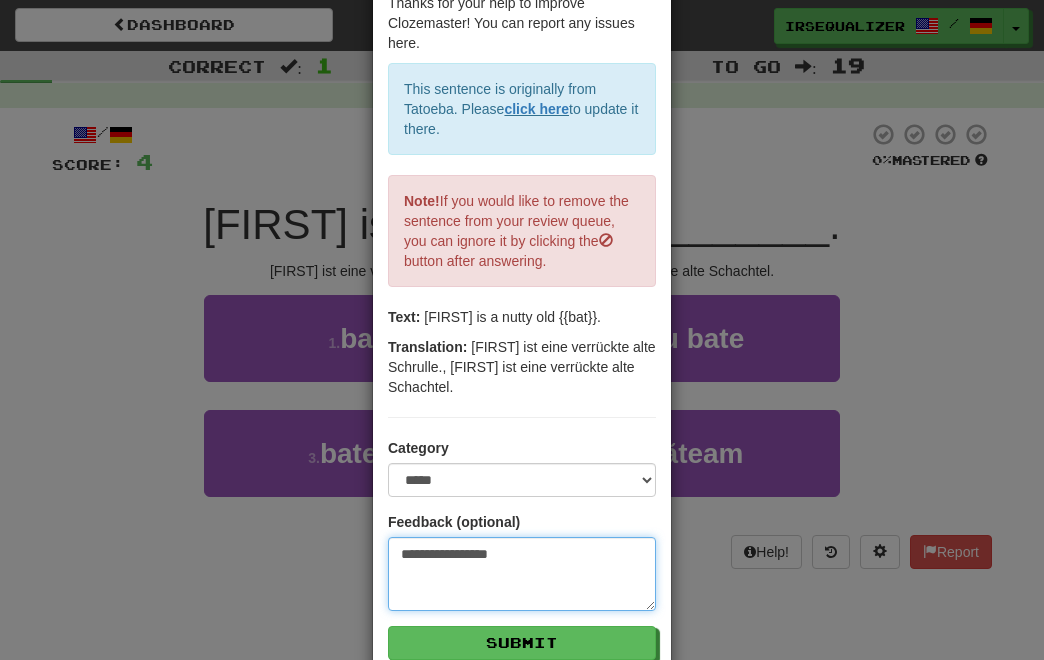 type on "**********" 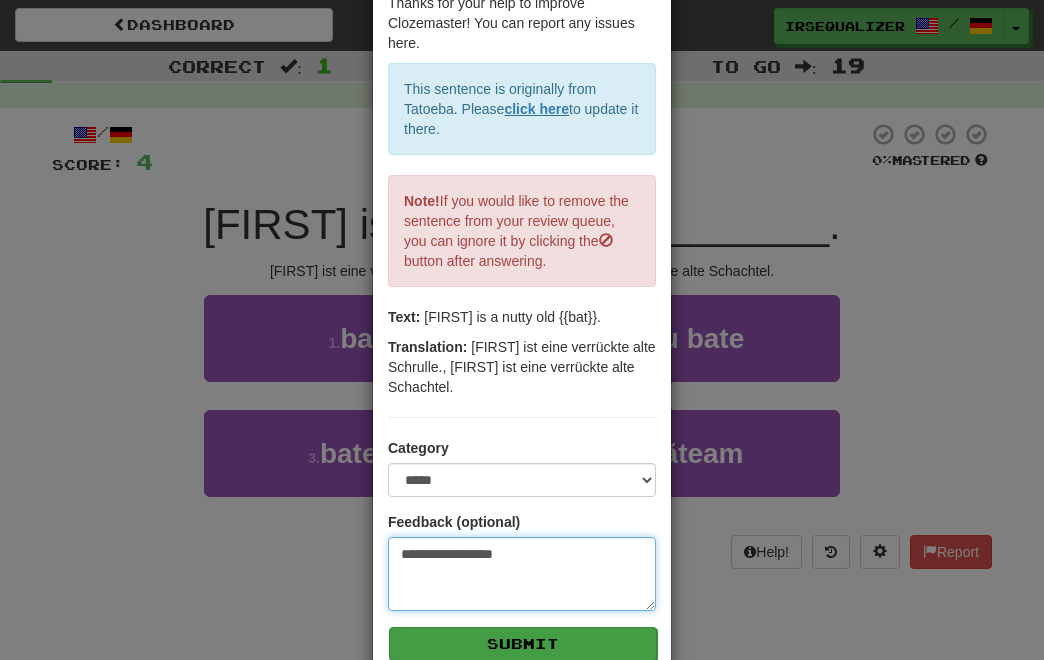 type on "**********" 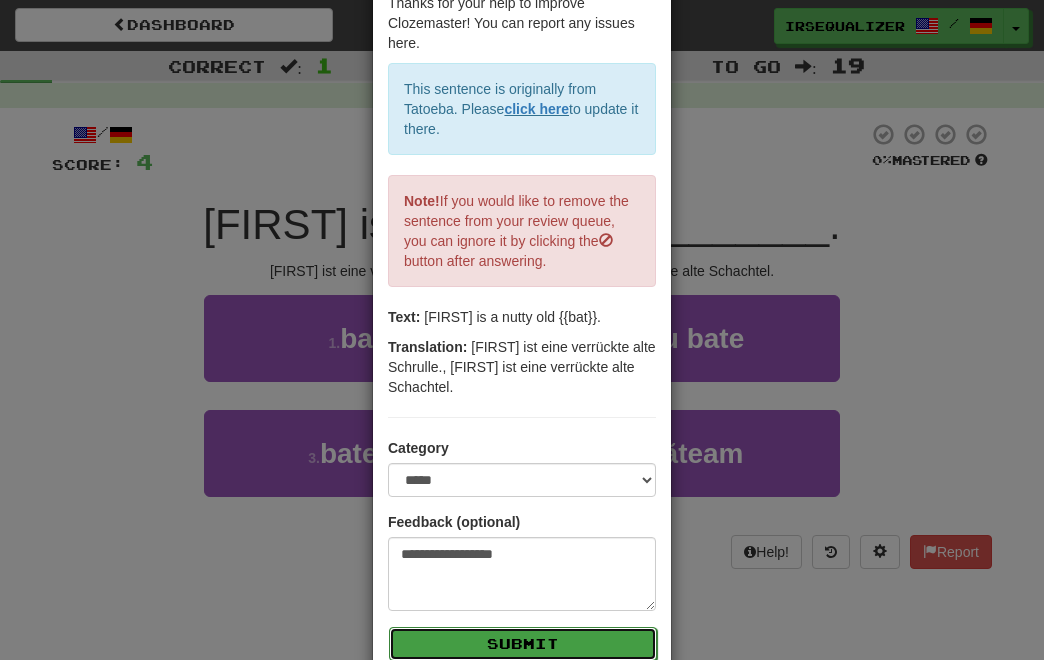 click on "Submit" at bounding box center (523, 644) 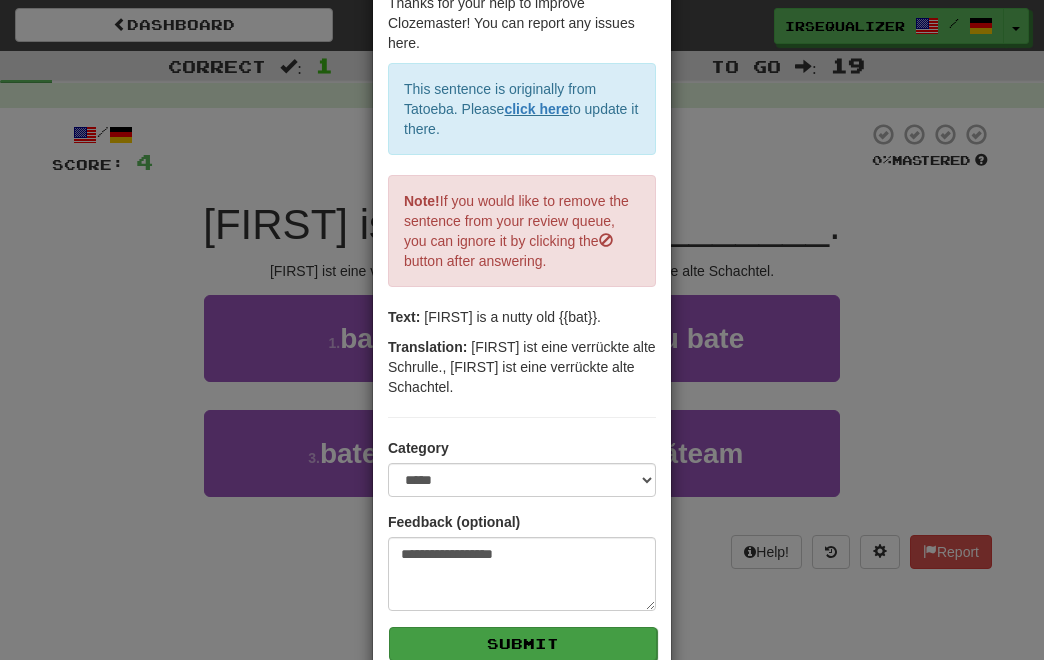 type on "*" 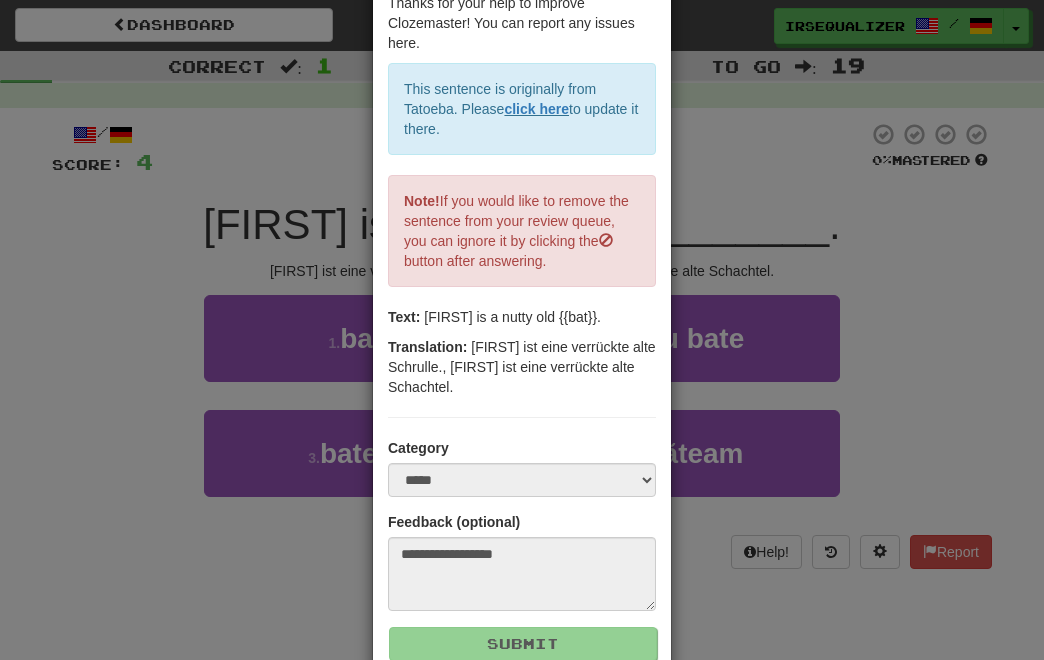 scroll, scrollTop: 0, scrollLeft: 0, axis: both 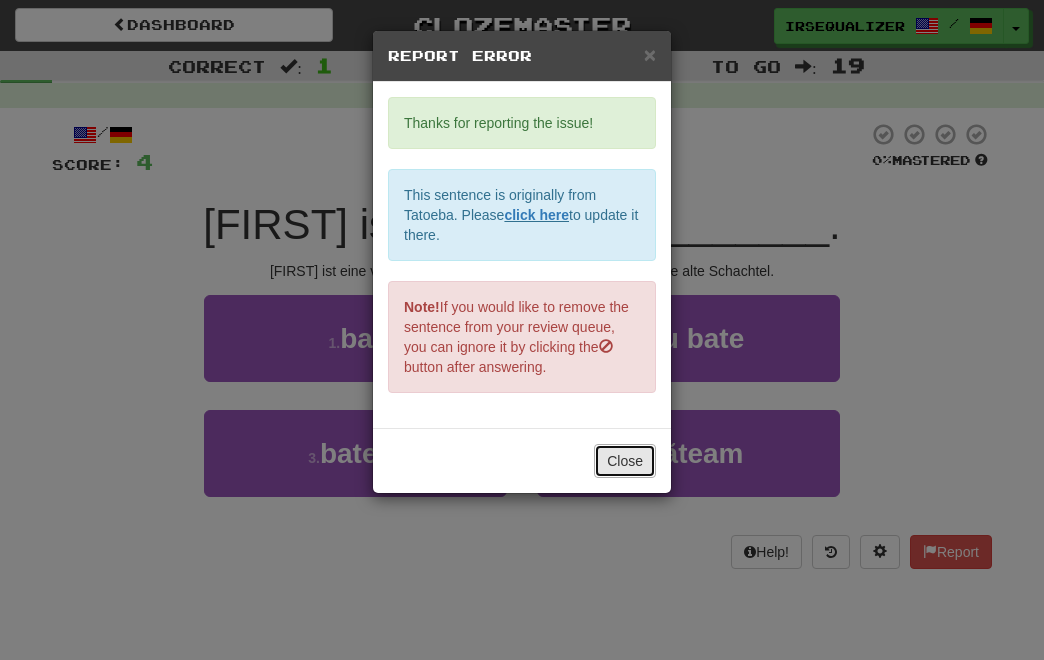 click on "Close" at bounding box center [625, 461] 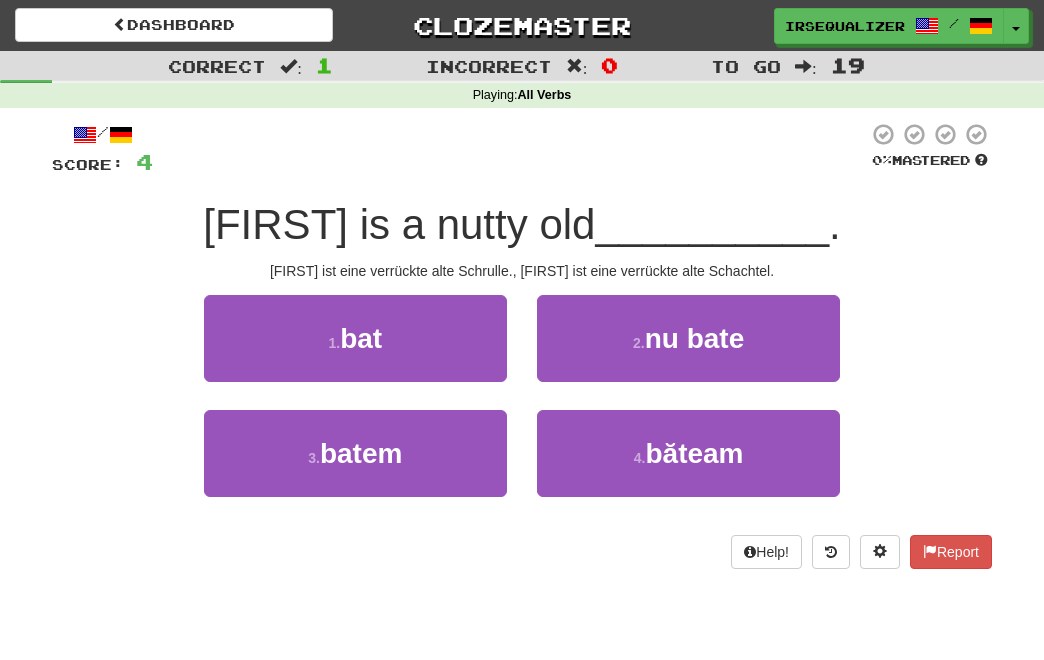 click on "Help!  Report" at bounding box center (522, 552) 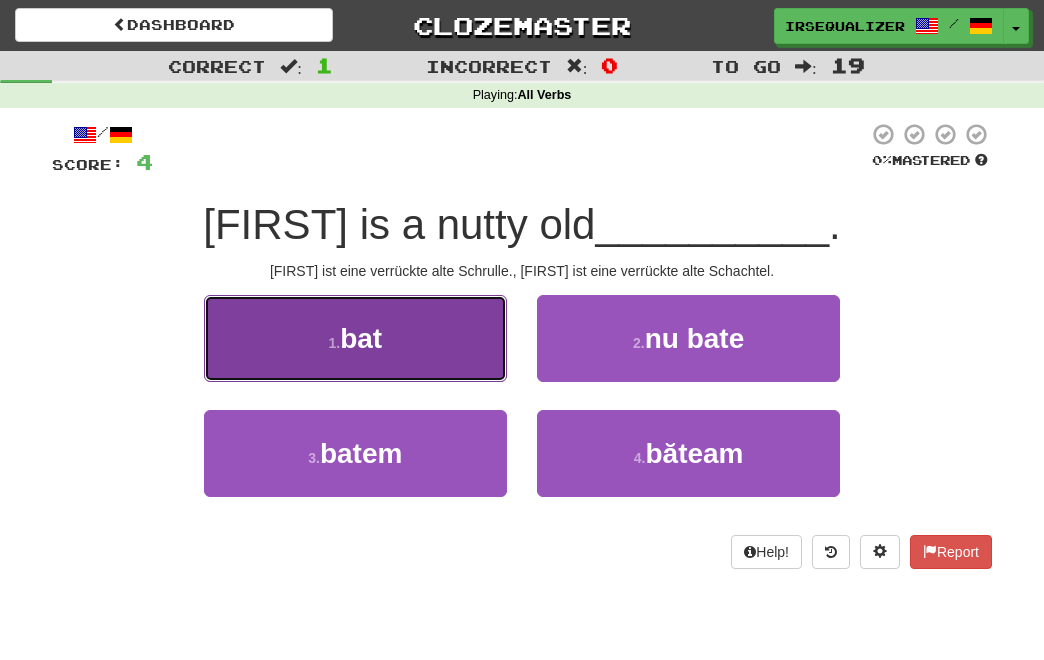click on "1 .  bat" at bounding box center [355, 338] 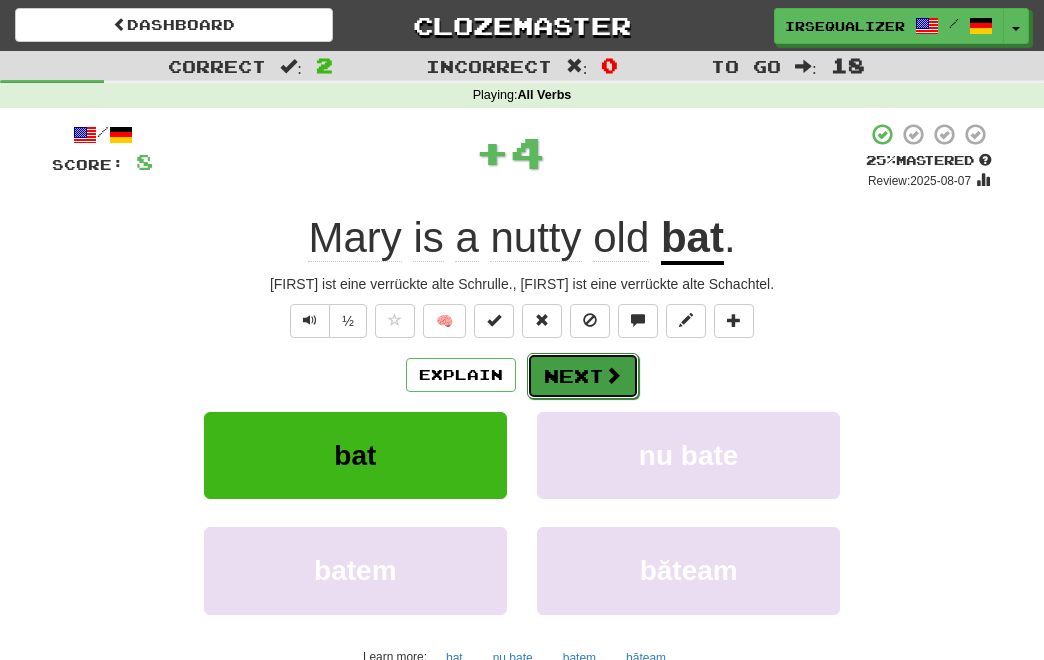click on "Next" at bounding box center [583, 376] 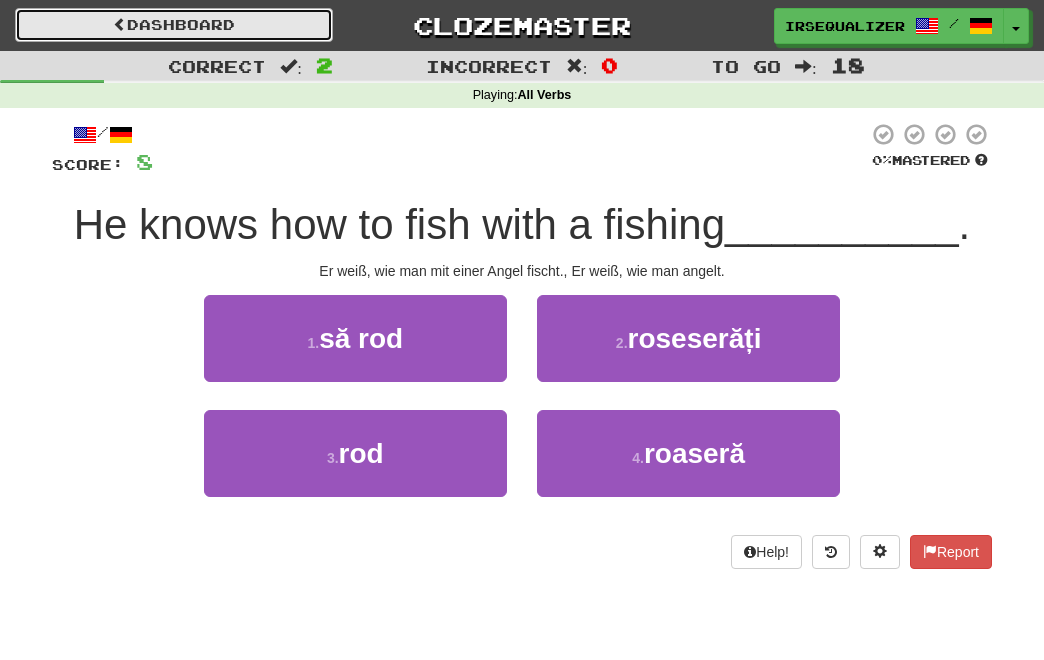 click at bounding box center (120, 24) 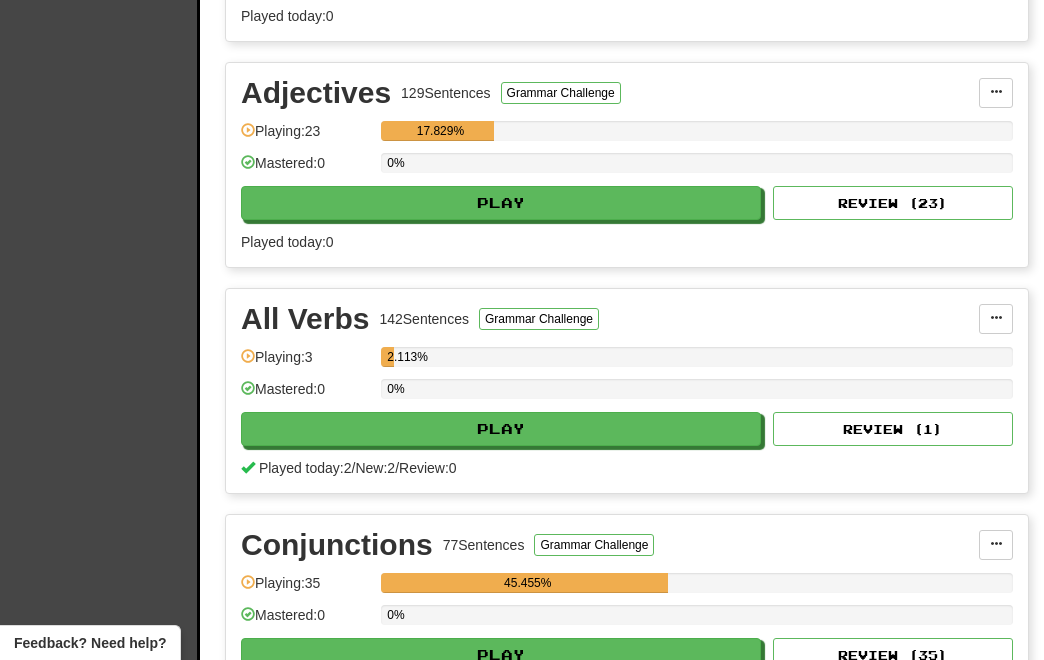 scroll, scrollTop: 1114, scrollLeft: 0, axis: vertical 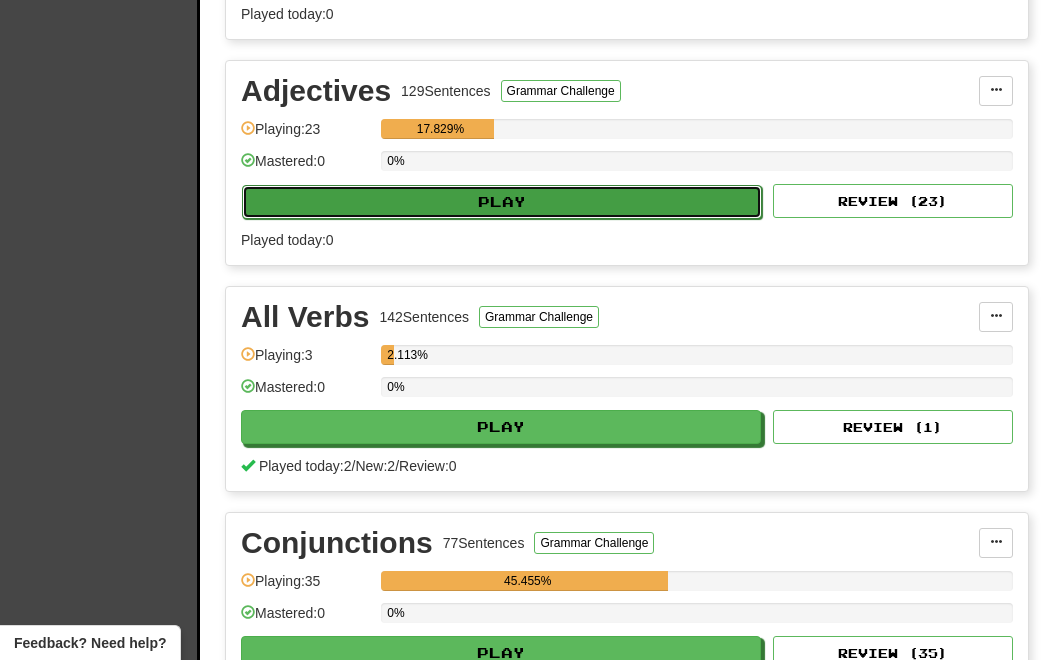click on "Play" at bounding box center [502, 202] 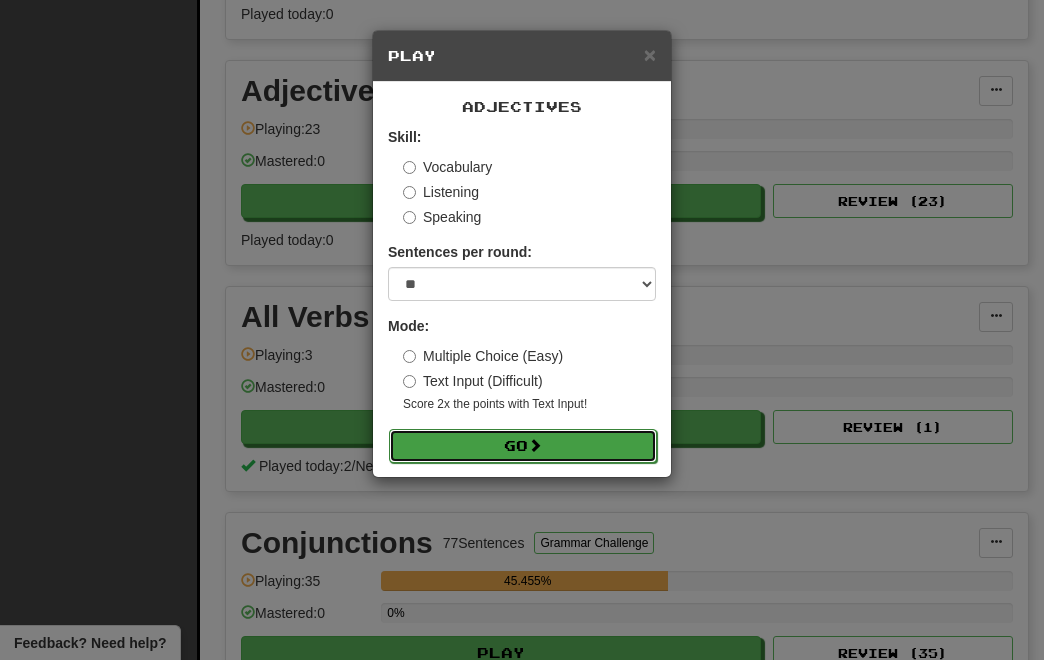 click on "Go" at bounding box center (523, 446) 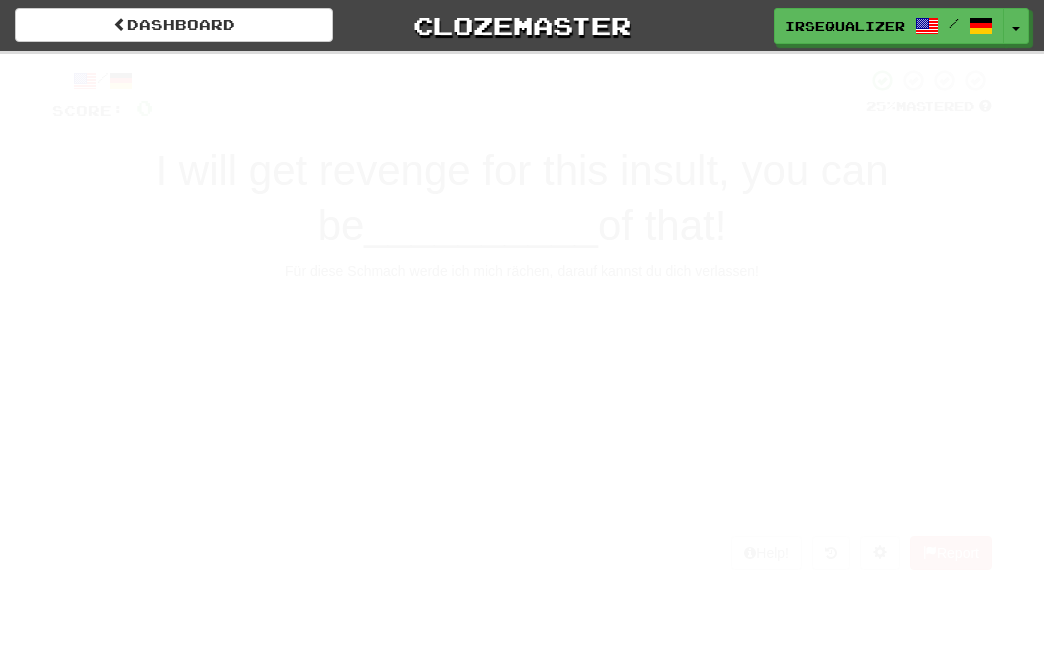 scroll, scrollTop: 0, scrollLeft: 0, axis: both 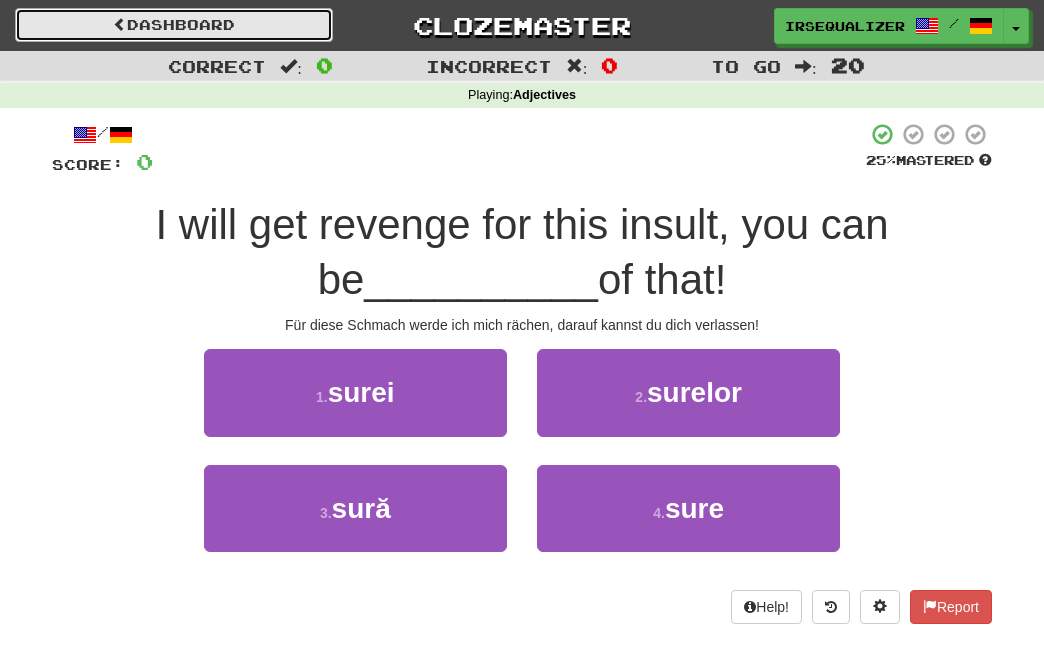 click at bounding box center (120, 24) 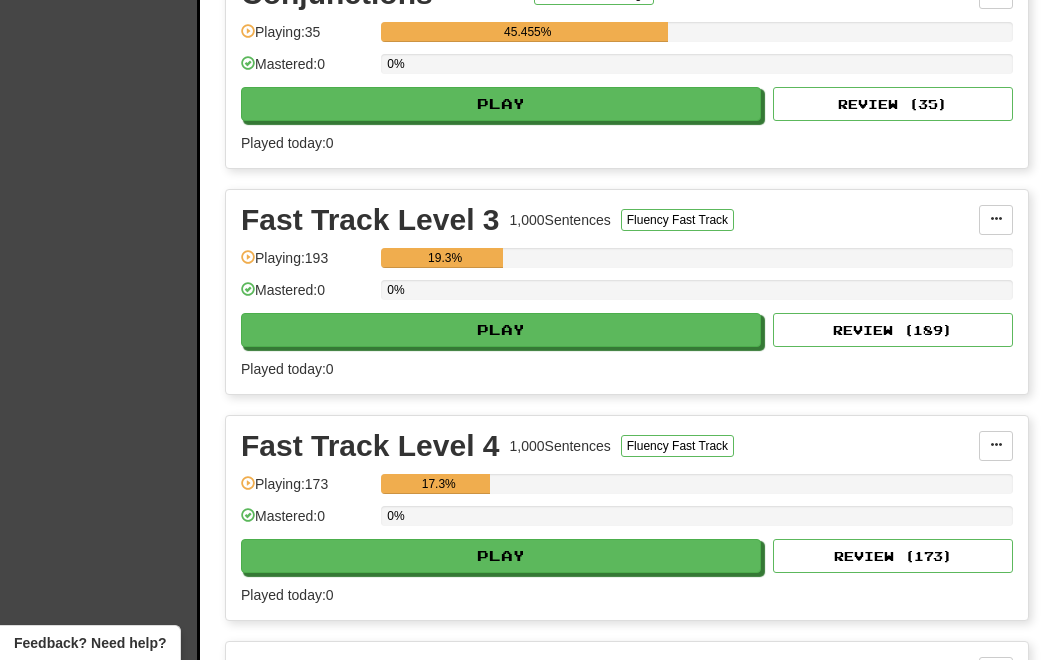 scroll, scrollTop: 1665, scrollLeft: 0, axis: vertical 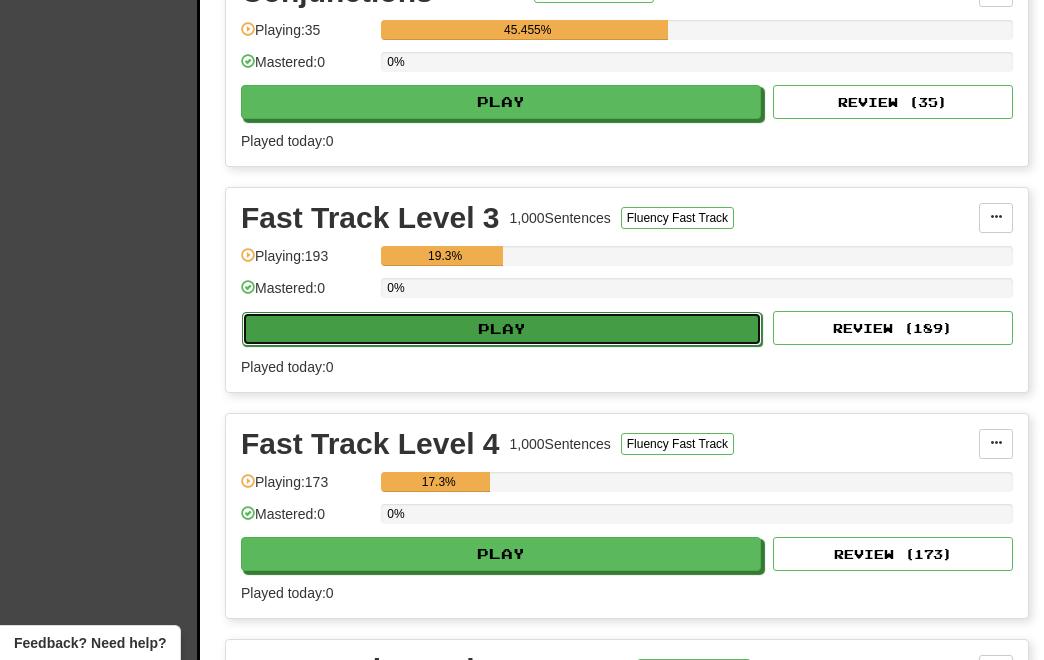 click on "Play" at bounding box center (502, 329) 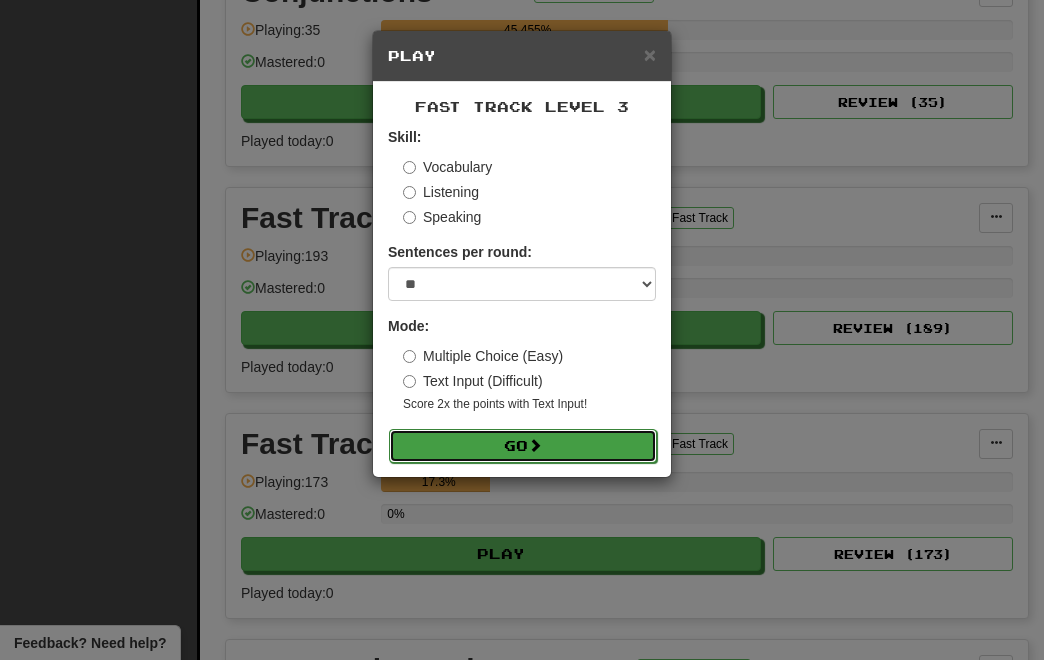 click on "Go" at bounding box center [523, 446] 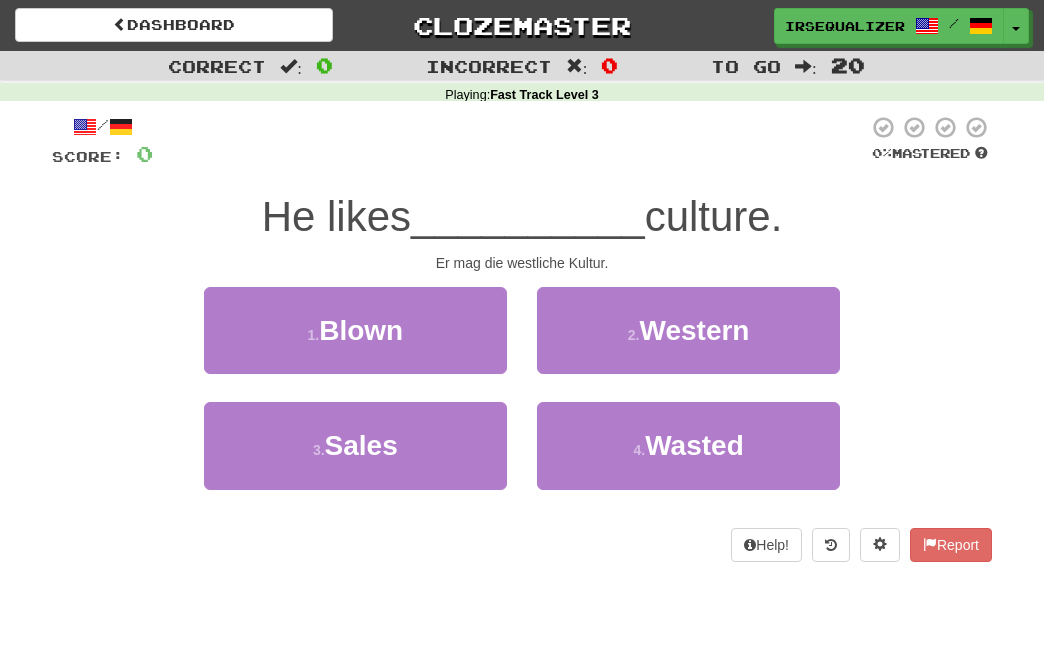 scroll, scrollTop: 0, scrollLeft: 0, axis: both 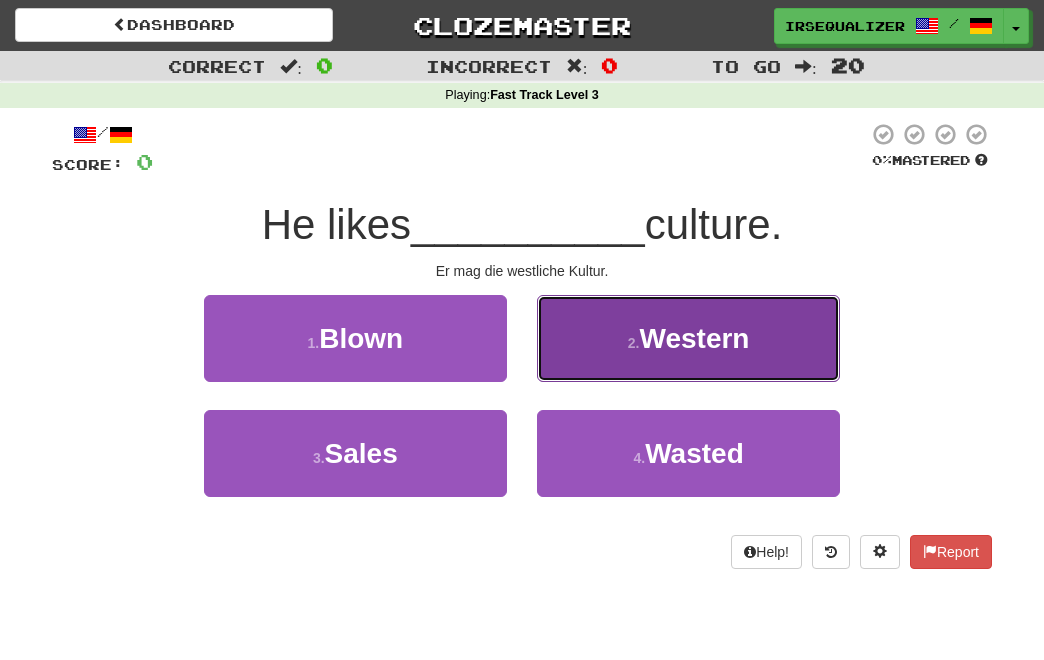 click on "Western" at bounding box center [695, 338] 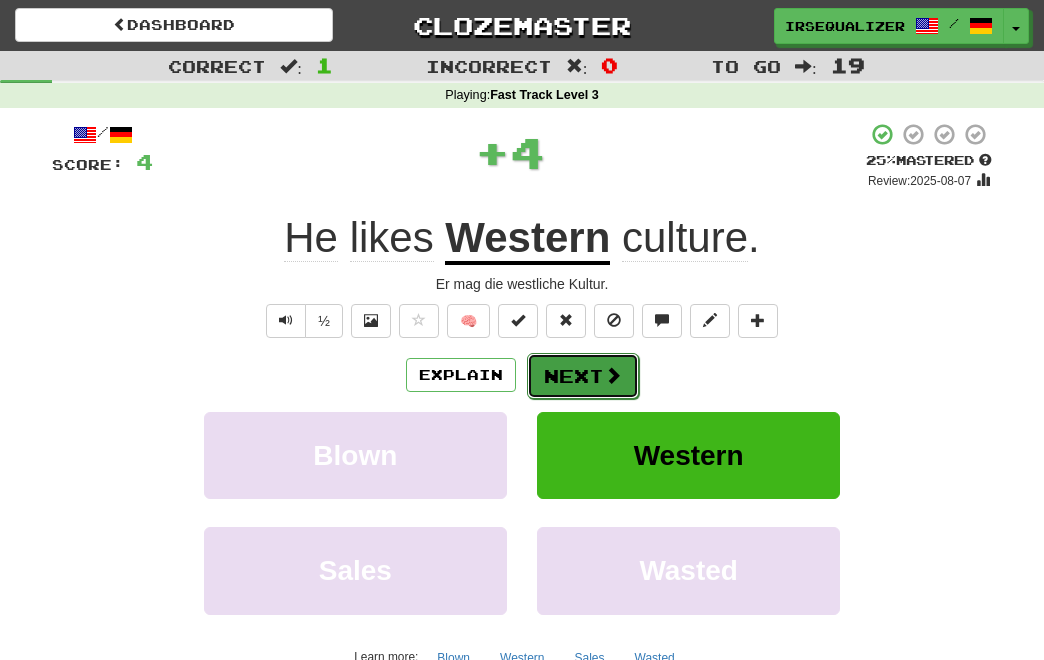 click on "Next" at bounding box center (583, 376) 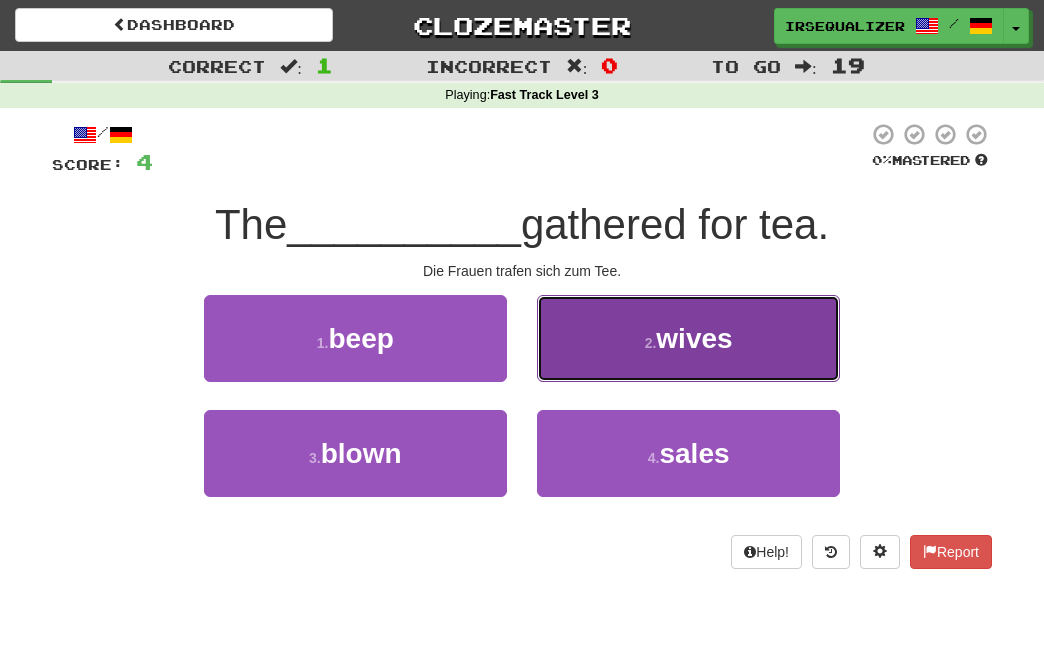 click on "wives" at bounding box center [694, 338] 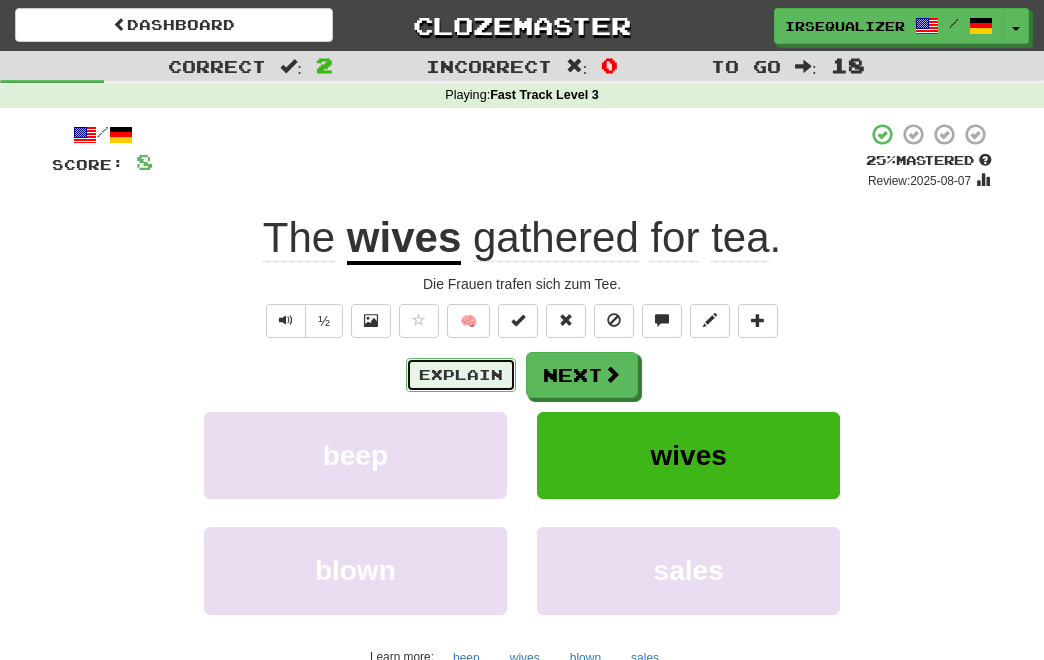 click on "Explain" at bounding box center (461, 375) 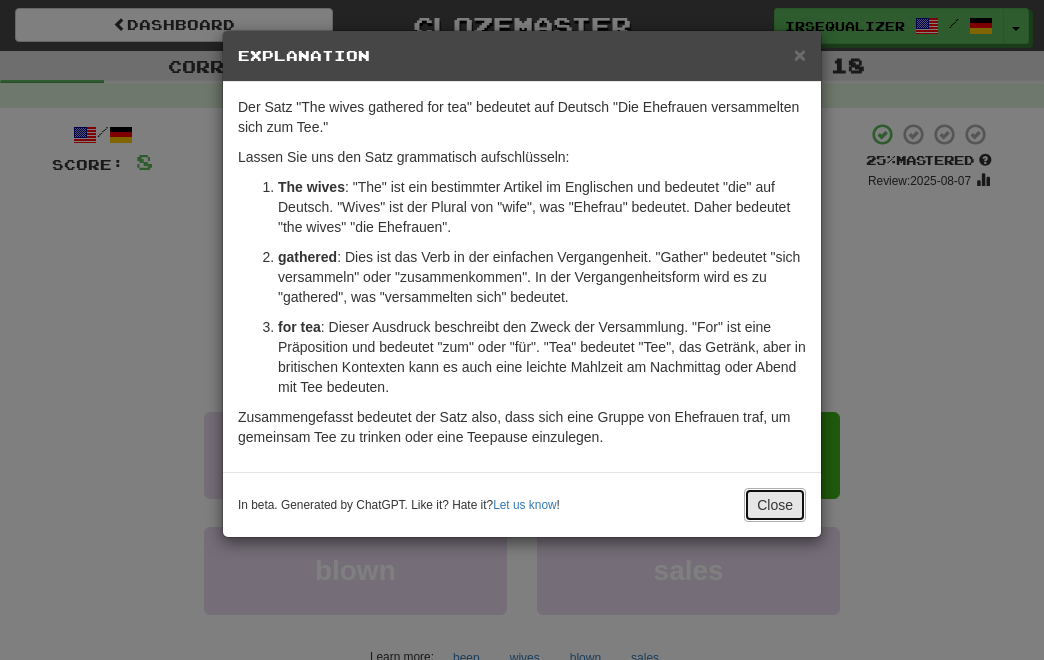 click on "Close" at bounding box center [775, 505] 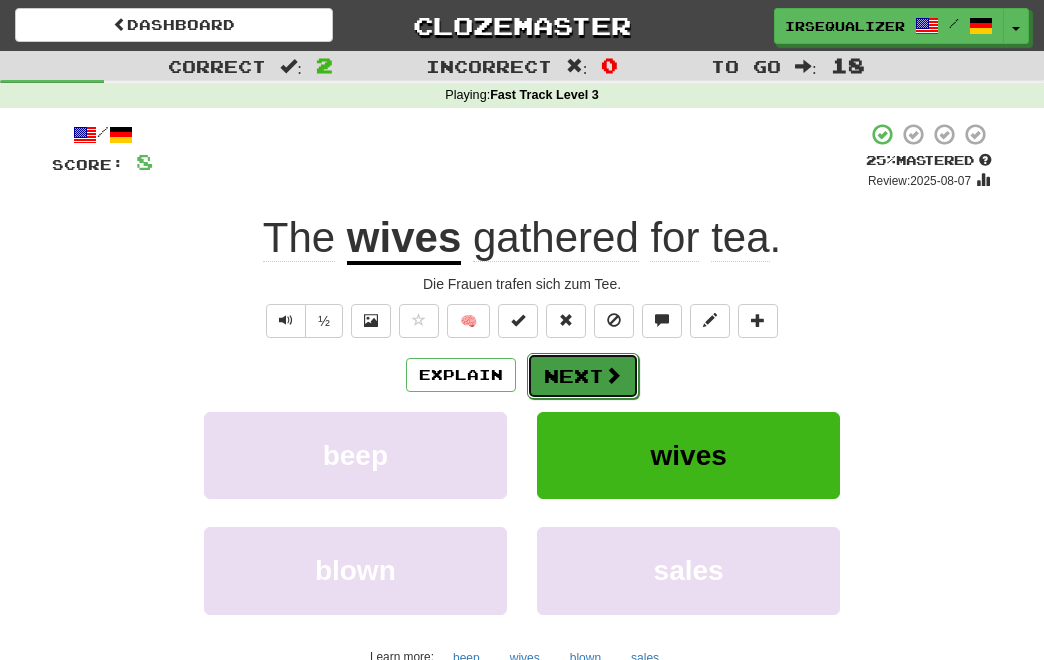 click on "Next" at bounding box center [583, 376] 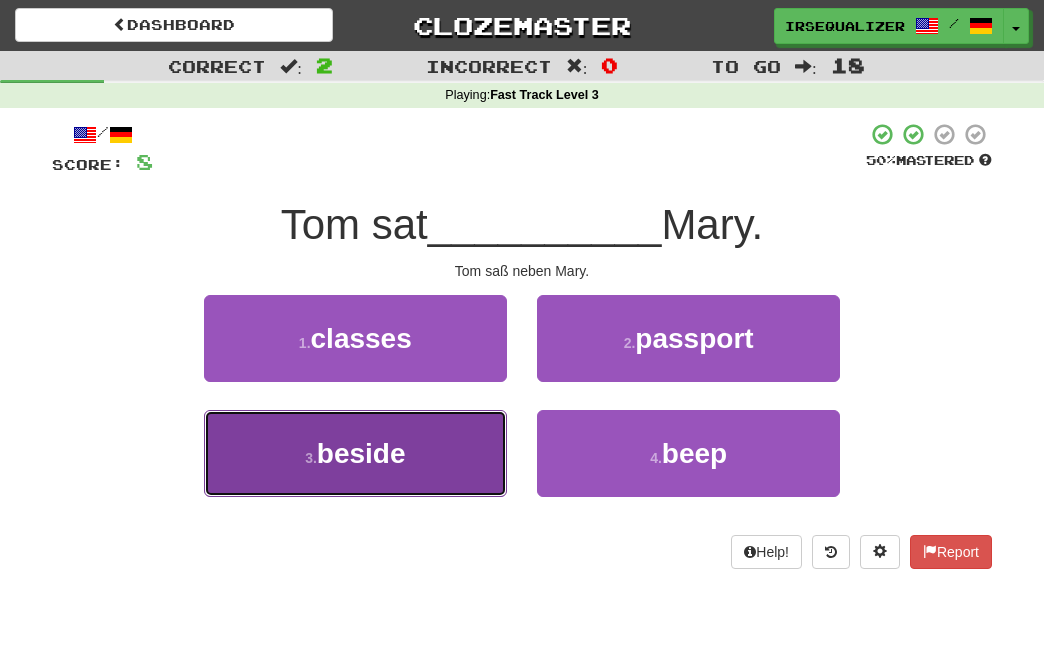 click on "3 .  beside" at bounding box center (355, 453) 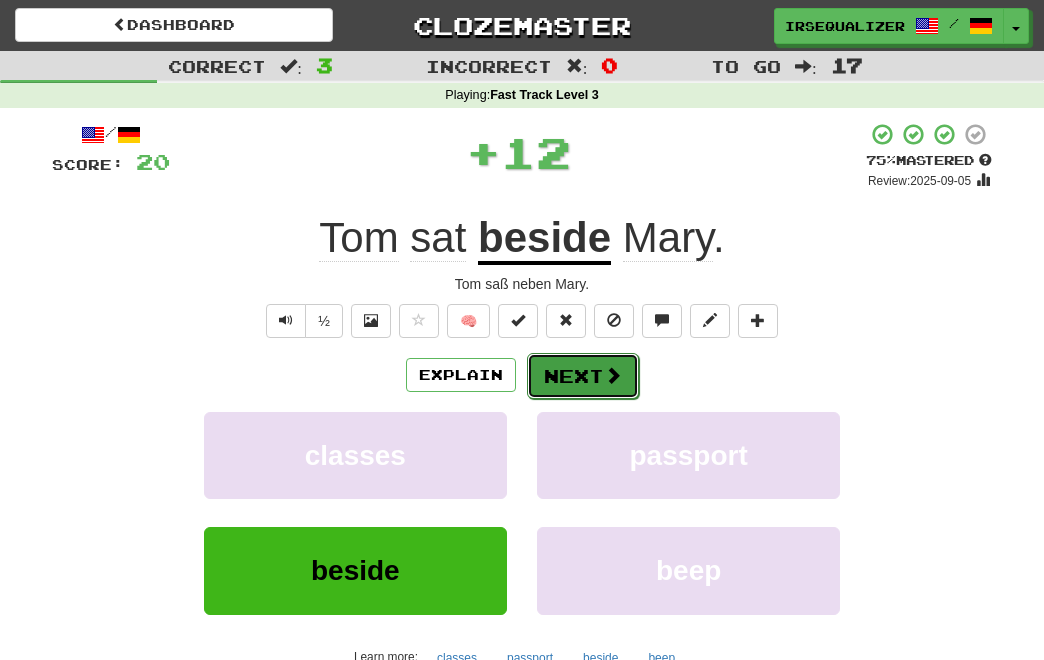 click on "Next" at bounding box center [583, 376] 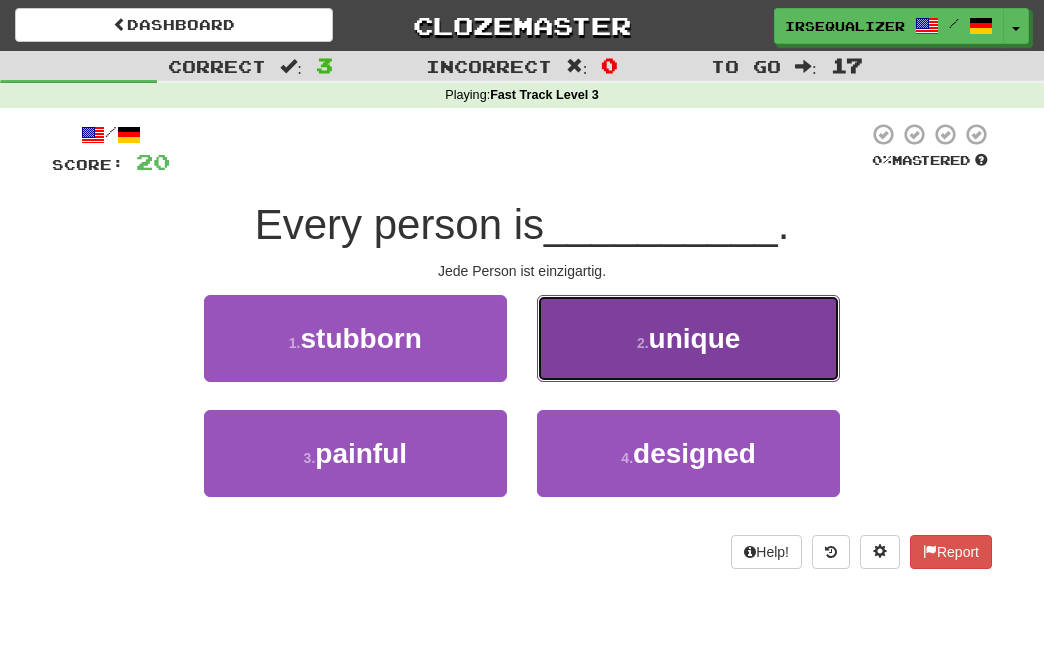 click on "unique" at bounding box center [695, 338] 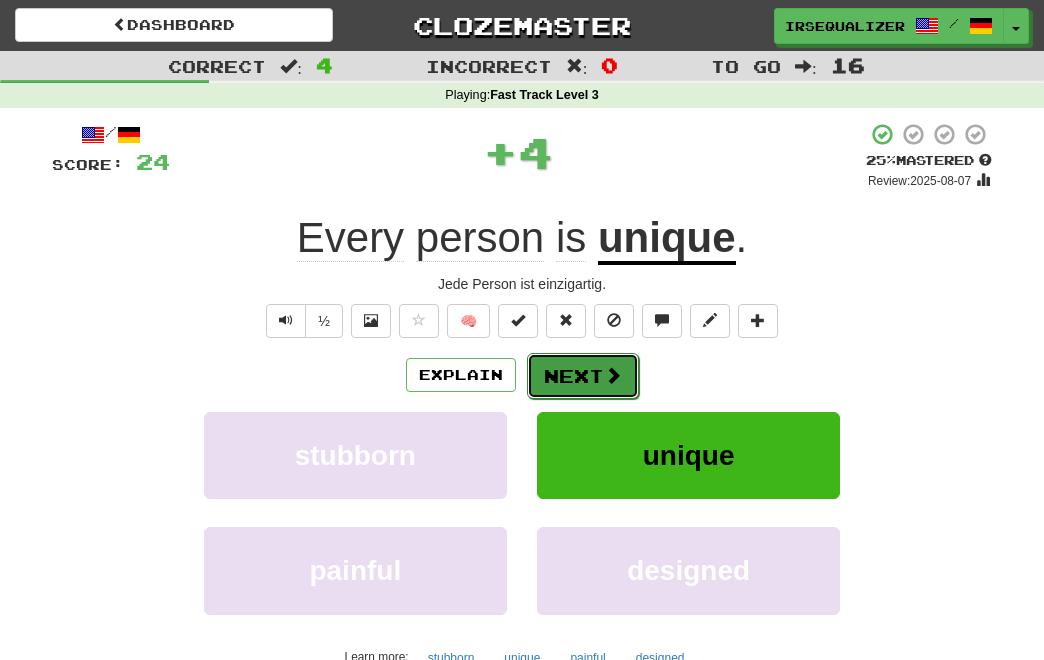 click on "Next" at bounding box center [583, 376] 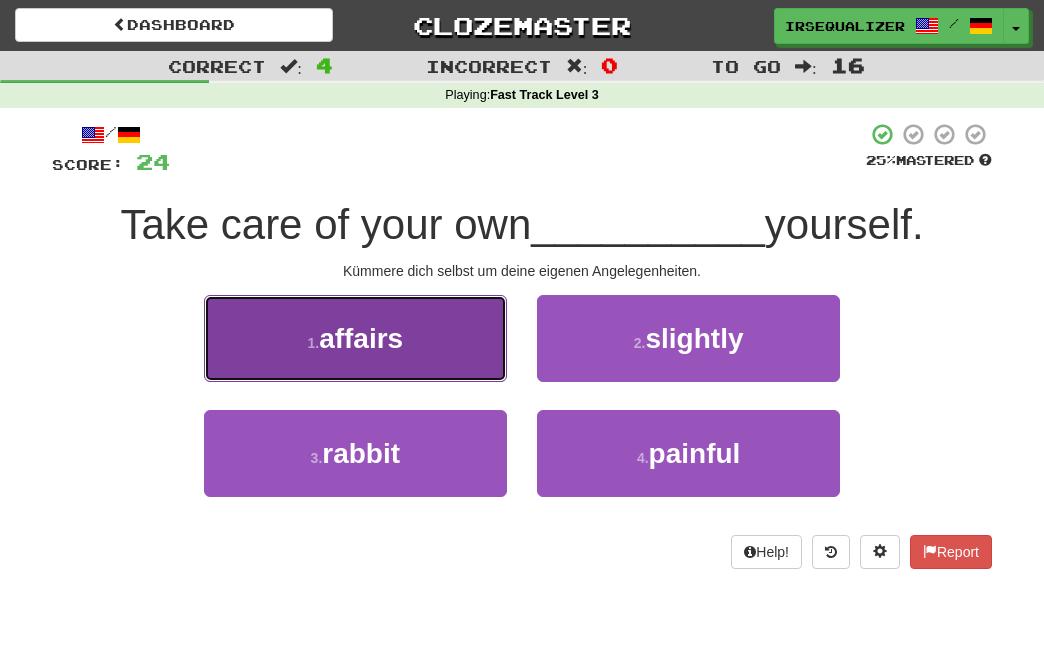 click on "1 .  affairs" at bounding box center [355, 338] 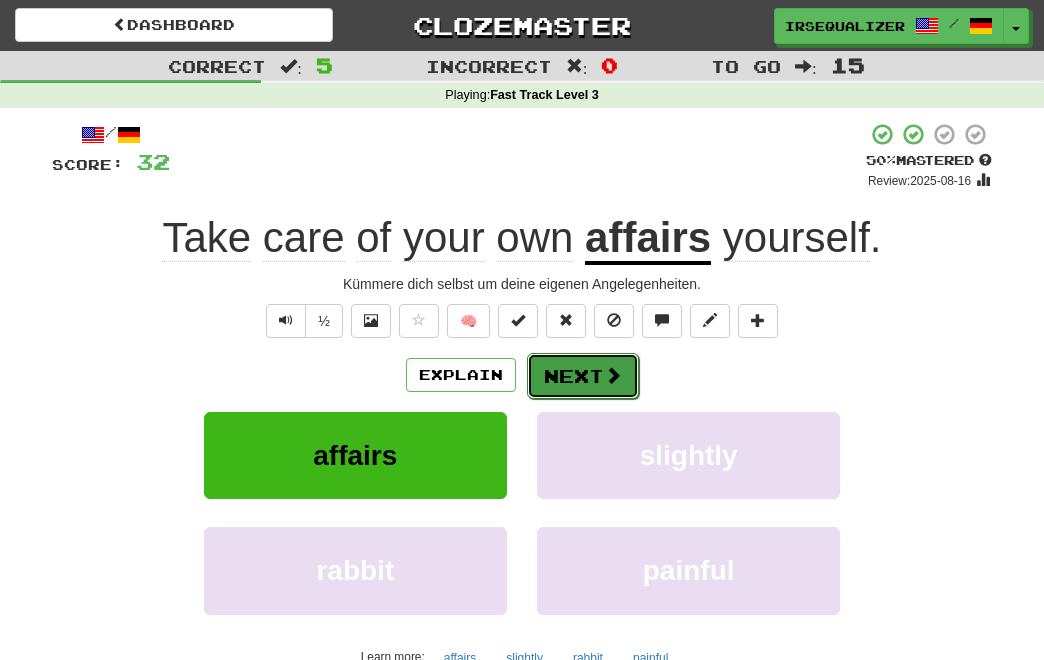 click on "Next" at bounding box center [583, 376] 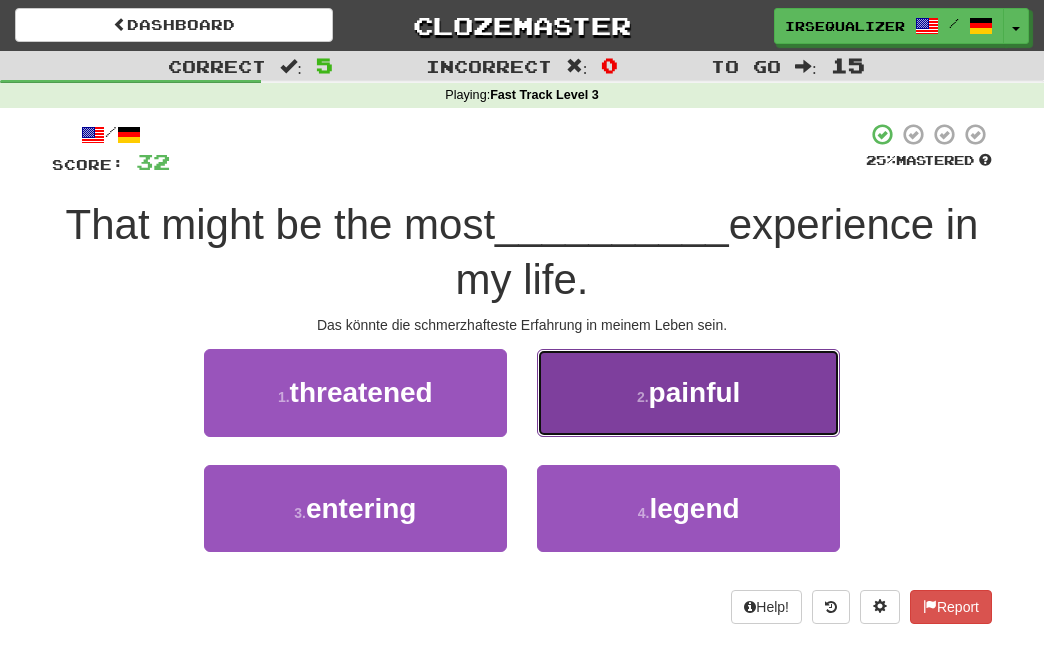 click on "painful" at bounding box center (695, 392) 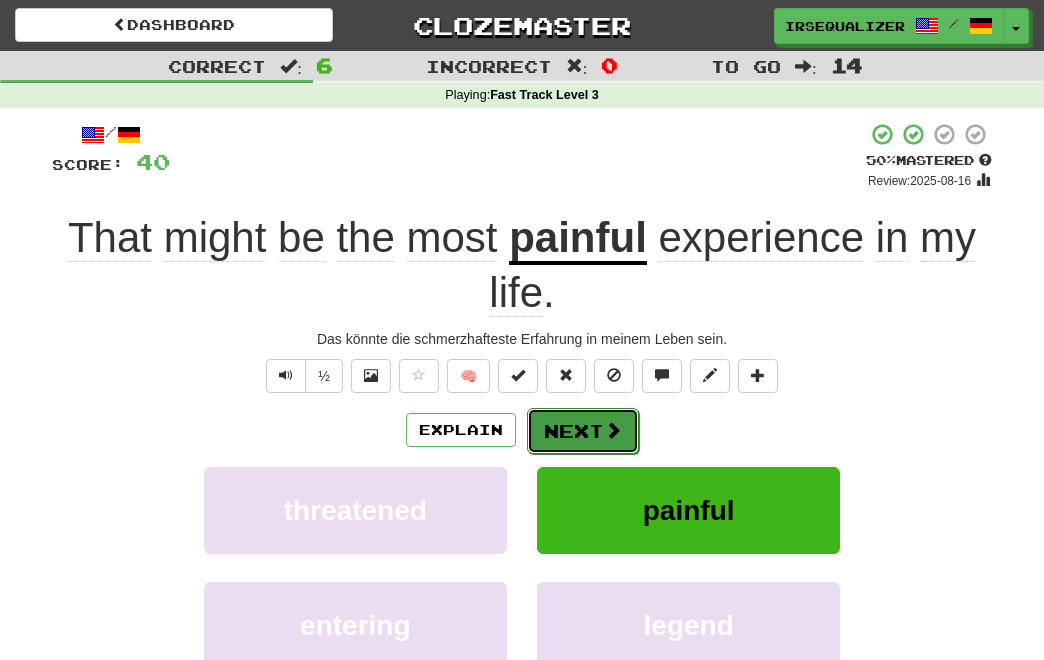 click at bounding box center (613, 430) 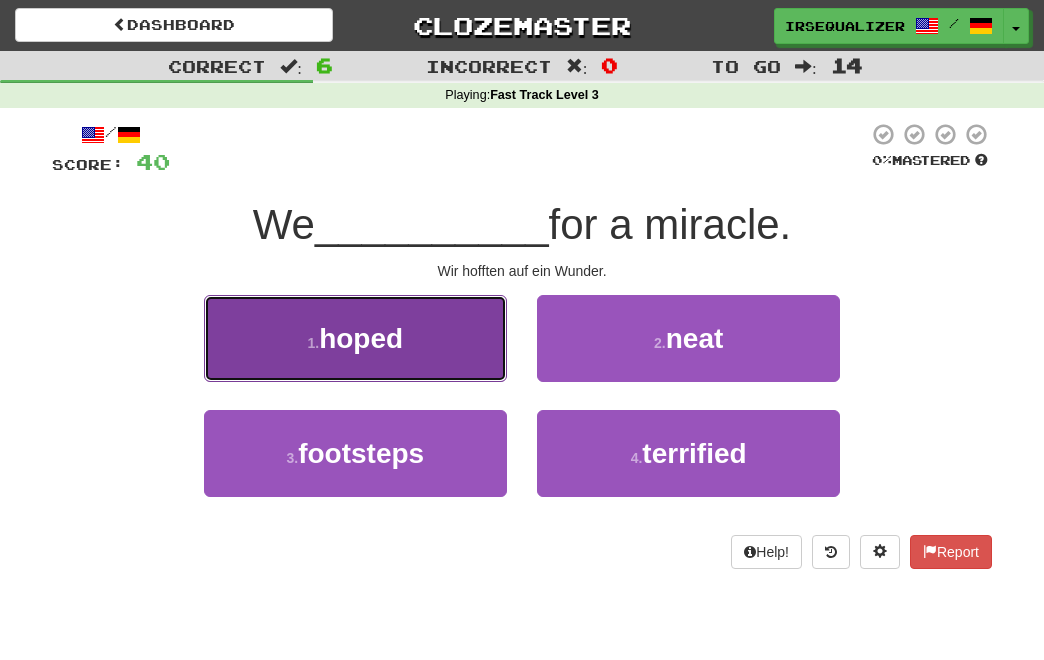 click on "1 .  hoped" at bounding box center (355, 338) 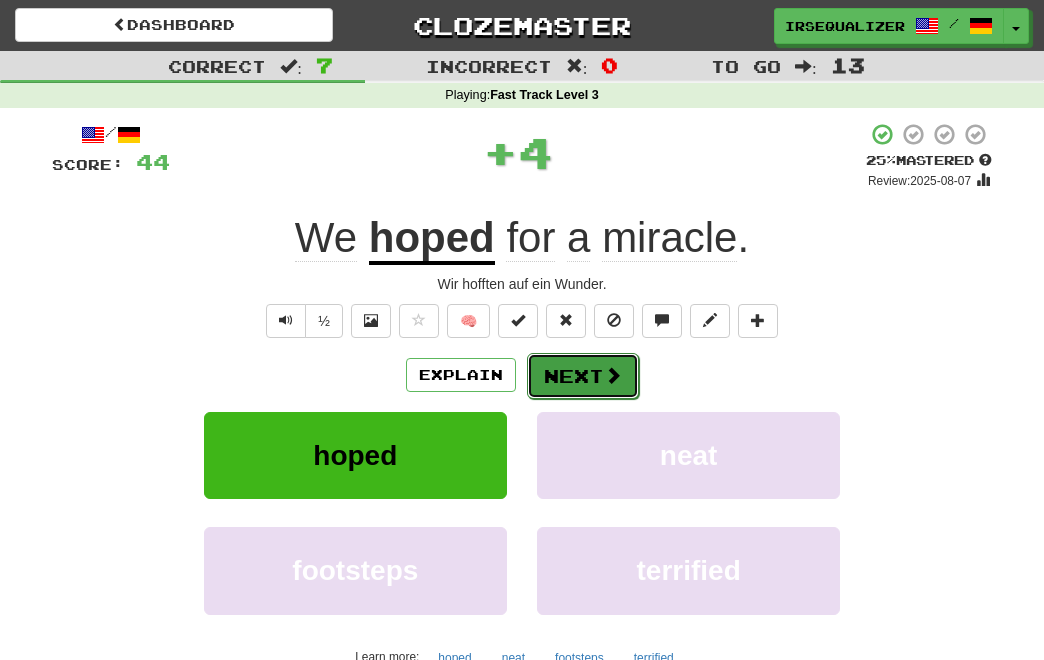 click on "Next" at bounding box center (583, 376) 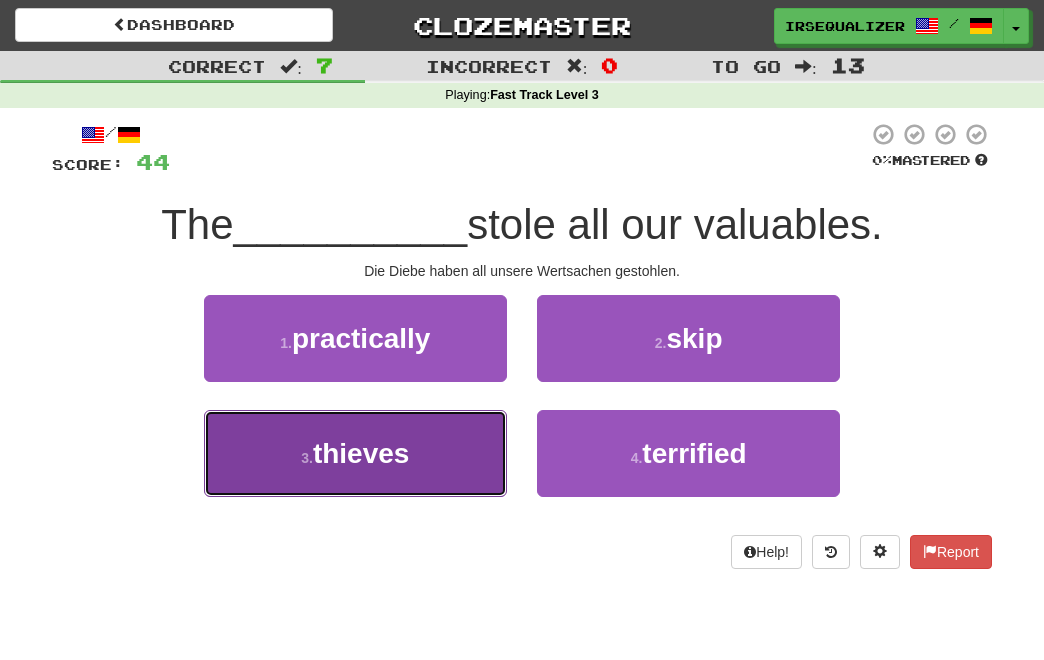 click on "3 .  thieves" at bounding box center (355, 453) 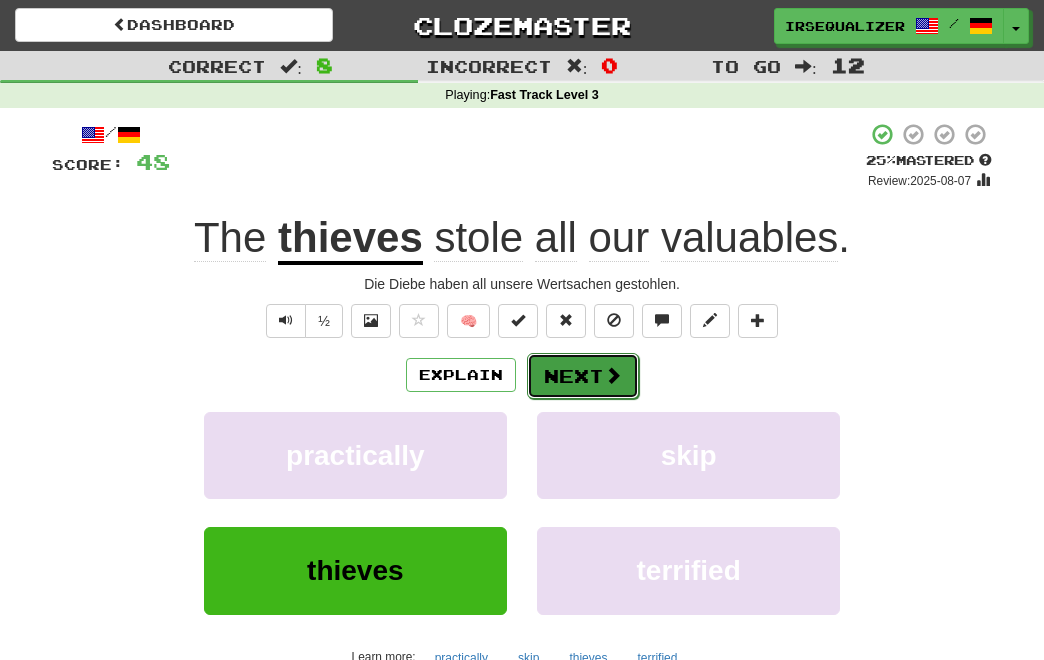 click on "Next" at bounding box center (583, 376) 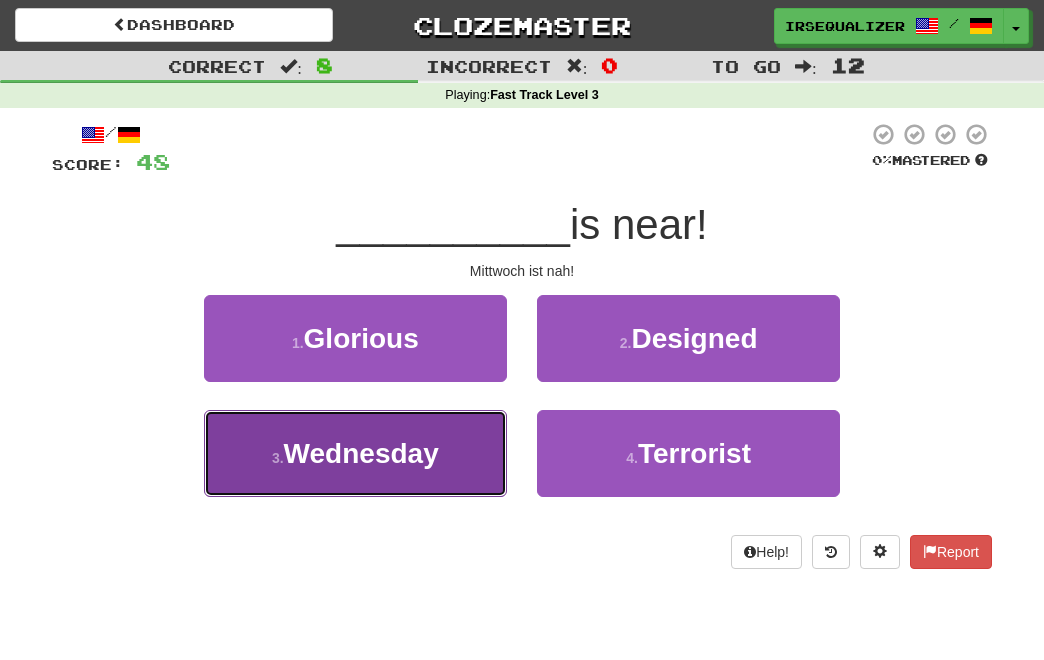 click on "Wednesday" at bounding box center [361, 453] 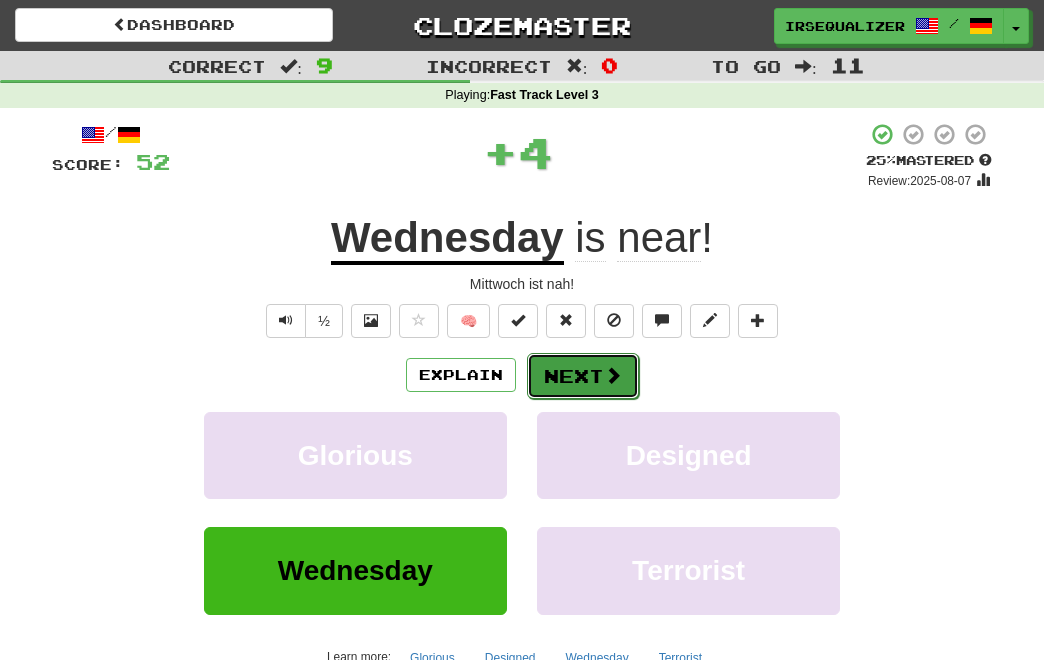 click on "Next" at bounding box center (583, 376) 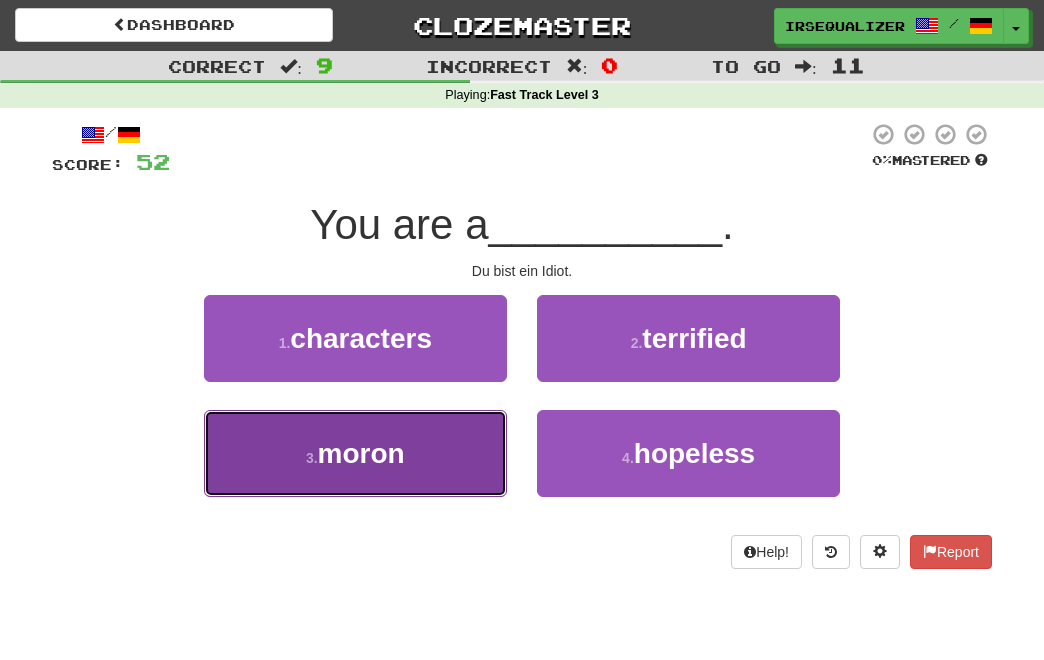 click on "moron" at bounding box center [361, 453] 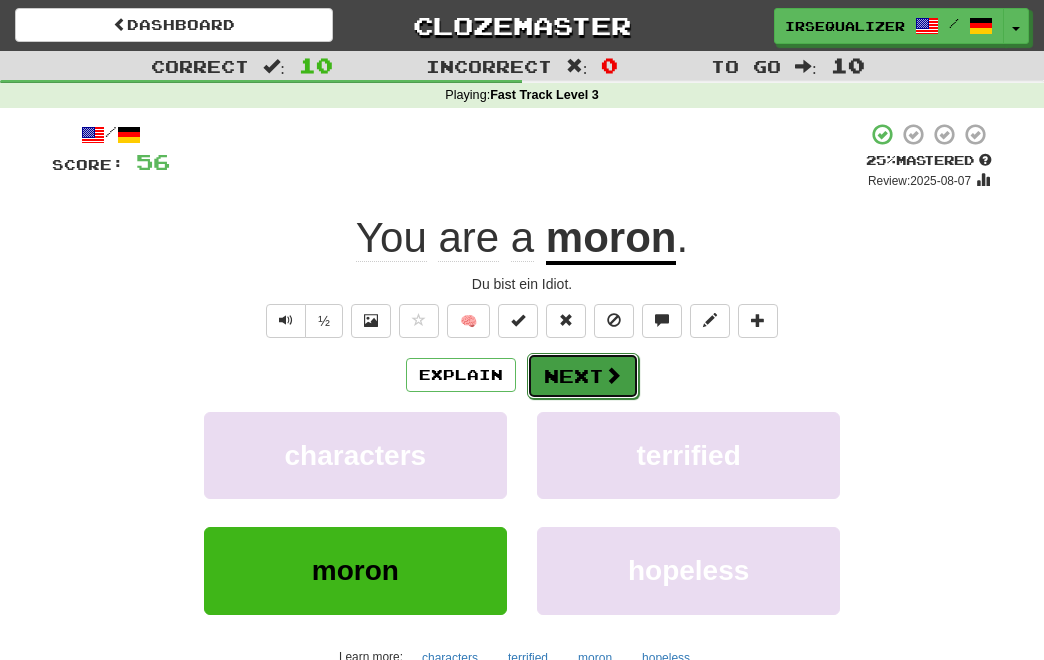 click on "Next" at bounding box center [583, 376] 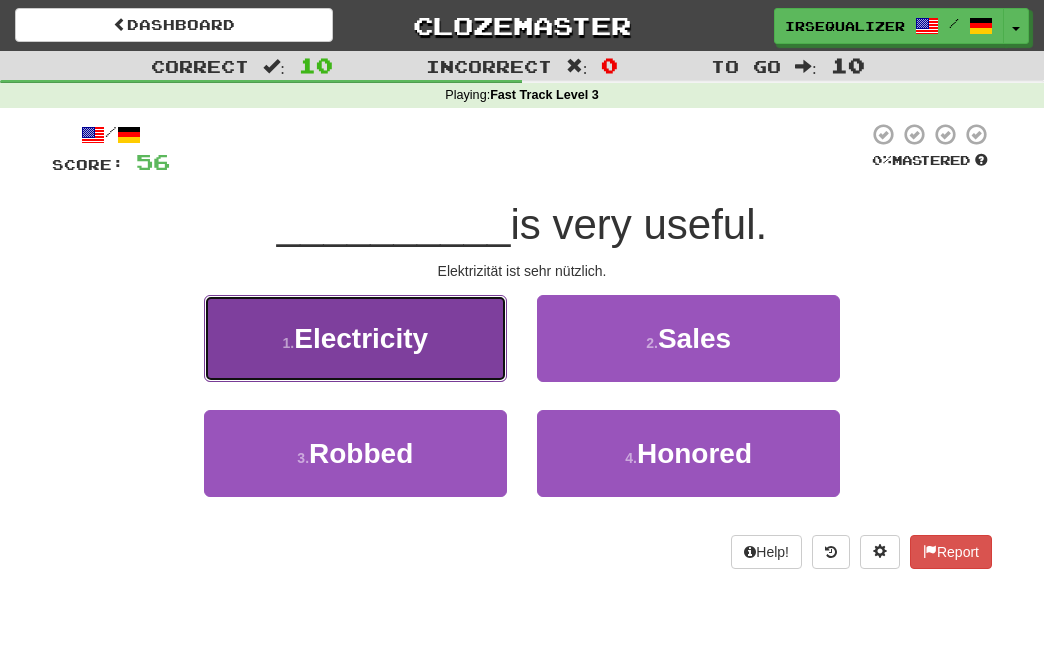 click on "Electricity" at bounding box center [361, 338] 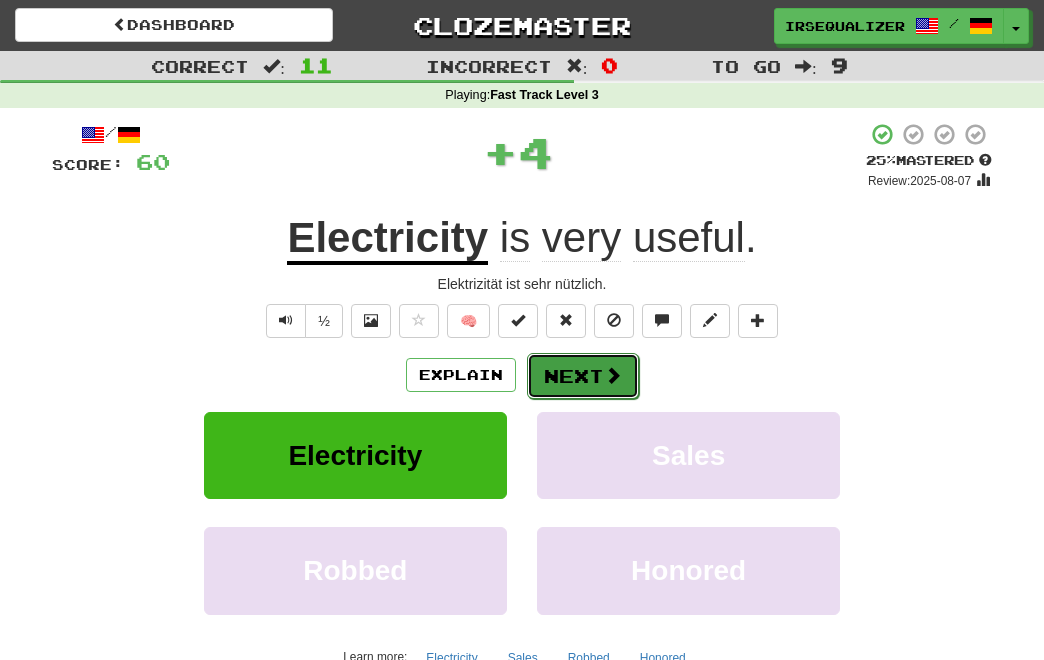 click at bounding box center [613, 375] 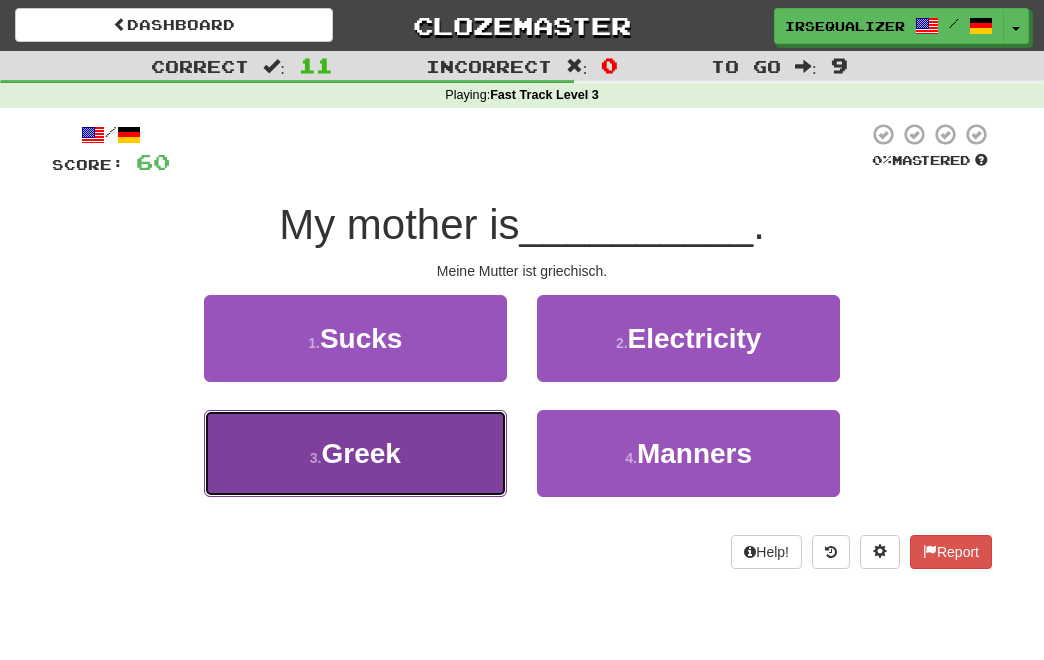 click on "Greek" at bounding box center [360, 453] 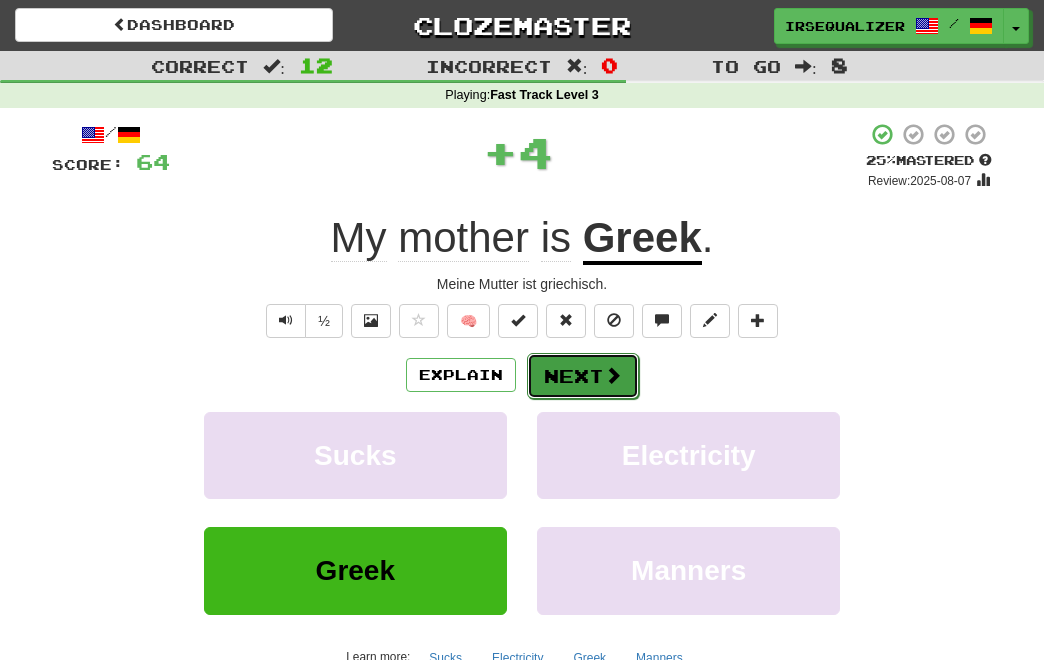 click on "Next" at bounding box center (583, 376) 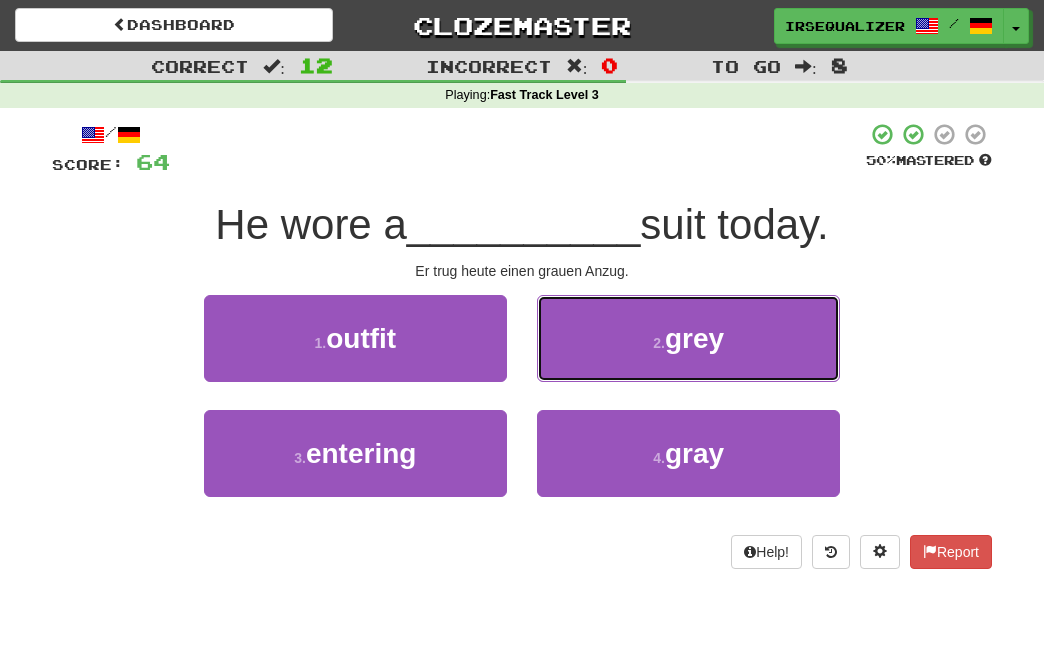 click on "2 .  grey" at bounding box center [688, 338] 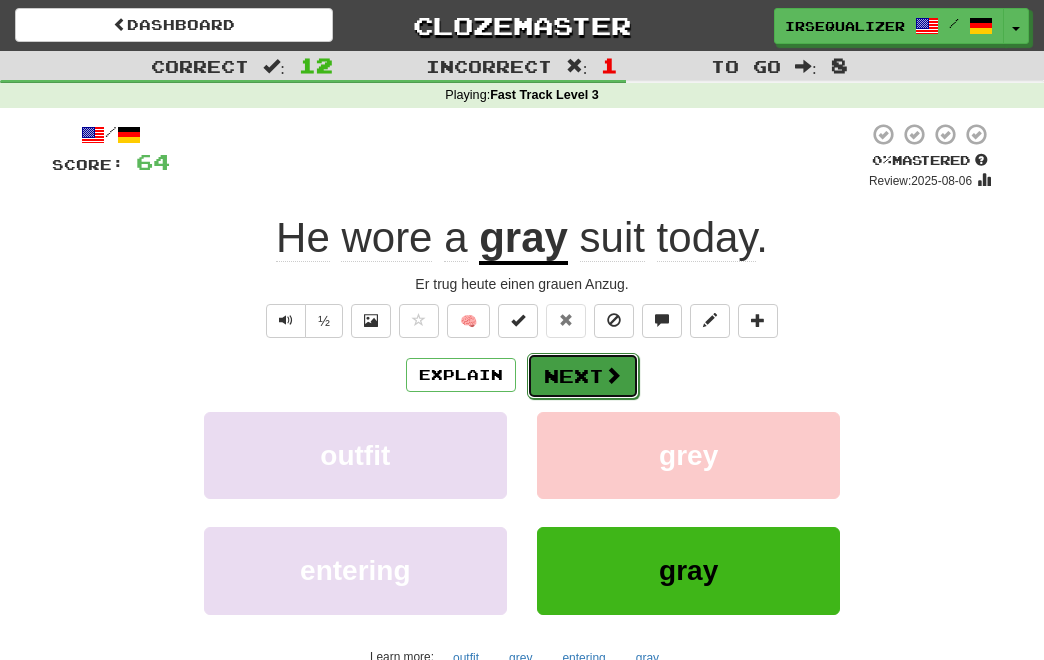click at bounding box center (613, 375) 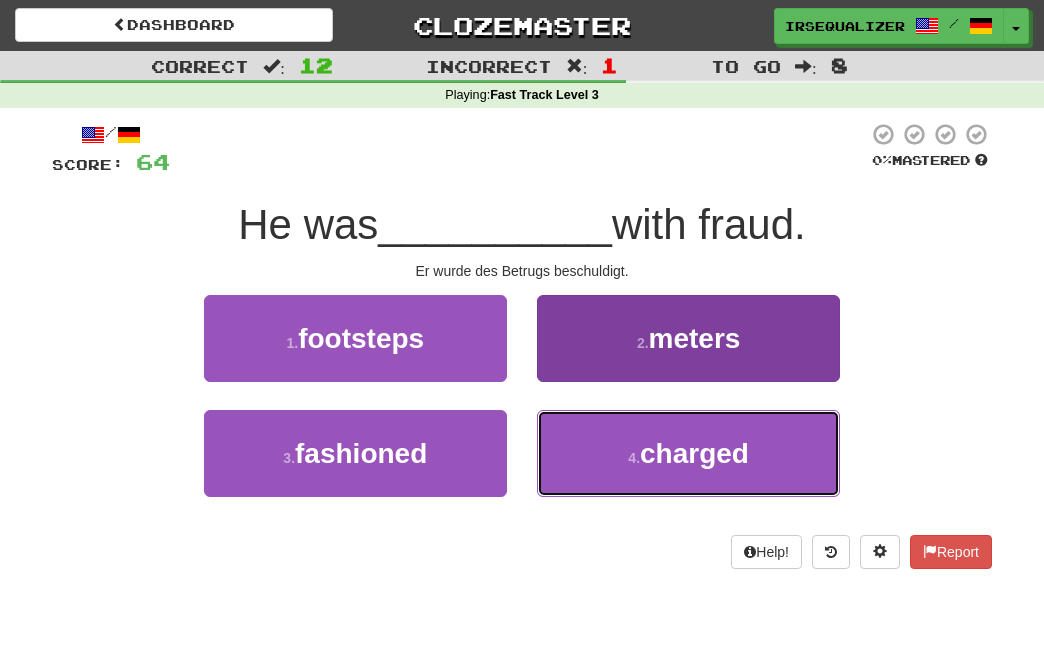 click on "charged" at bounding box center (694, 453) 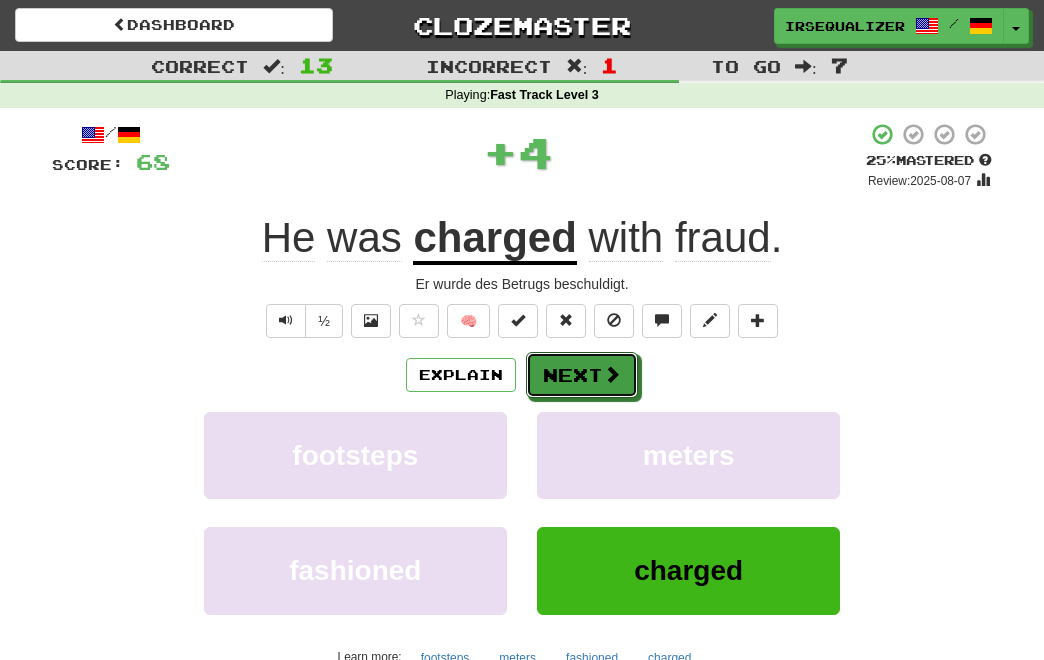 click on "Next" at bounding box center [582, 375] 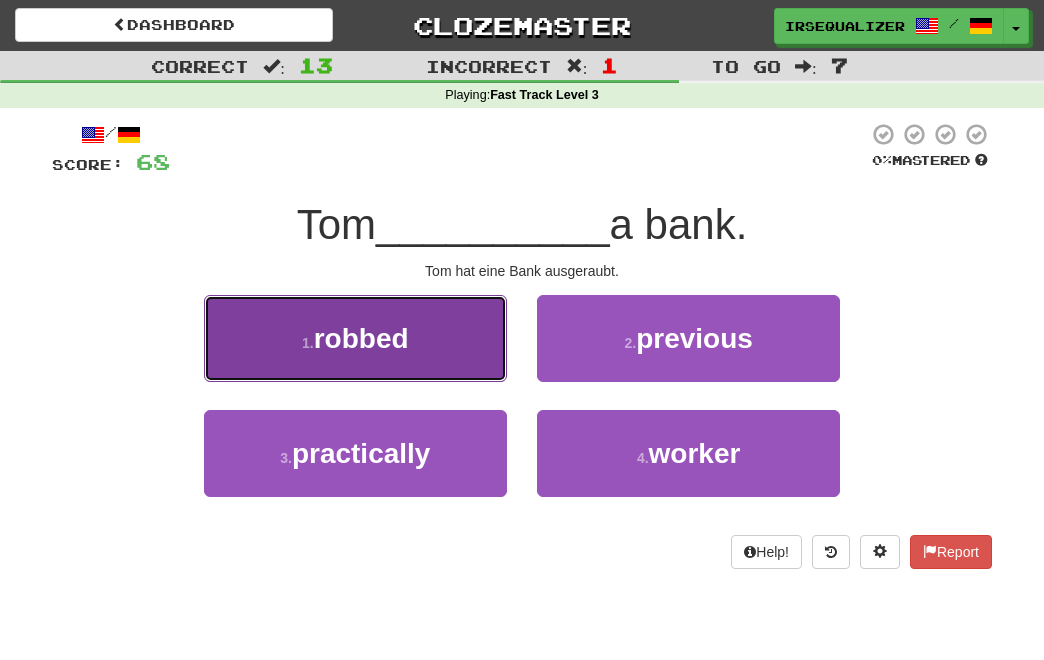 click on "robbed" at bounding box center [361, 338] 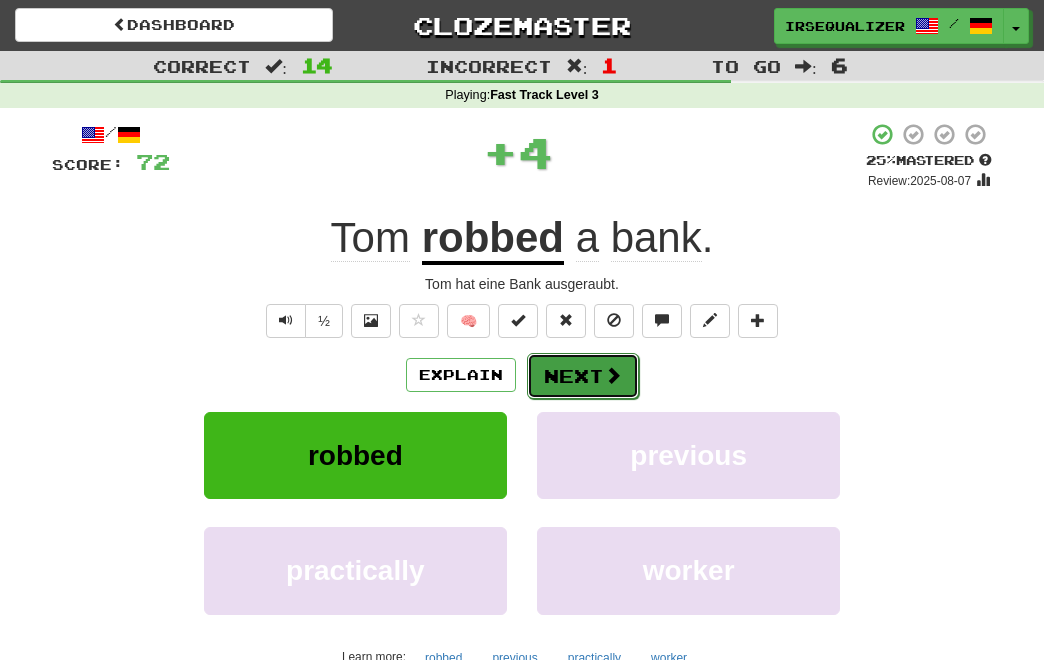 click on "Next" at bounding box center [583, 376] 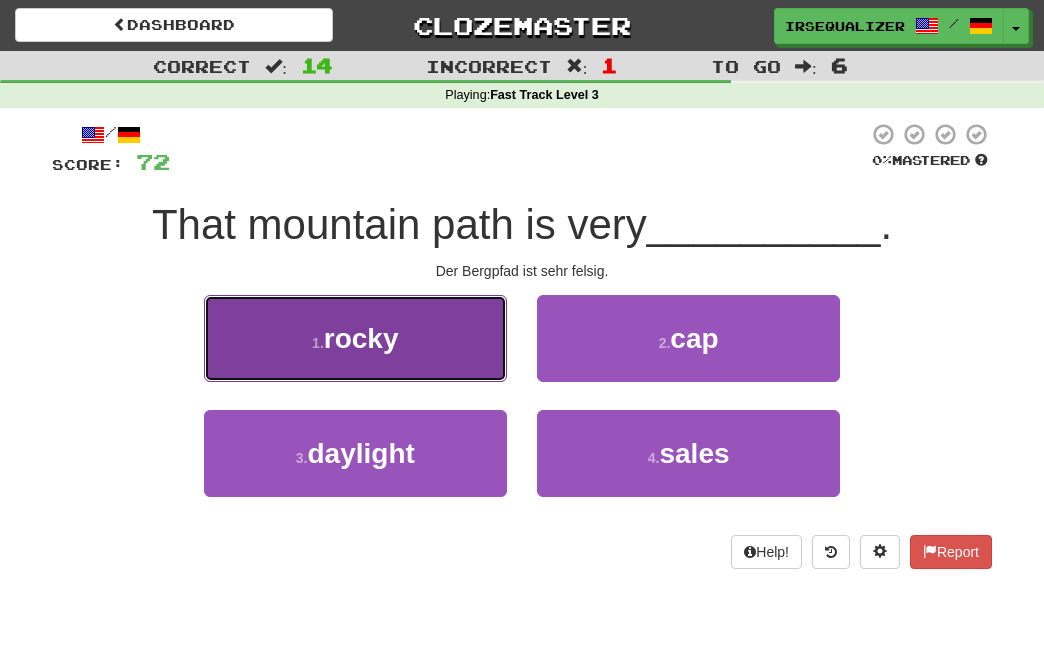 click on "1 .  rocky" at bounding box center (355, 338) 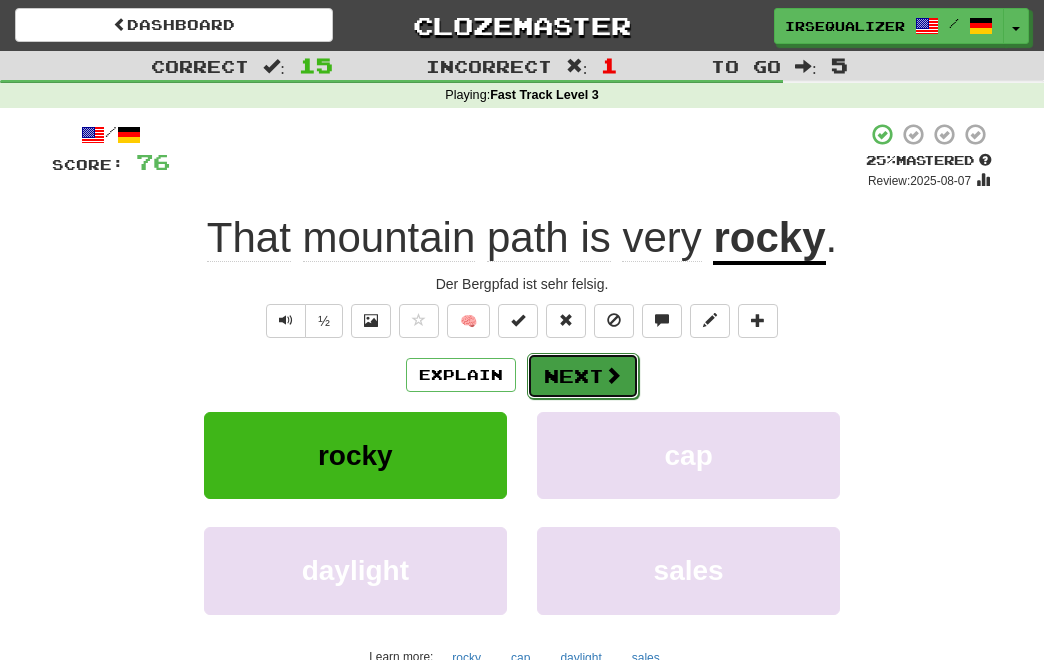 click on "Next" at bounding box center (583, 376) 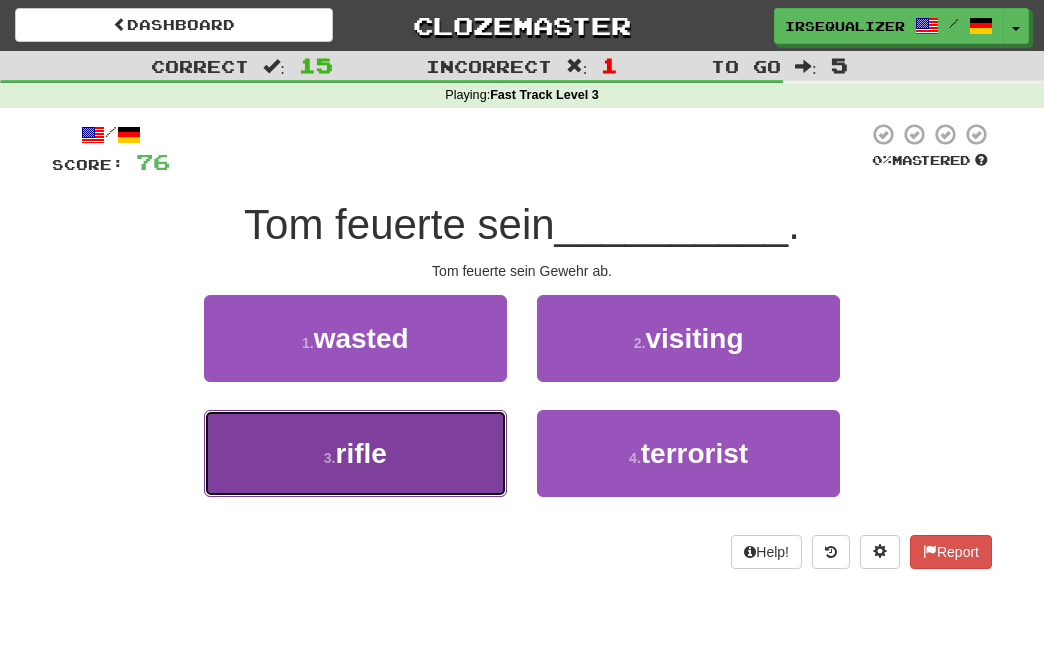 click on "3 .  rifle" at bounding box center [355, 453] 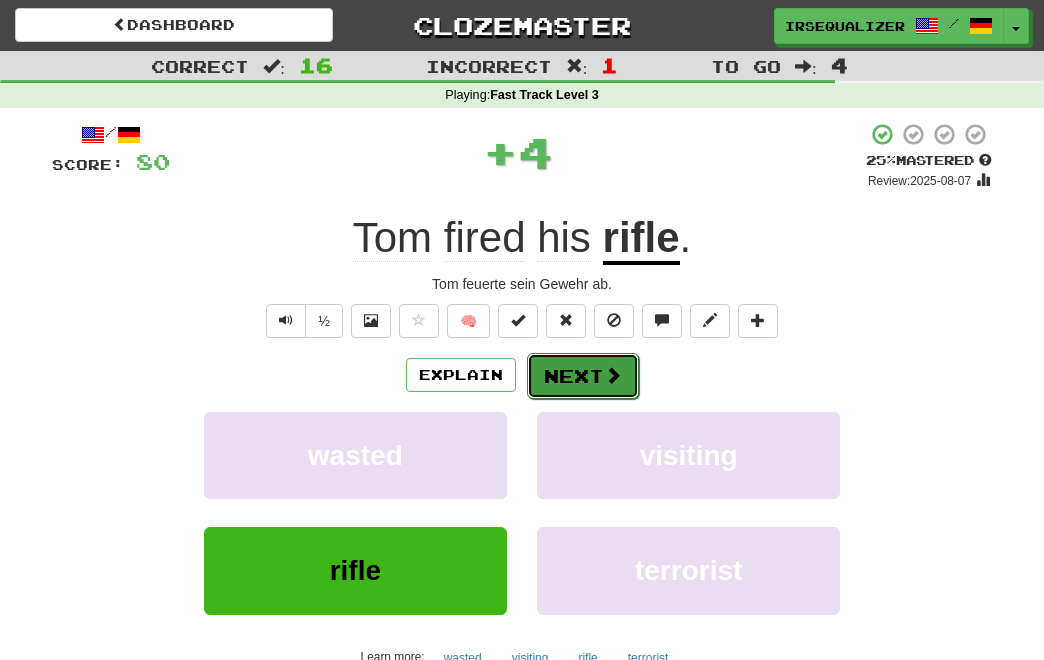 click on "Next" at bounding box center [583, 376] 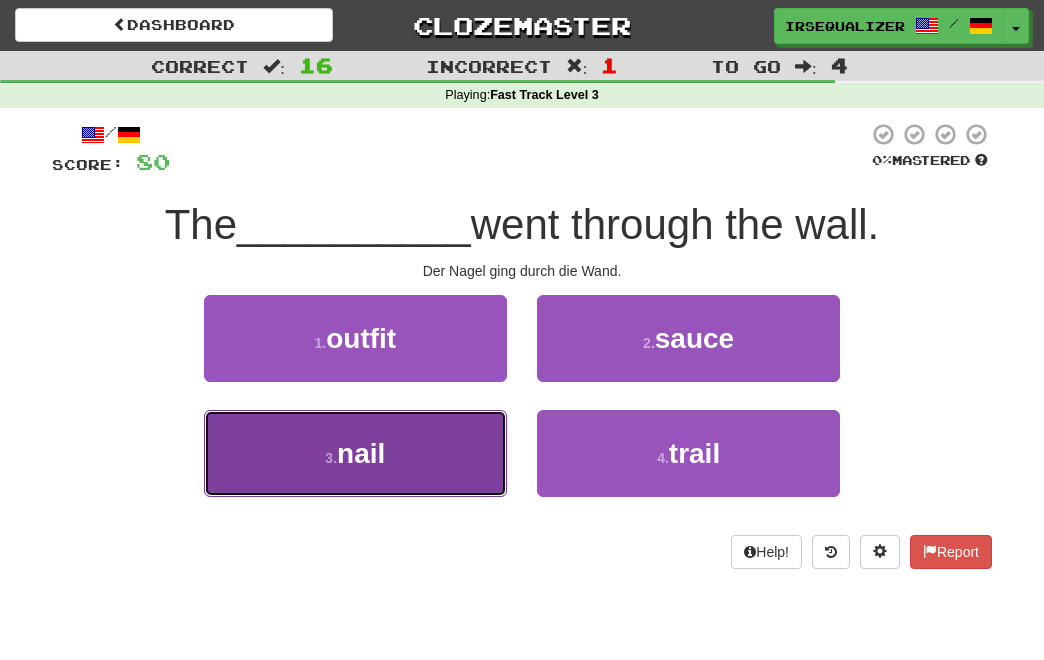 click on "3 .  nail" at bounding box center (355, 453) 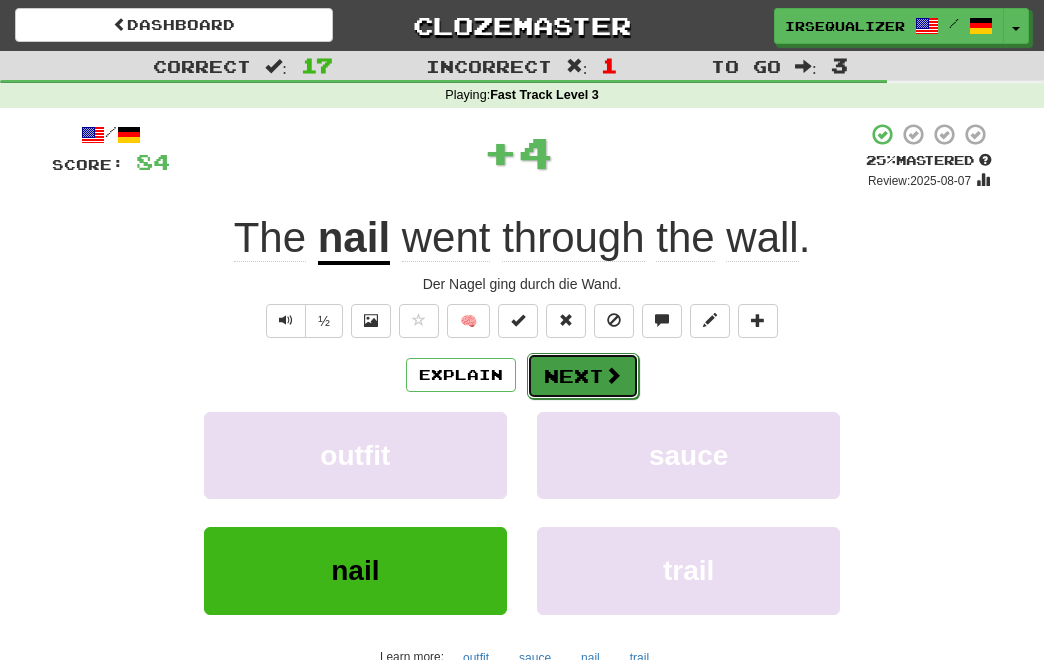 click on "Next" at bounding box center [583, 376] 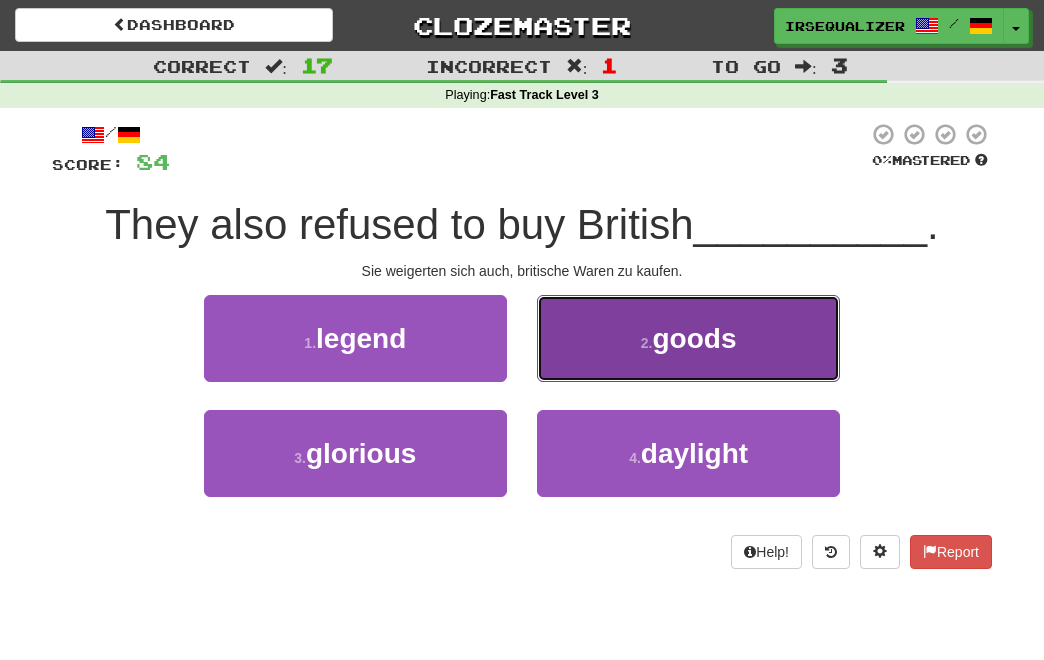 click on "goods" at bounding box center [694, 338] 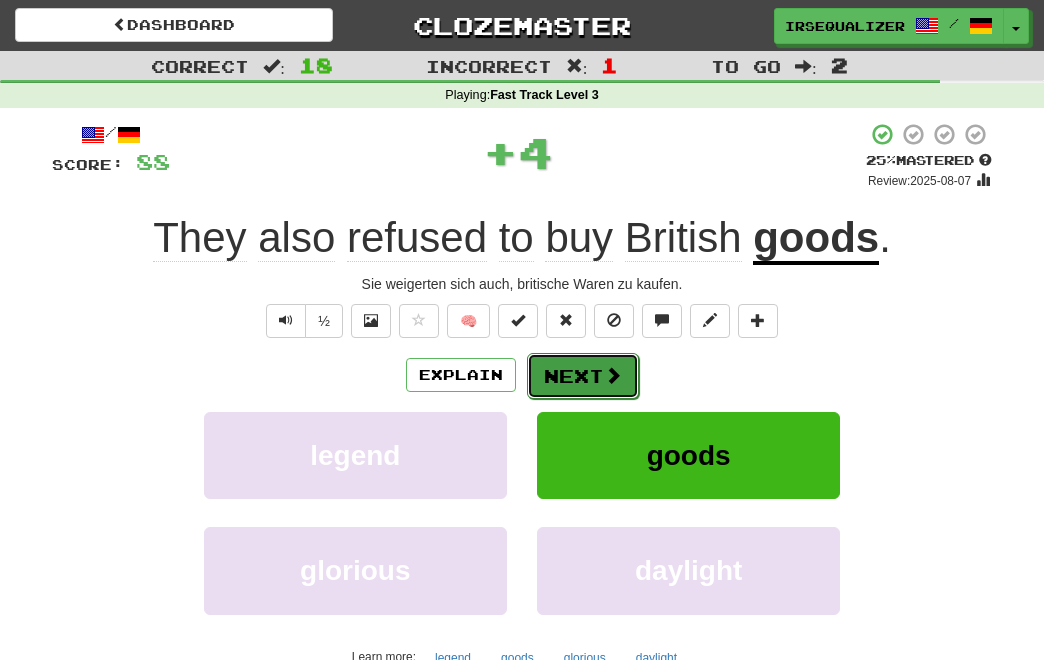 click on "Next" at bounding box center (583, 376) 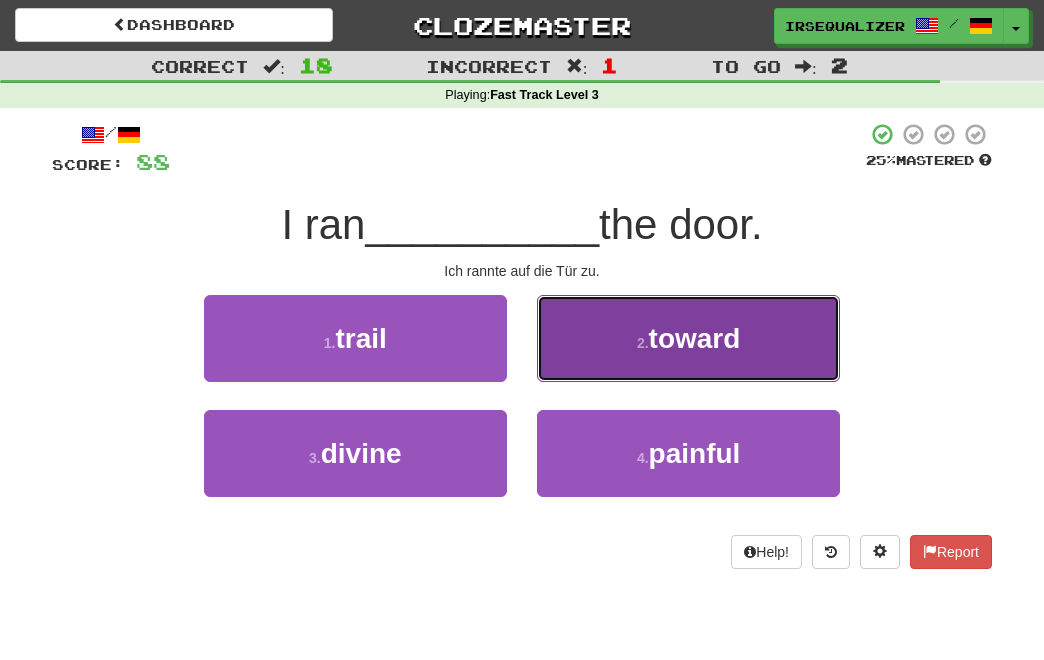 click on "toward" at bounding box center [695, 338] 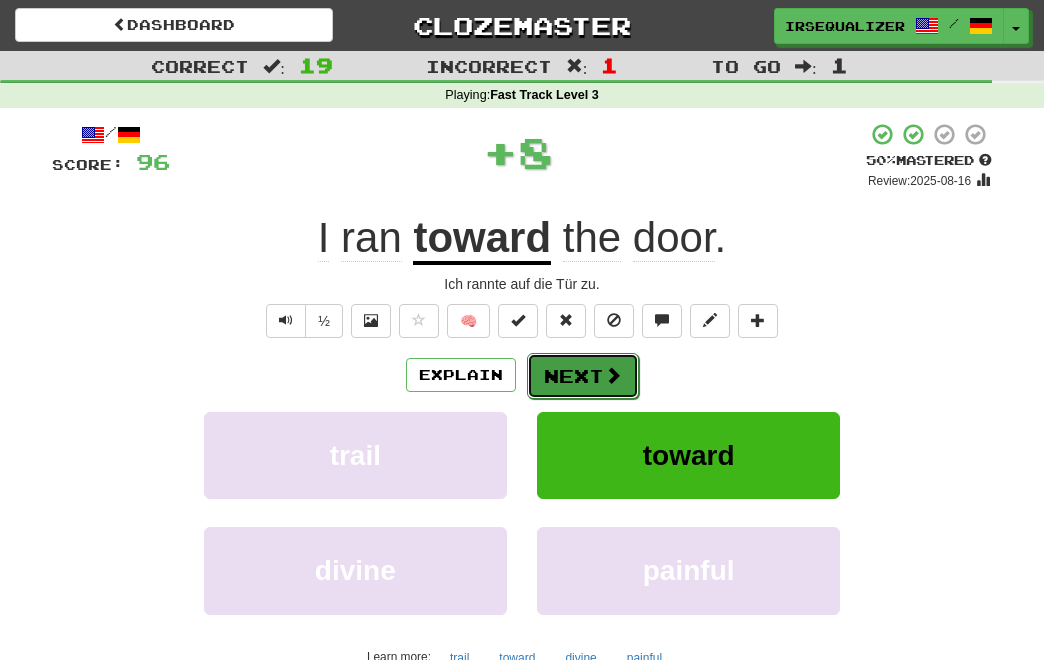 click on "Next" at bounding box center [583, 376] 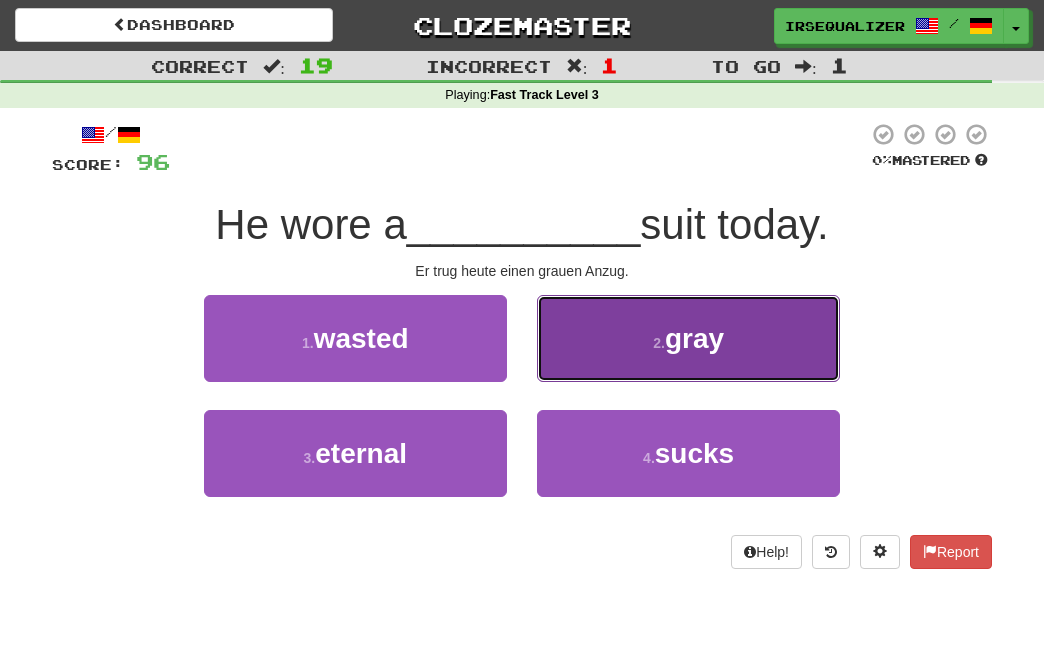 click on "gray" at bounding box center [694, 338] 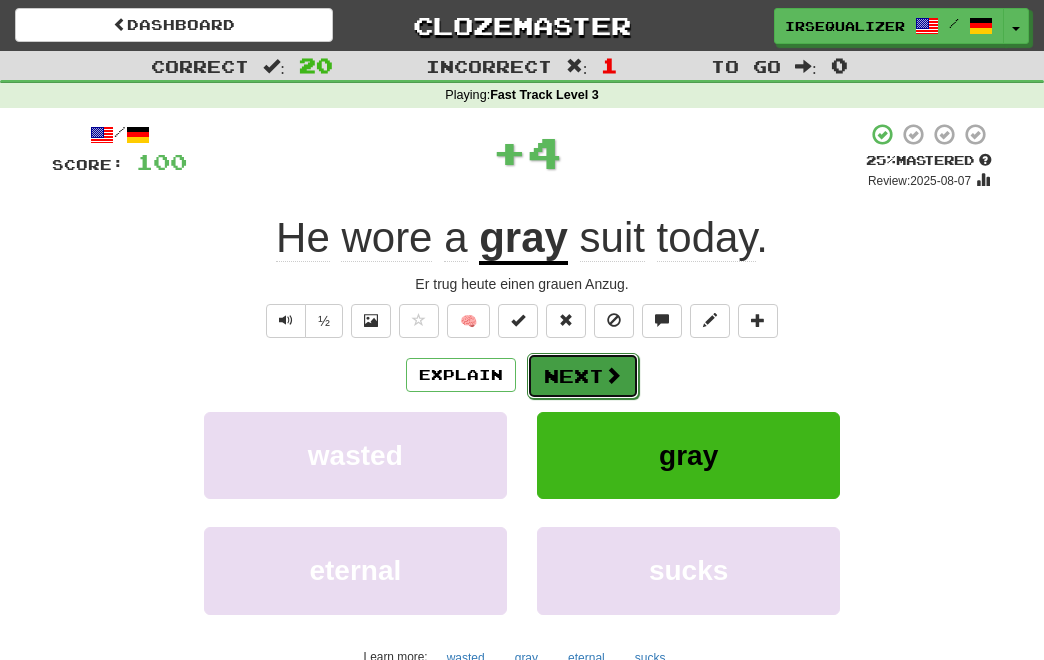 click on "Next" at bounding box center (583, 376) 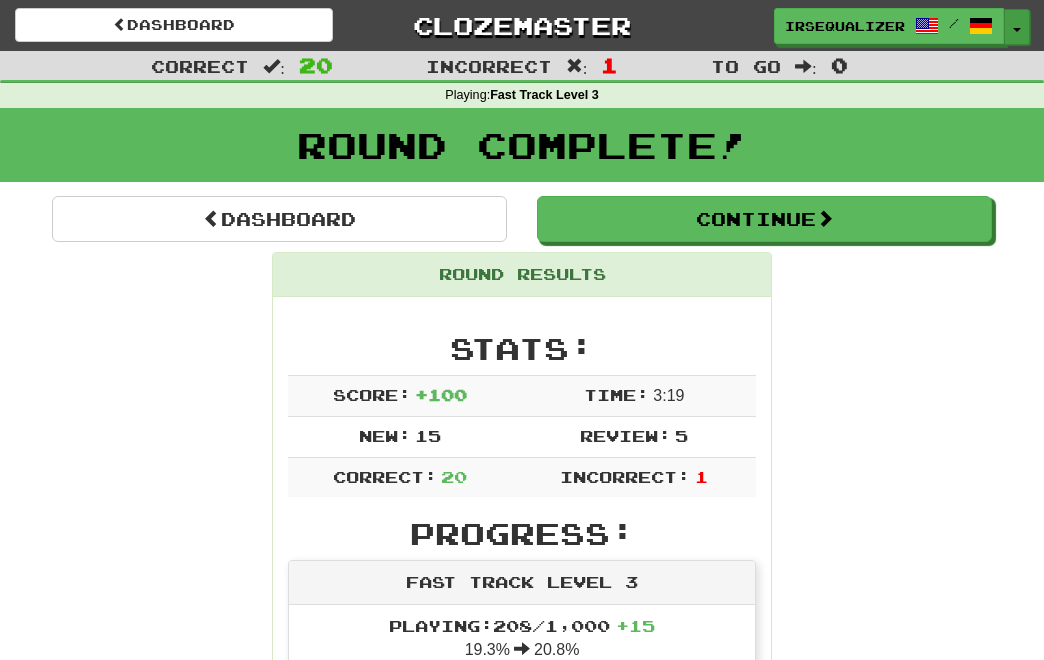 click on "Toggle Dropdown" at bounding box center [1017, 27] 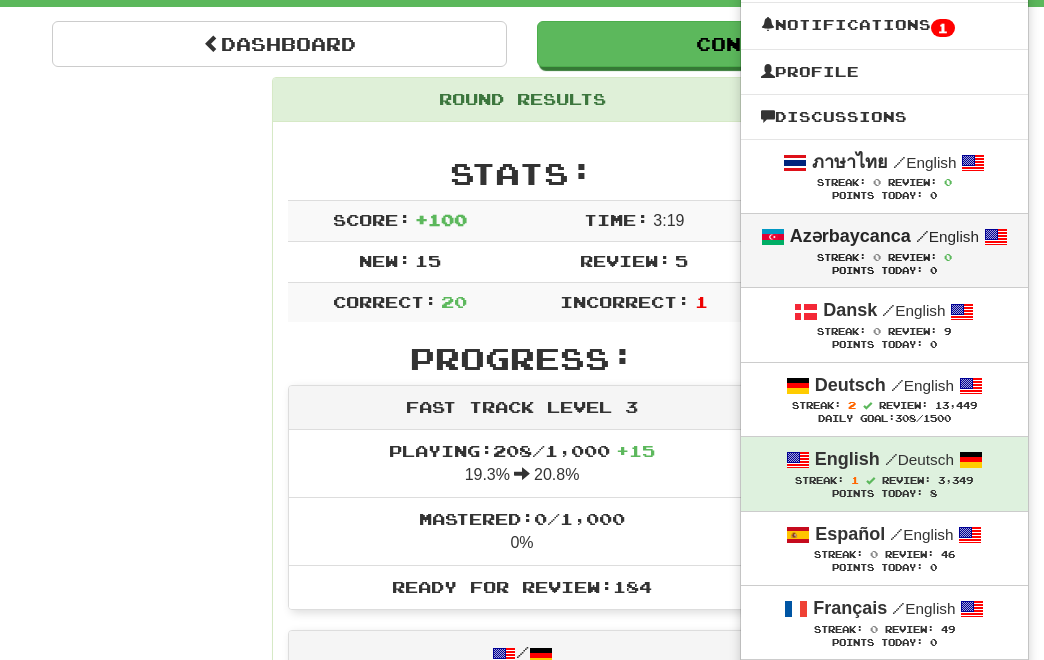 scroll, scrollTop: 178, scrollLeft: 0, axis: vertical 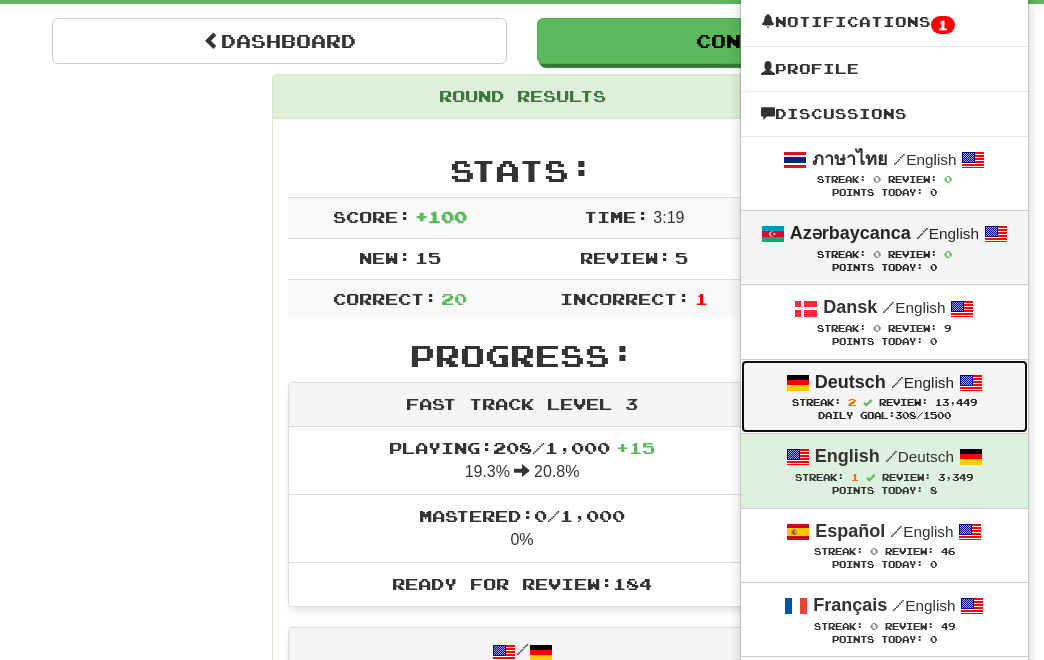 click on "Deutsch
/
English" at bounding box center (884, 383) 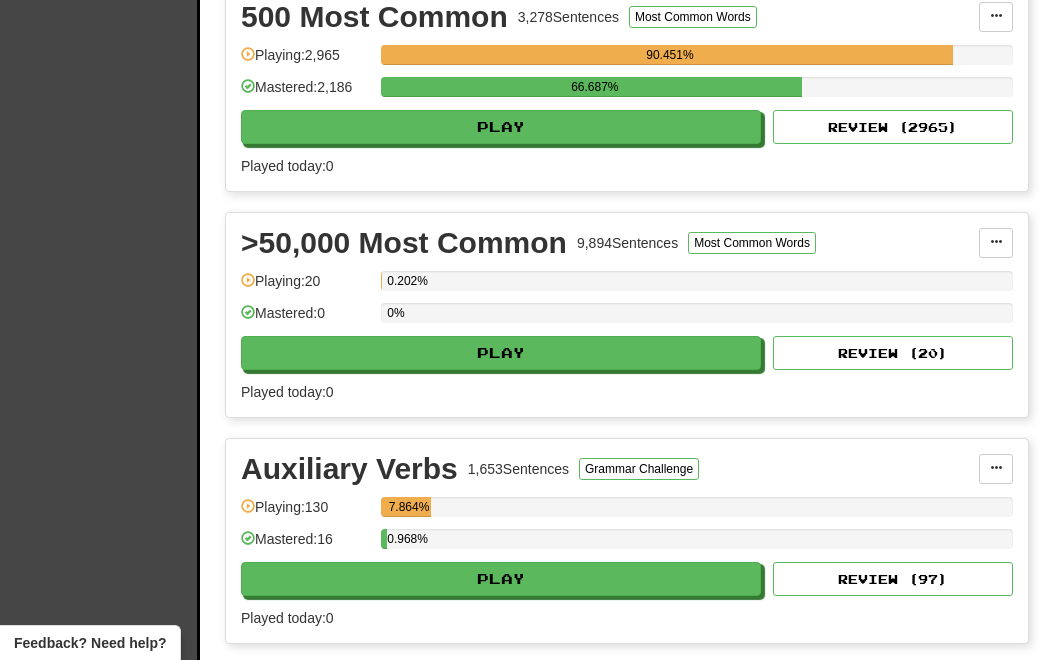 scroll, scrollTop: 1191, scrollLeft: 0, axis: vertical 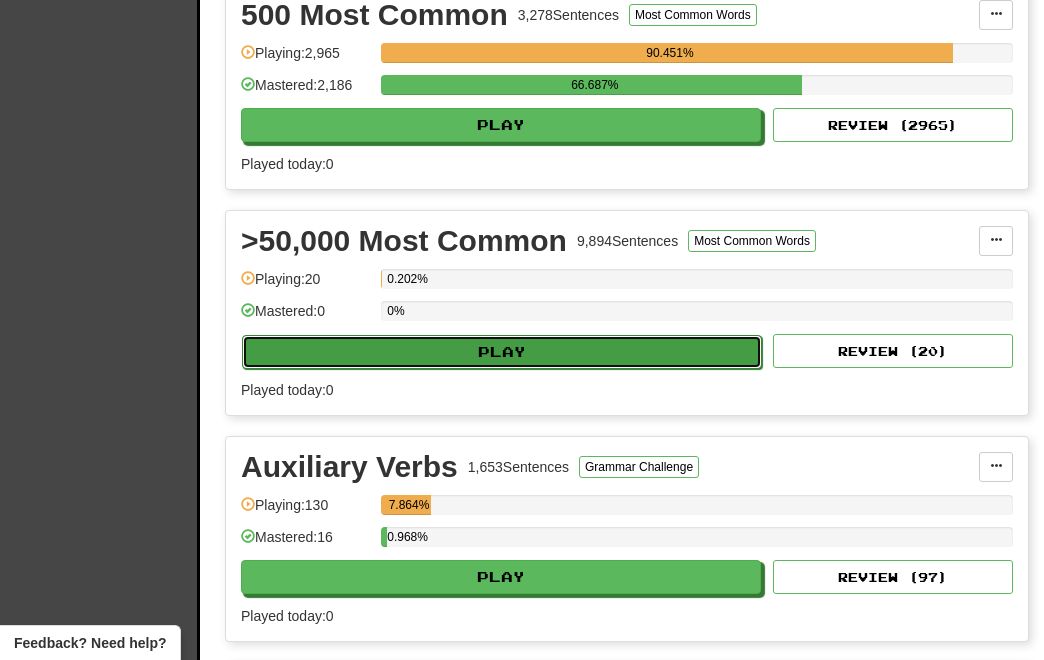 click on "Play" at bounding box center [502, 352] 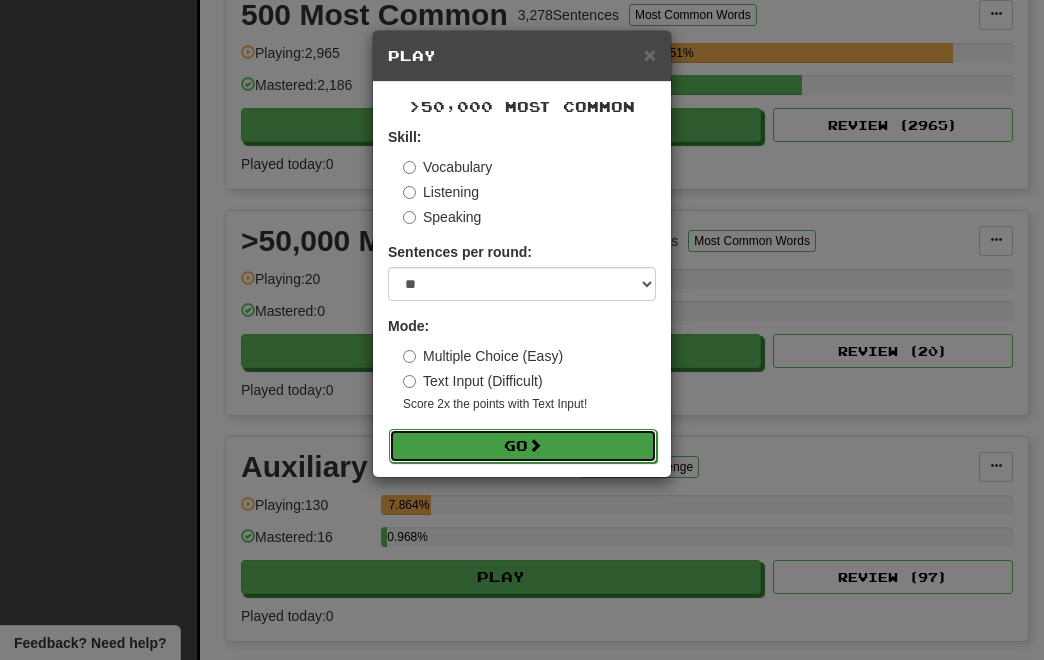 click on "Go" at bounding box center [523, 446] 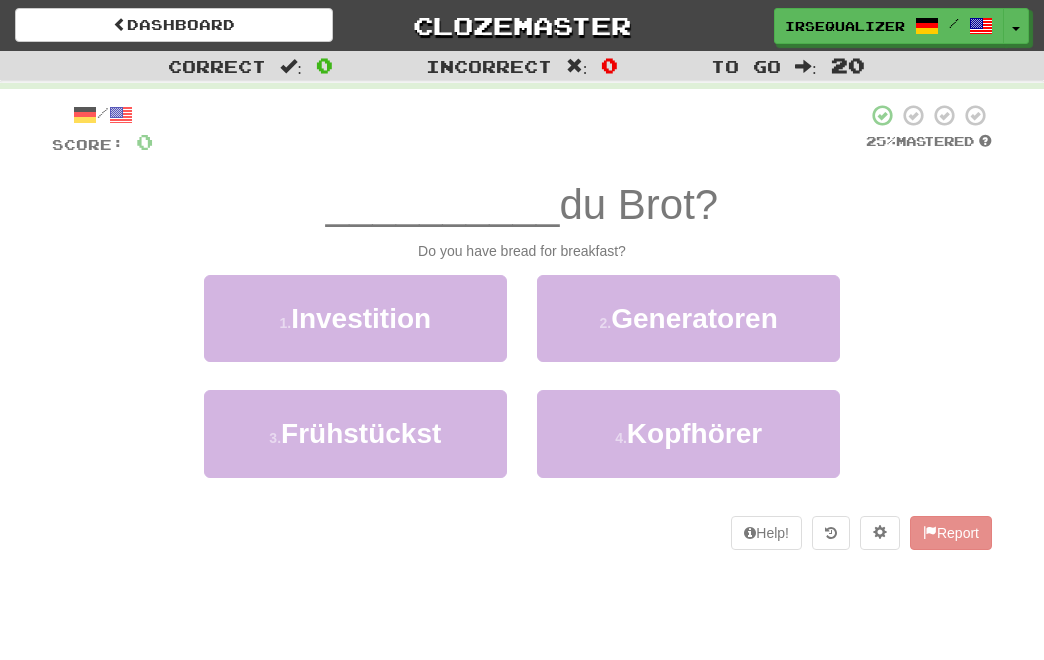 scroll, scrollTop: 0, scrollLeft: 0, axis: both 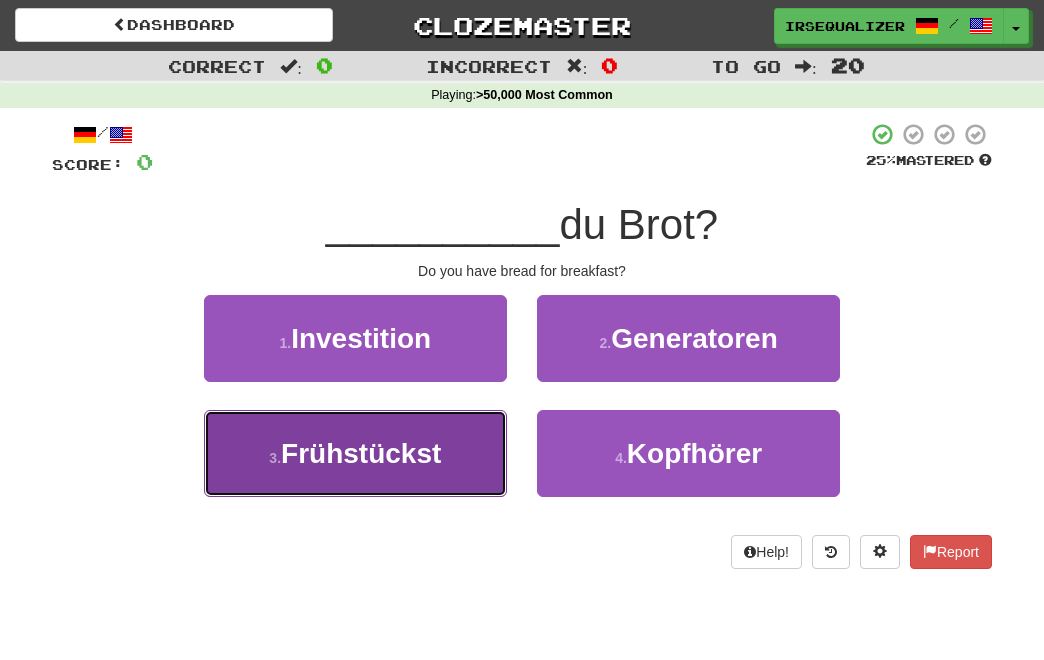 click on "3 .  Frühstückst" at bounding box center [355, 453] 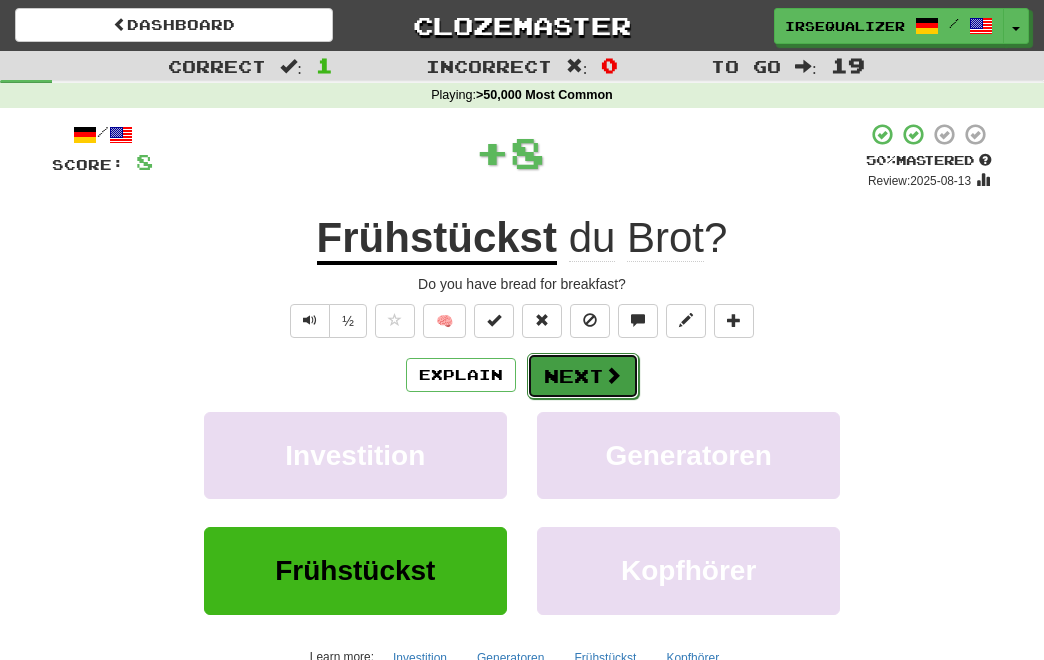click on "Next" at bounding box center [583, 376] 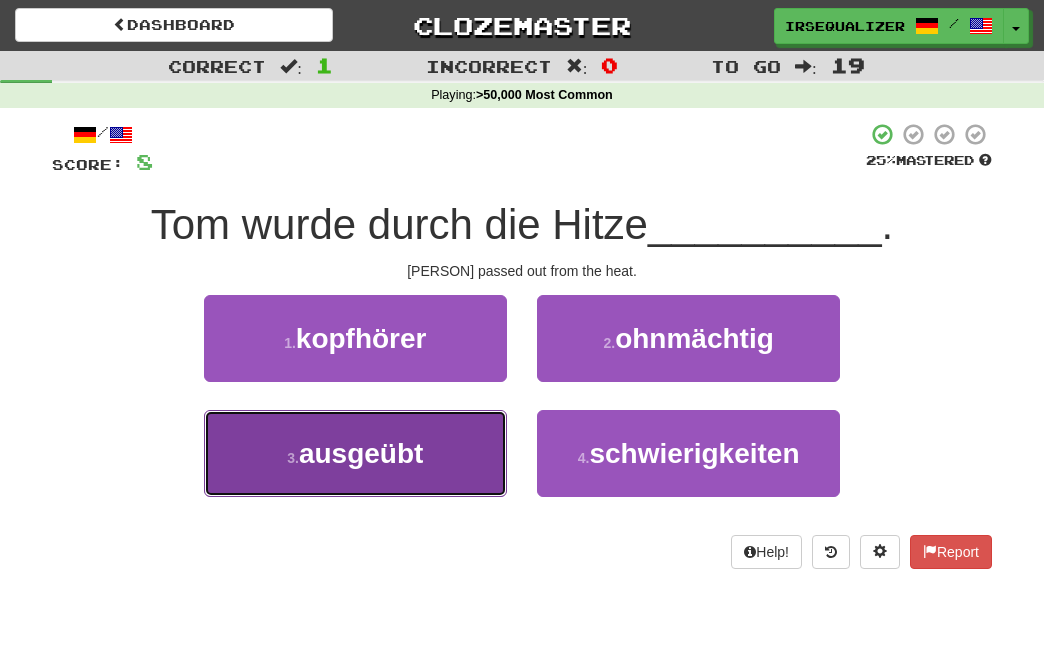 click on "3 .  ausgeübt" at bounding box center [355, 453] 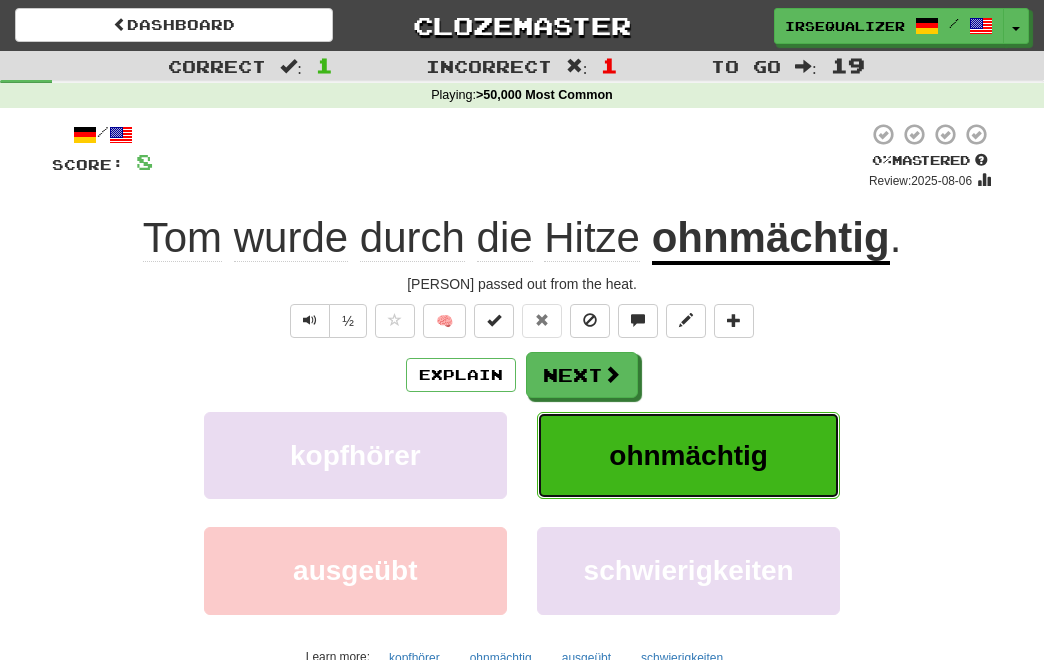 click on "ohnmächtig" at bounding box center (688, 455) 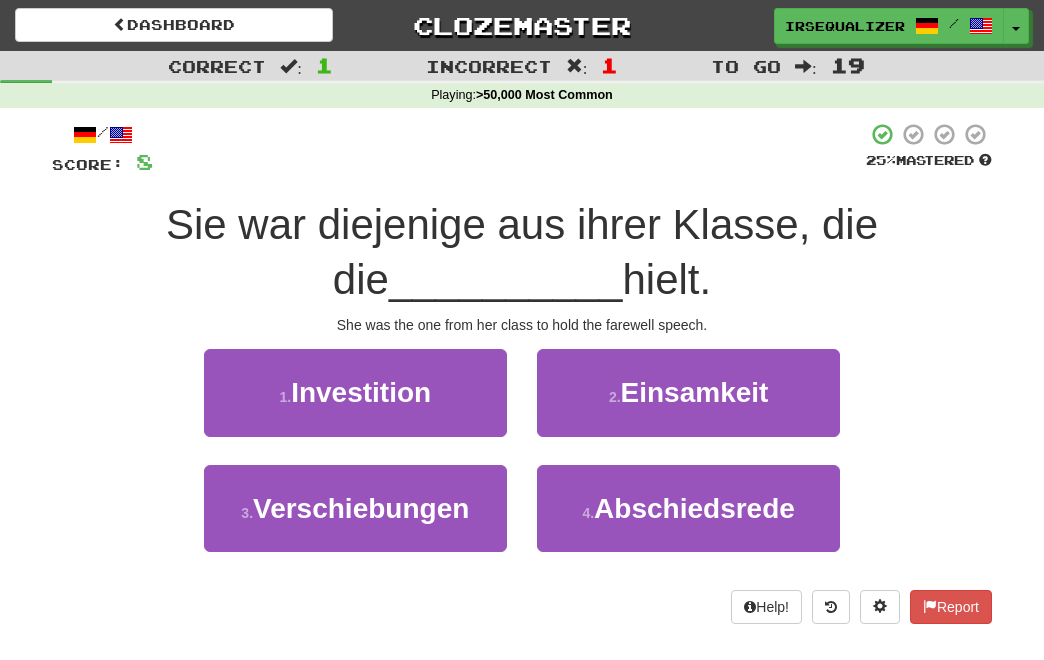 click on "Sie war diejenige aus ihrer Klasse, die die  __________  hielt." at bounding box center [522, 252] 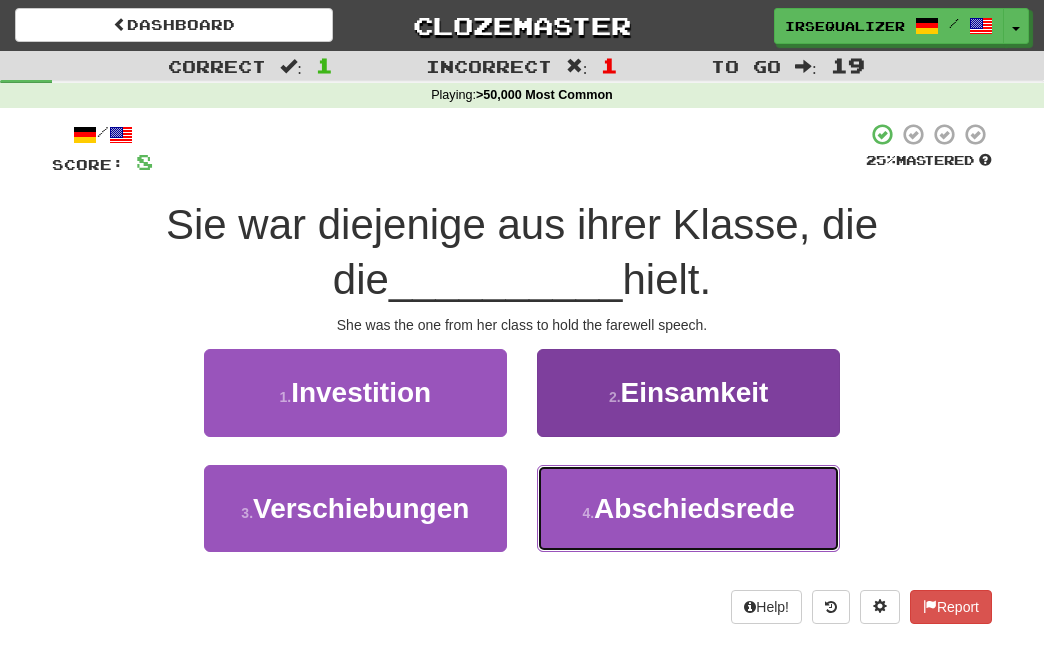 click on "Abschiedsrede" at bounding box center [694, 508] 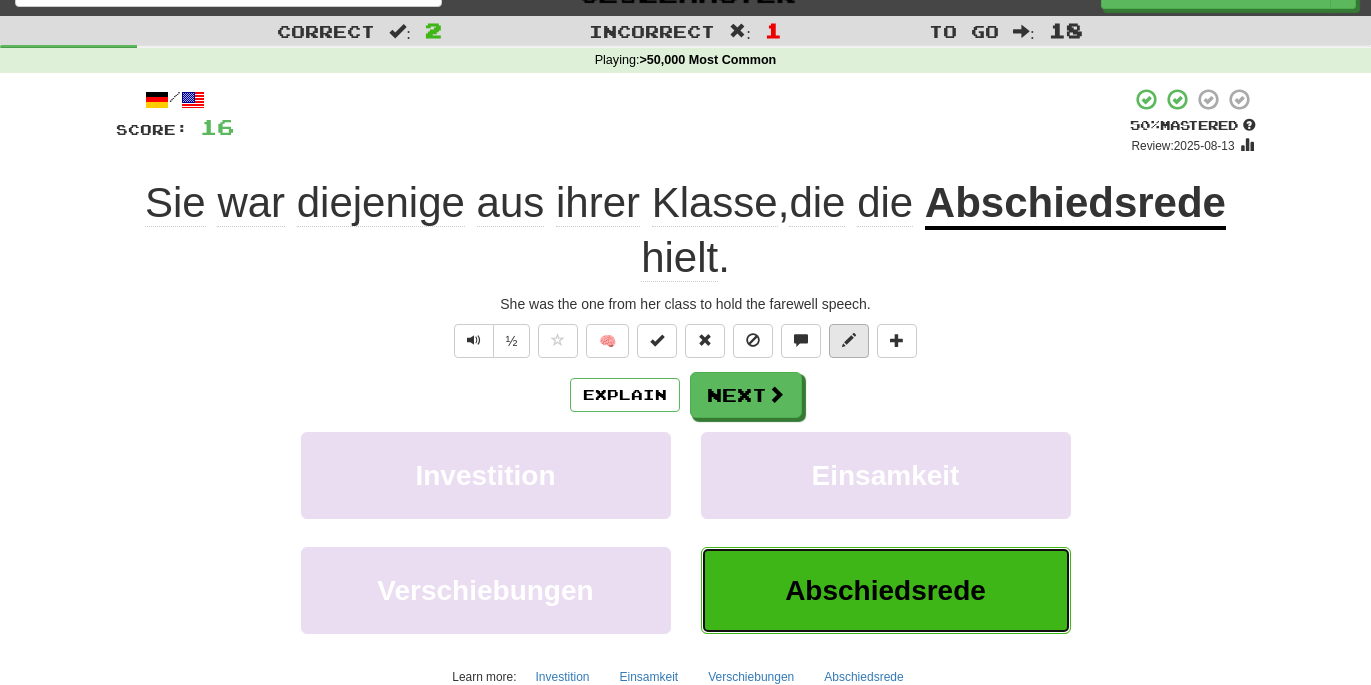 scroll, scrollTop: 41, scrollLeft: 0, axis: vertical 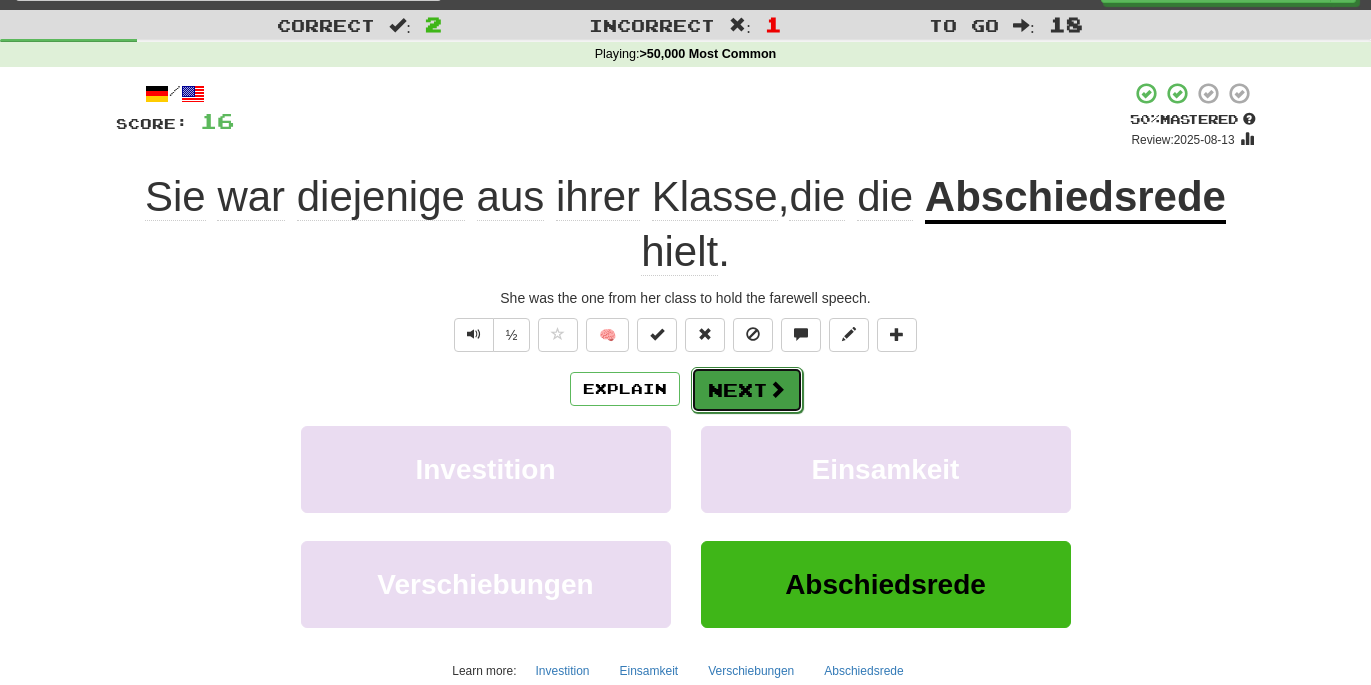 click on "Next" at bounding box center [747, 390] 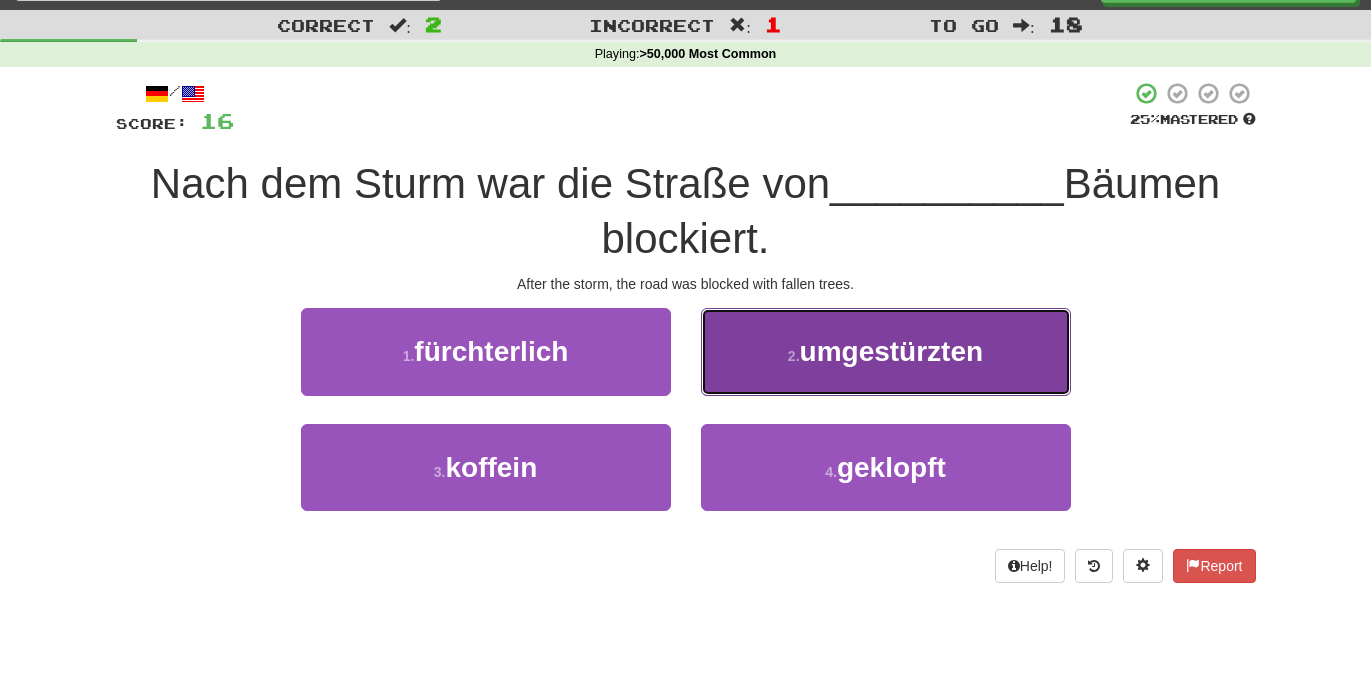 click on "2 .  [ADJECTIVE]" at bounding box center [886, 351] 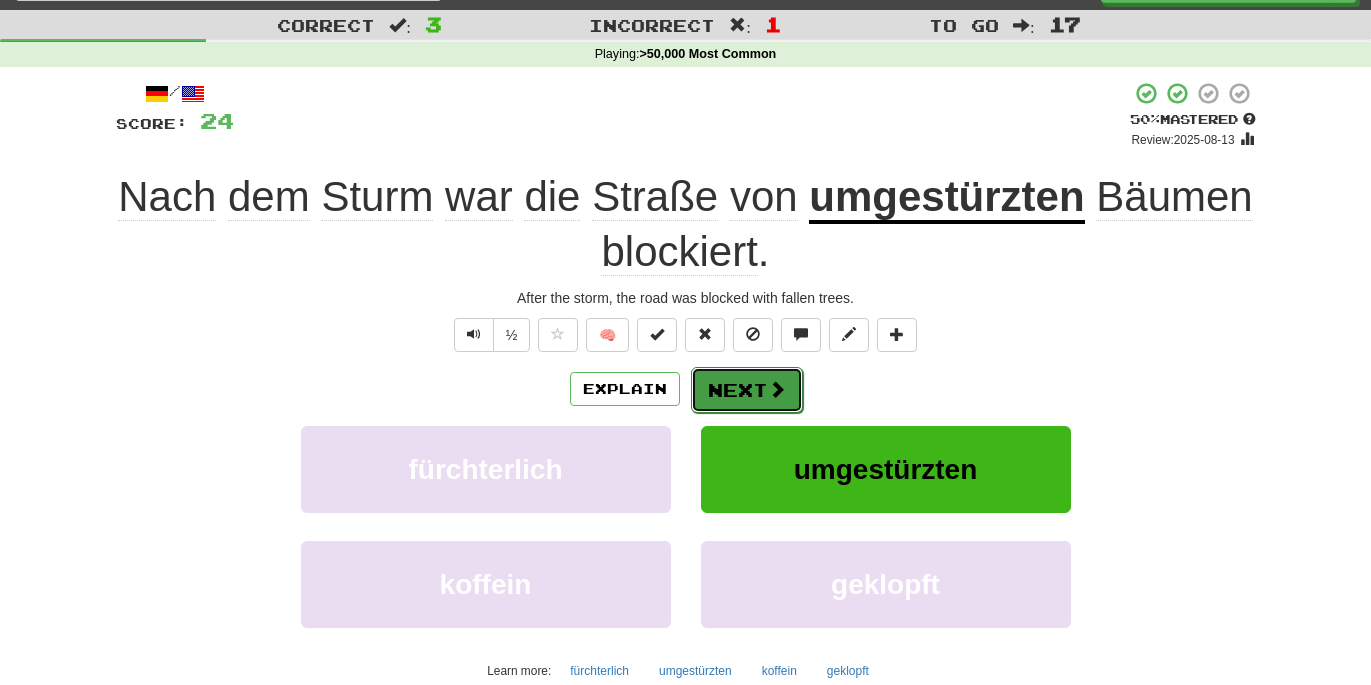 click on "Next" at bounding box center (747, 390) 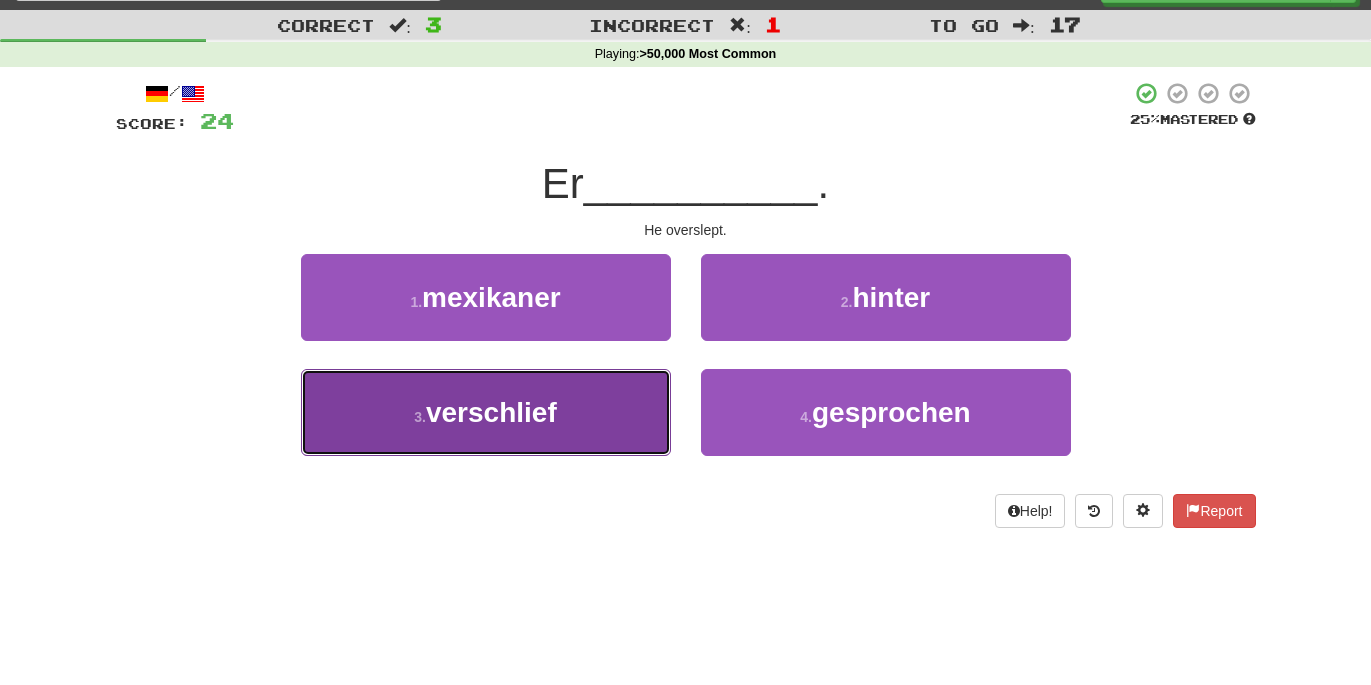 click on "verschlief" at bounding box center [491, 412] 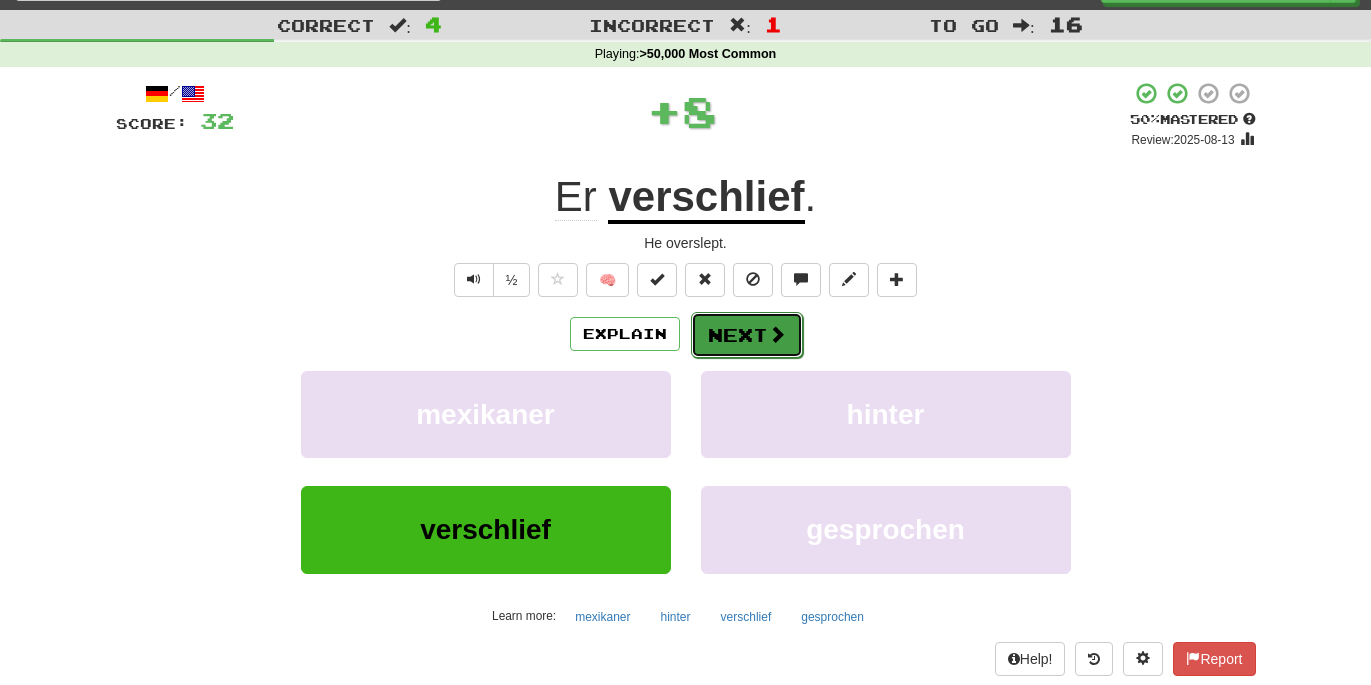 click on "Next" at bounding box center [747, 335] 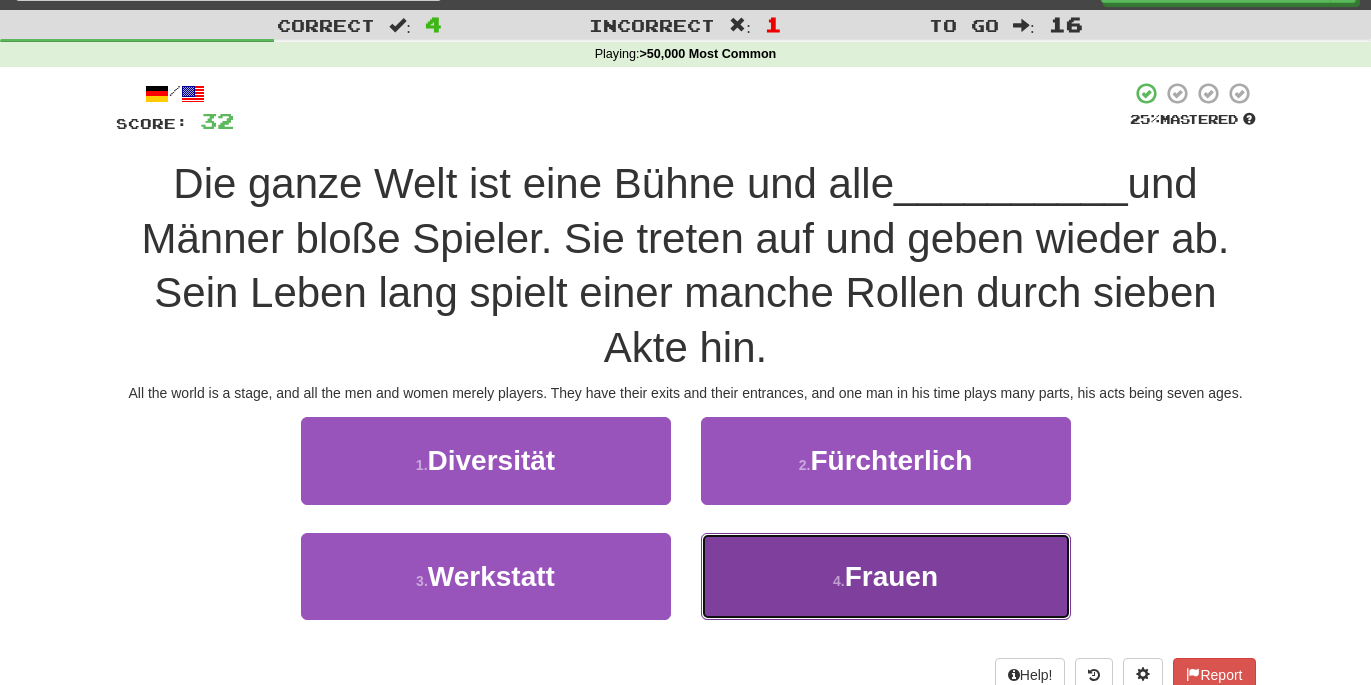 click on "4 ." at bounding box center (839, 581) 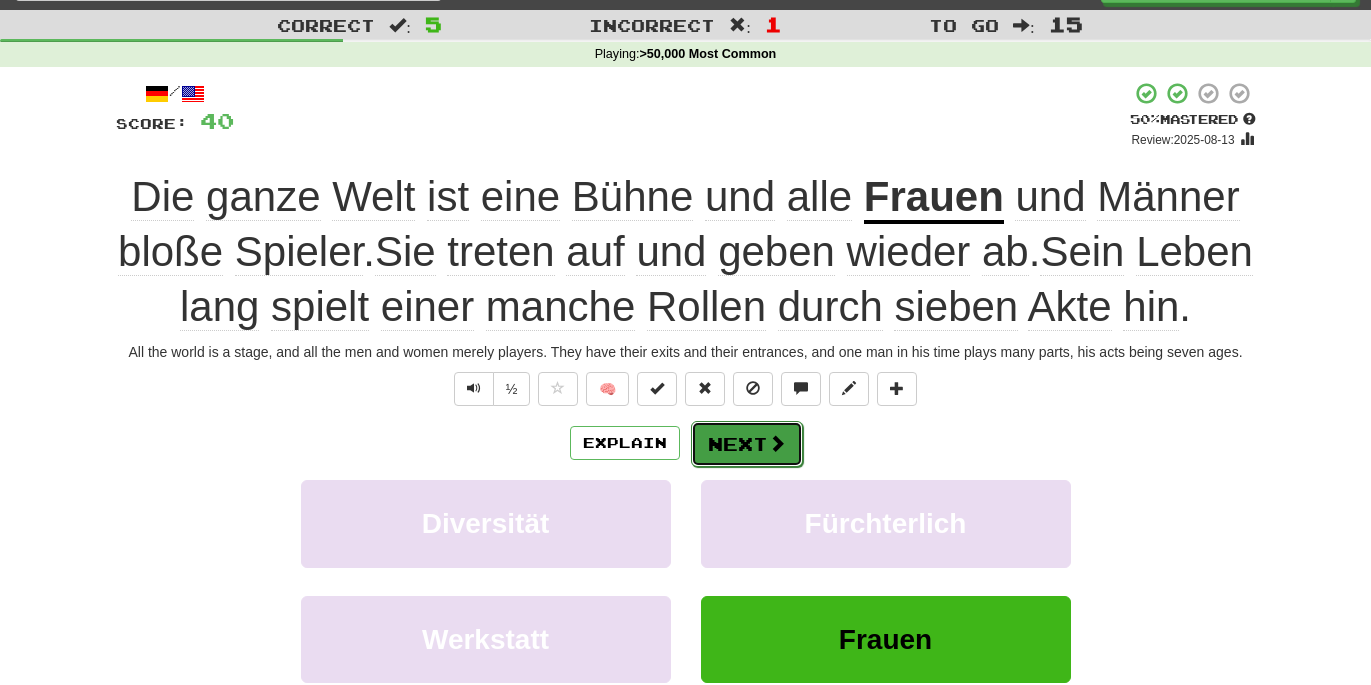 click at bounding box center [777, 443] 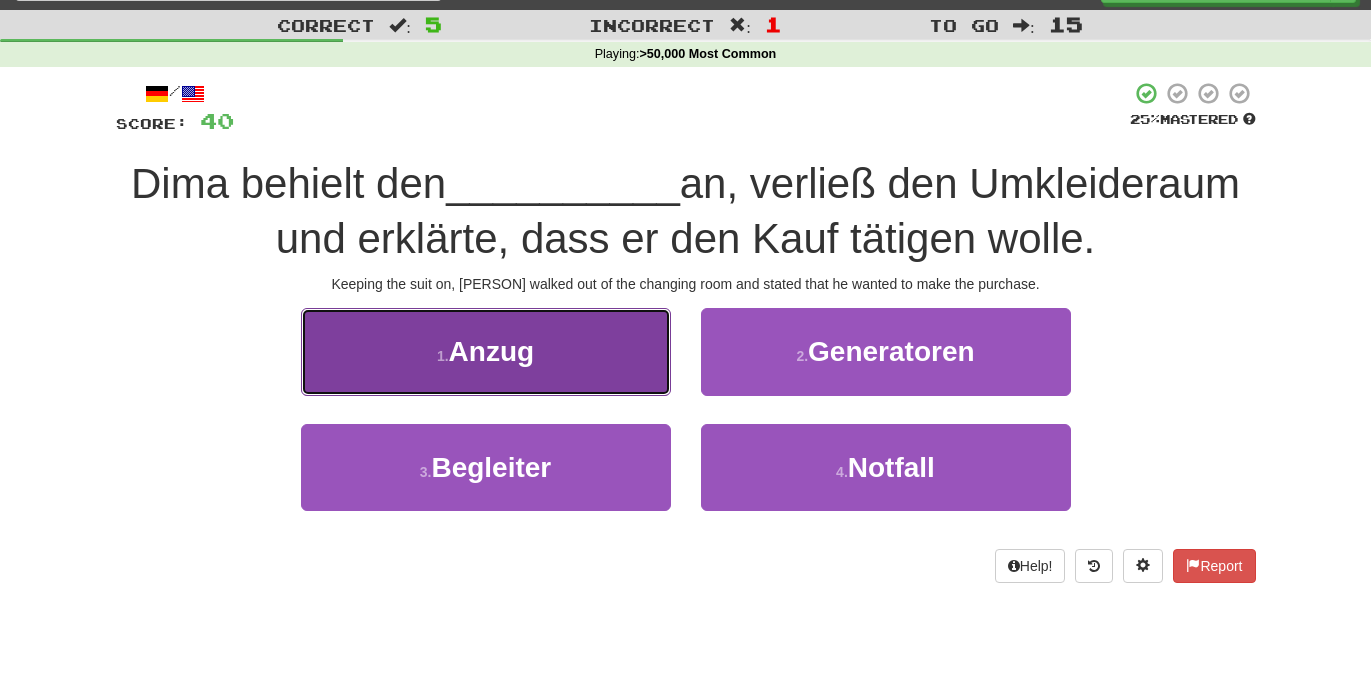 click on "1 .  Anzug" at bounding box center (486, 351) 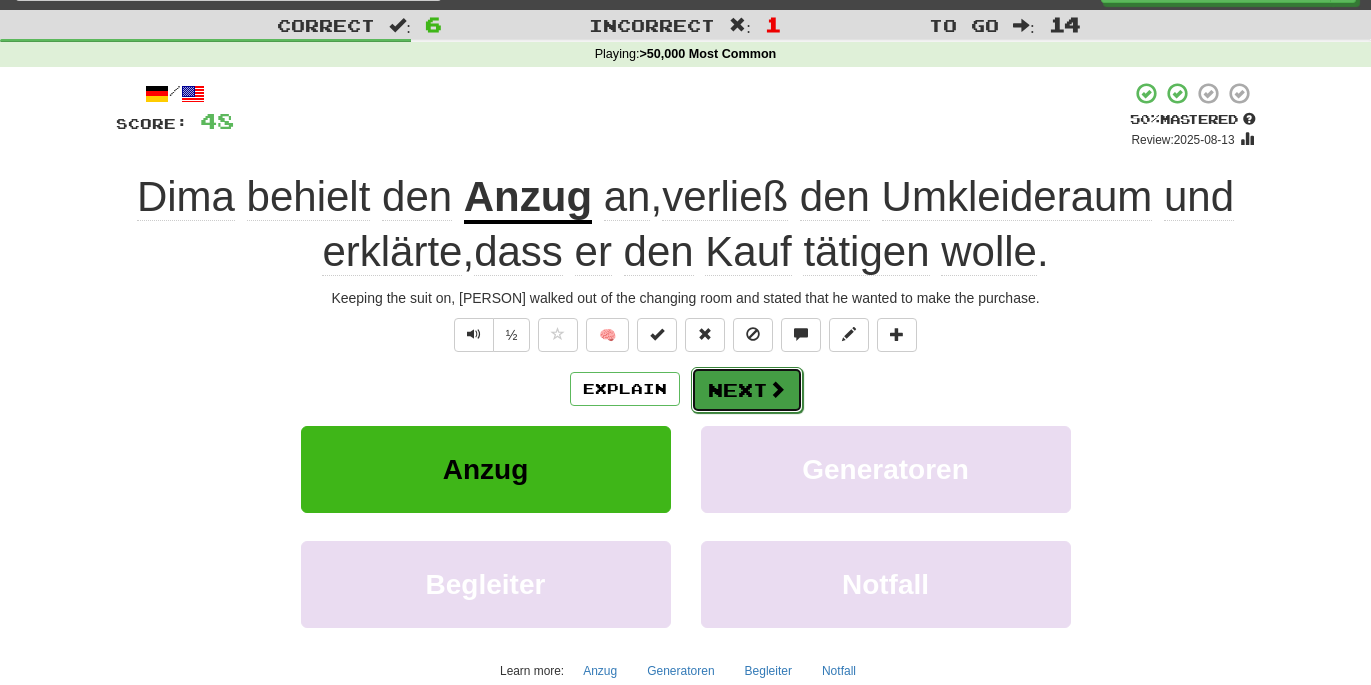 click at bounding box center (777, 389) 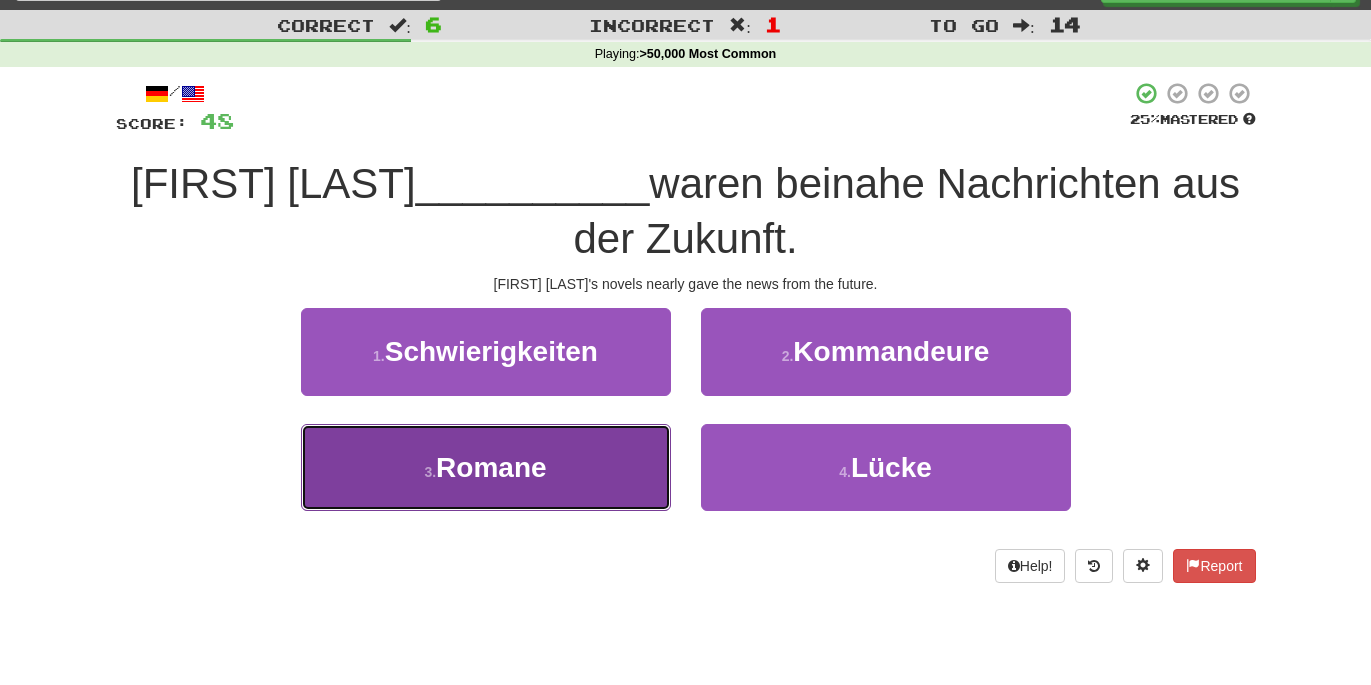 click on "Romane" at bounding box center [491, 467] 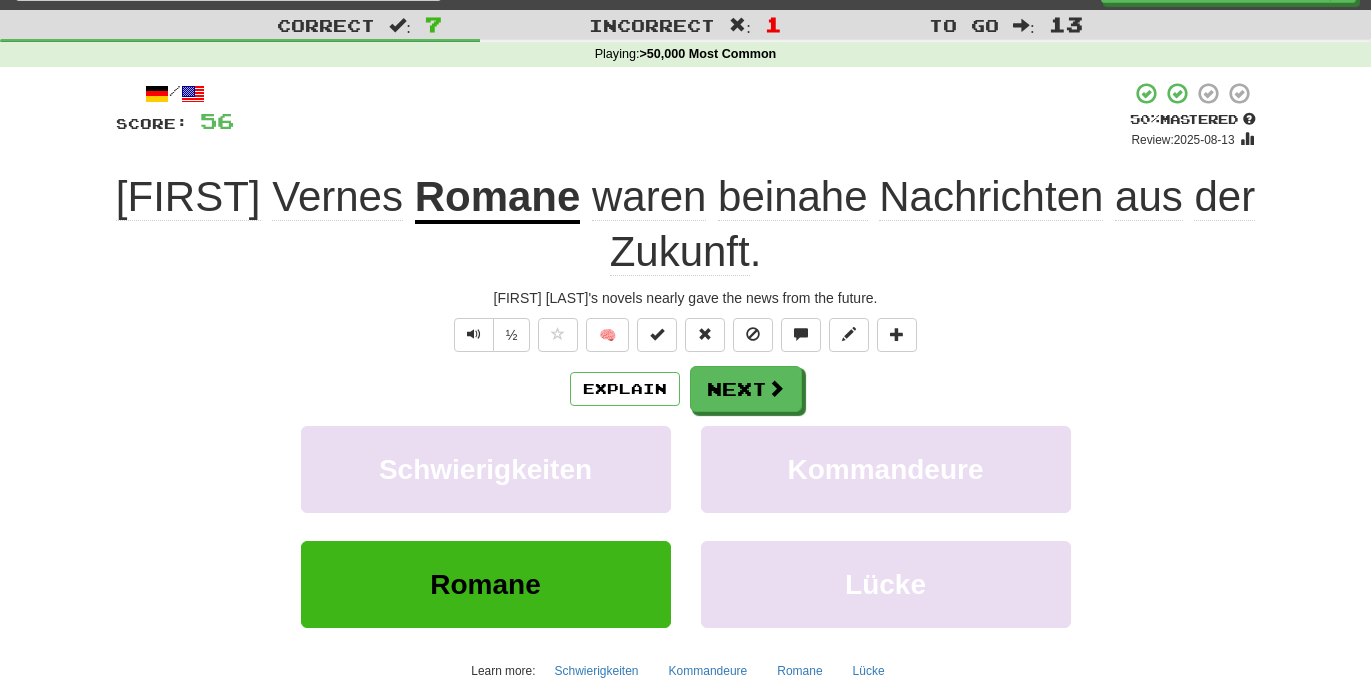 click on "beinahe" at bounding box center (792, 197) 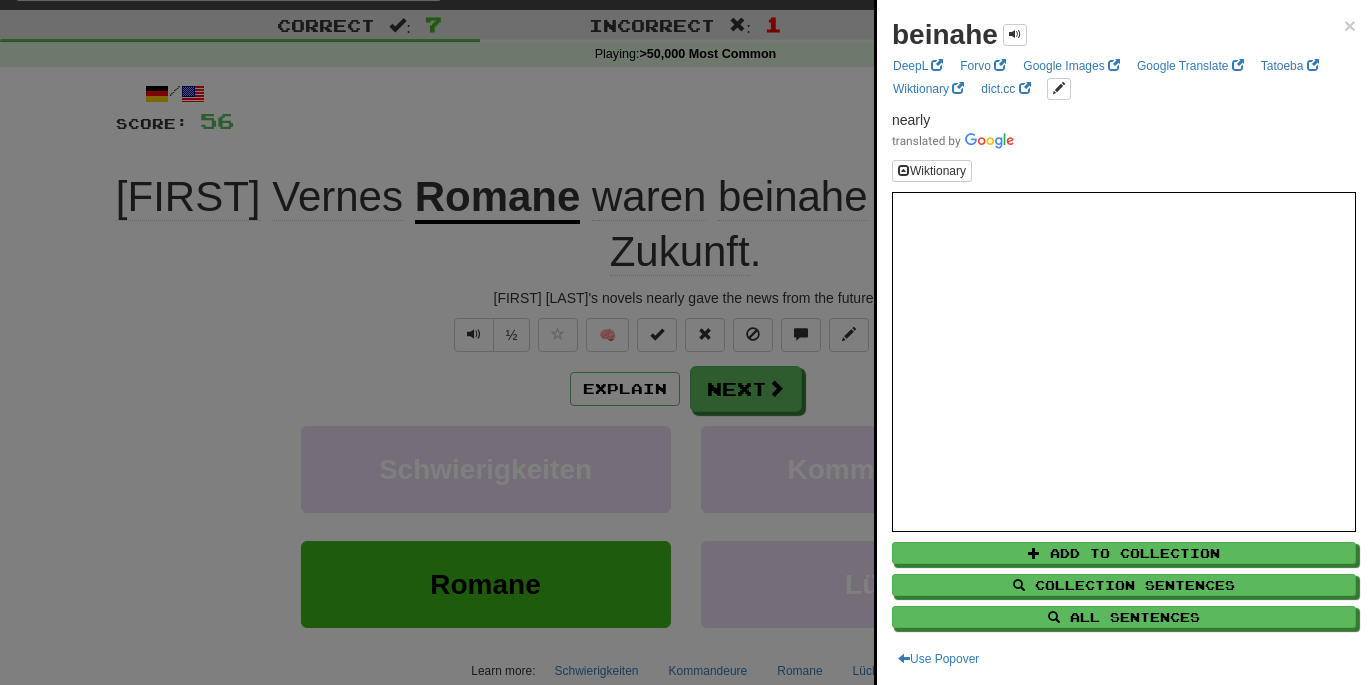 click at bounding box center (685, 342) 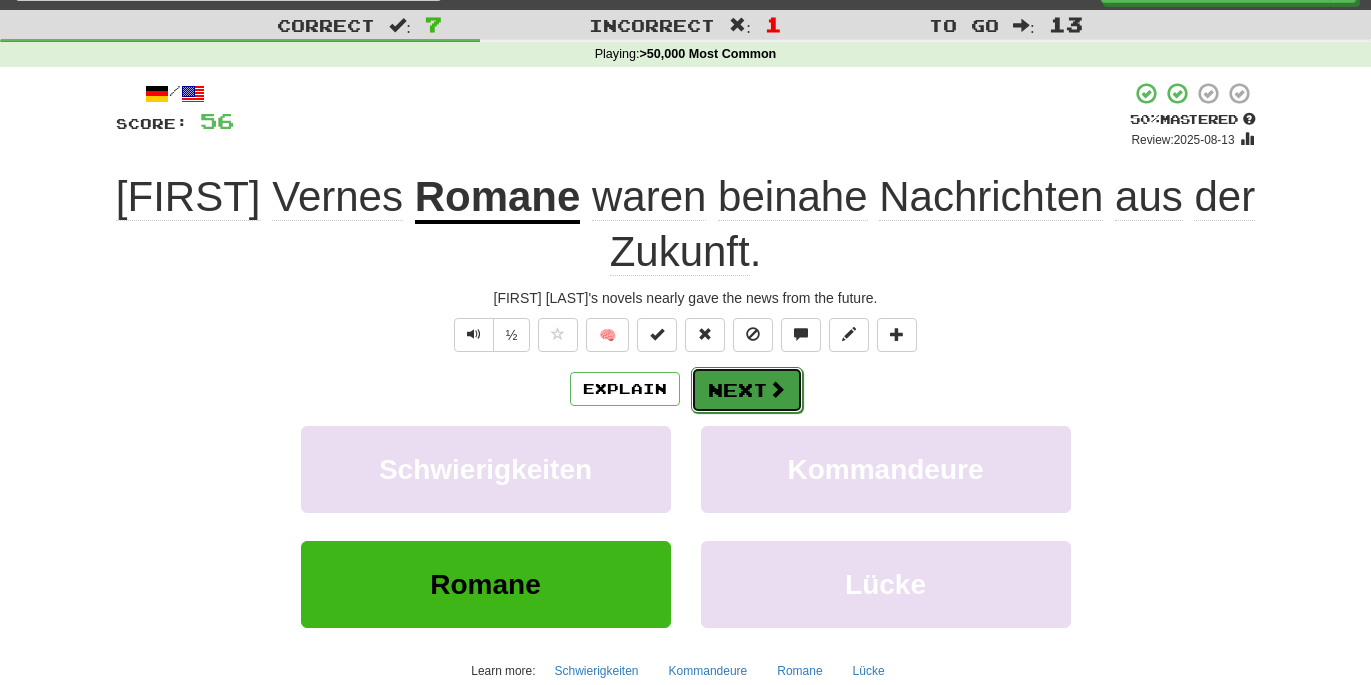 click on "Next" at bounding box center (747, 390) 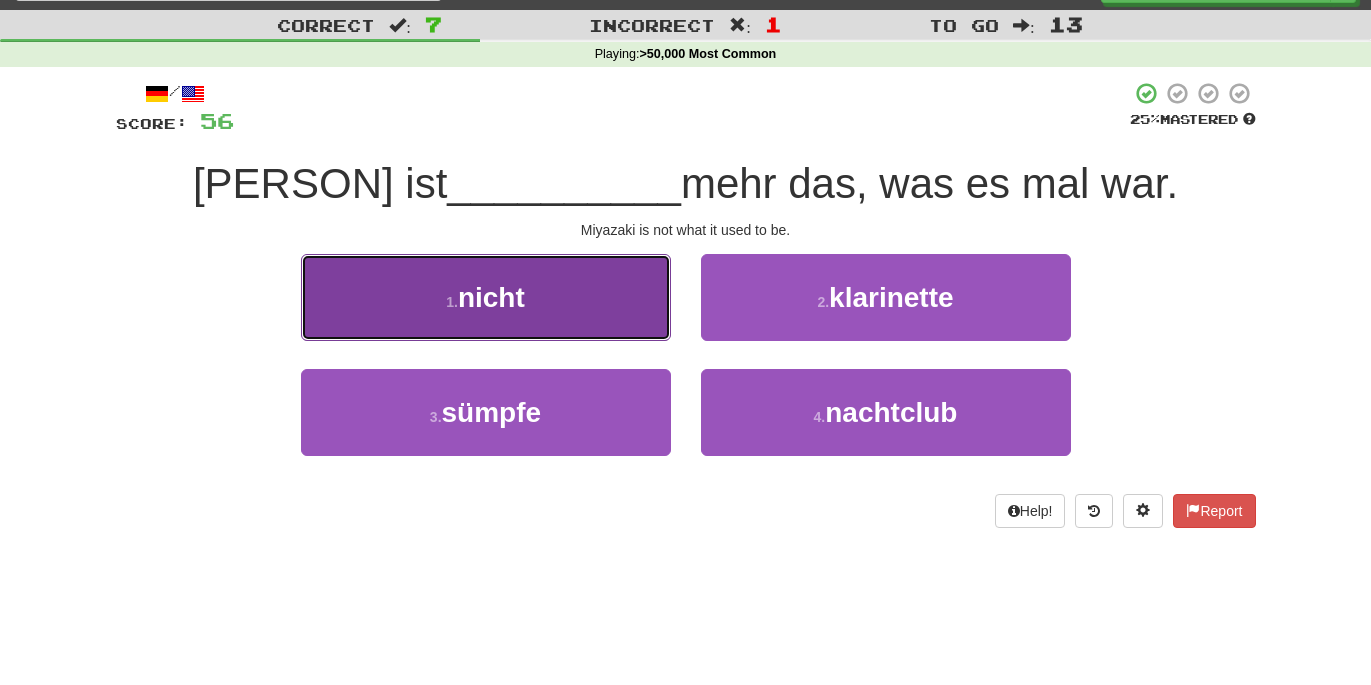 click on "1 .  nicht" at bounding box center [486, 297] 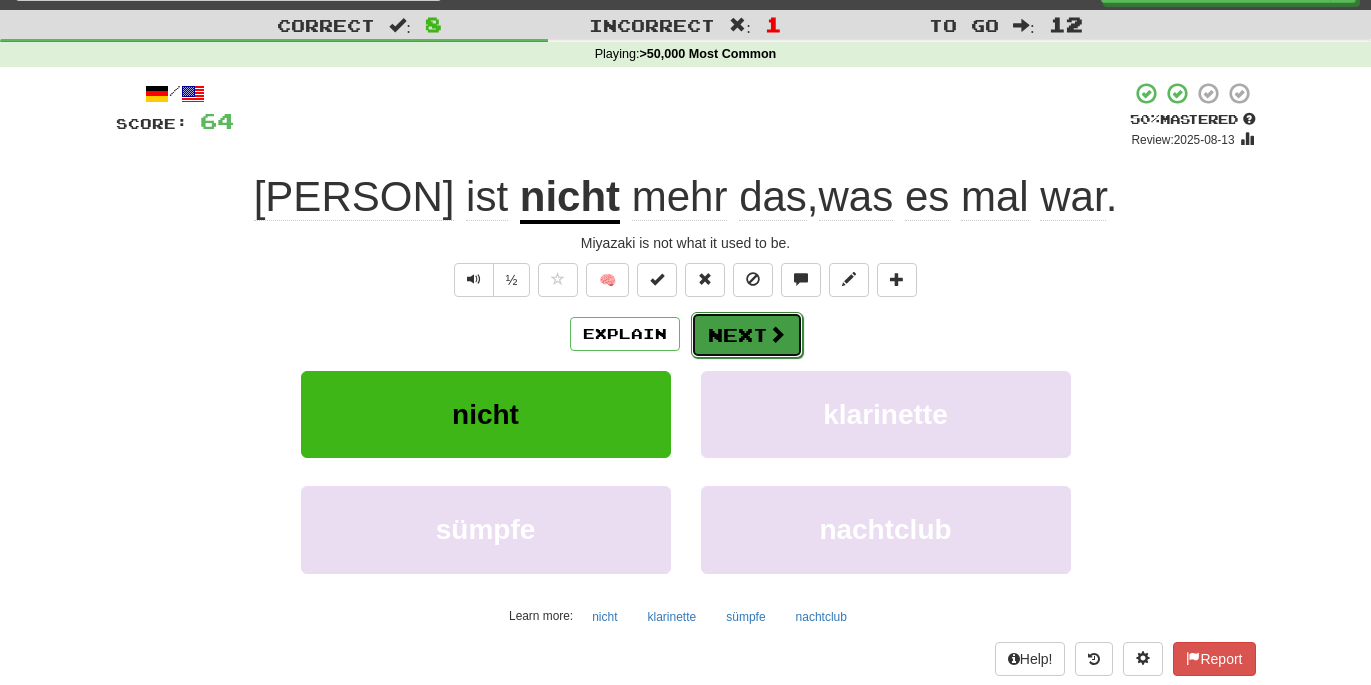 click at bounding box center [777, 334] 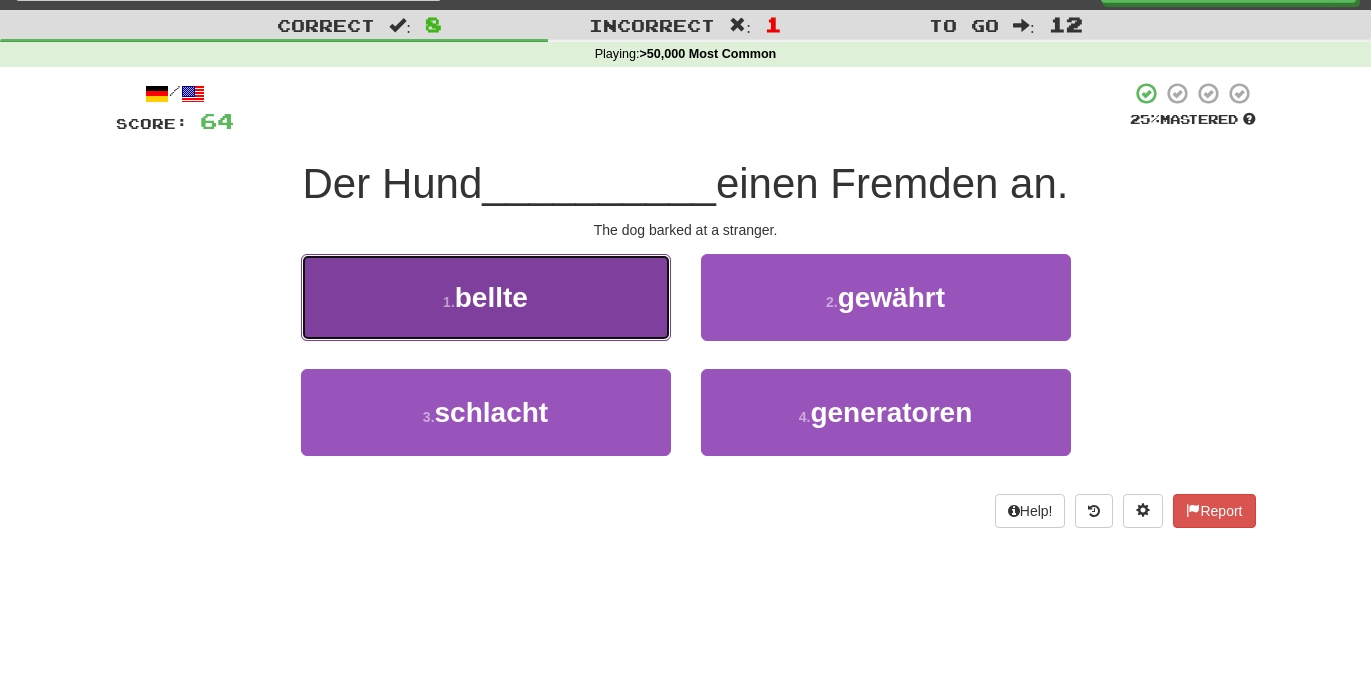 click on "1 .  bellte" at bounding box center (486, 297) 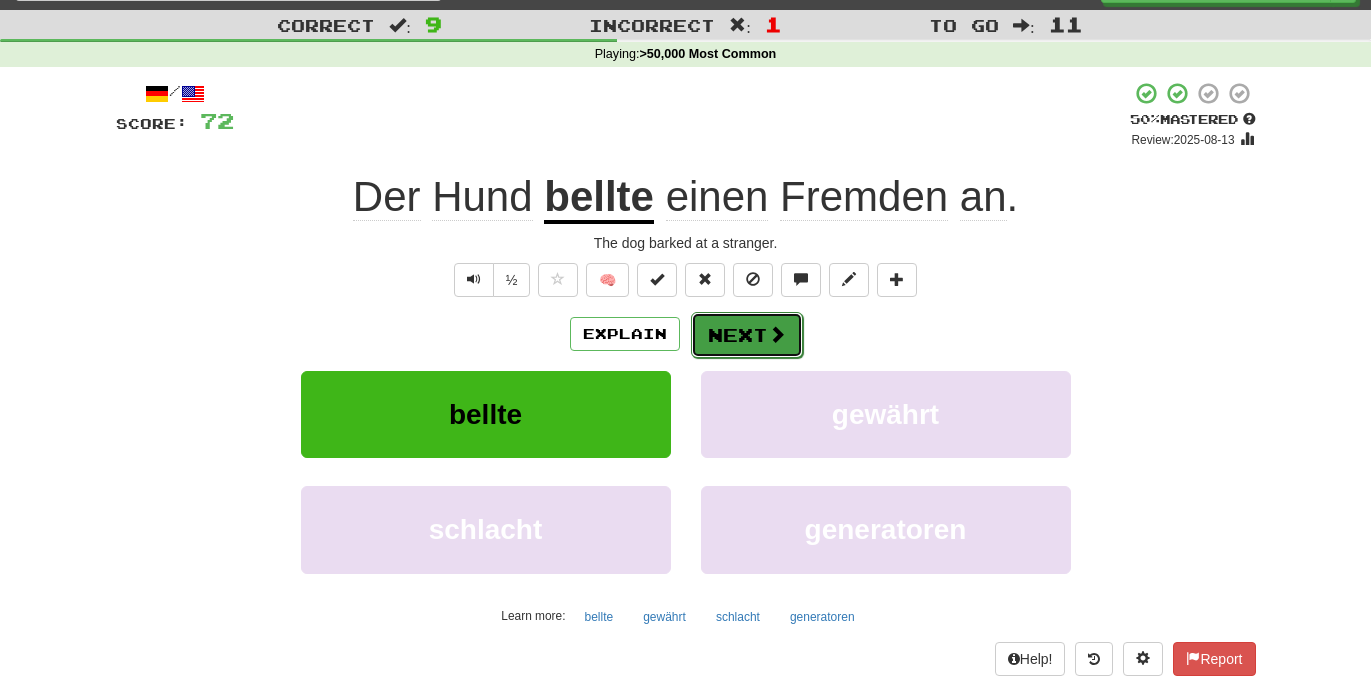 click at bounding box center [777, 334] 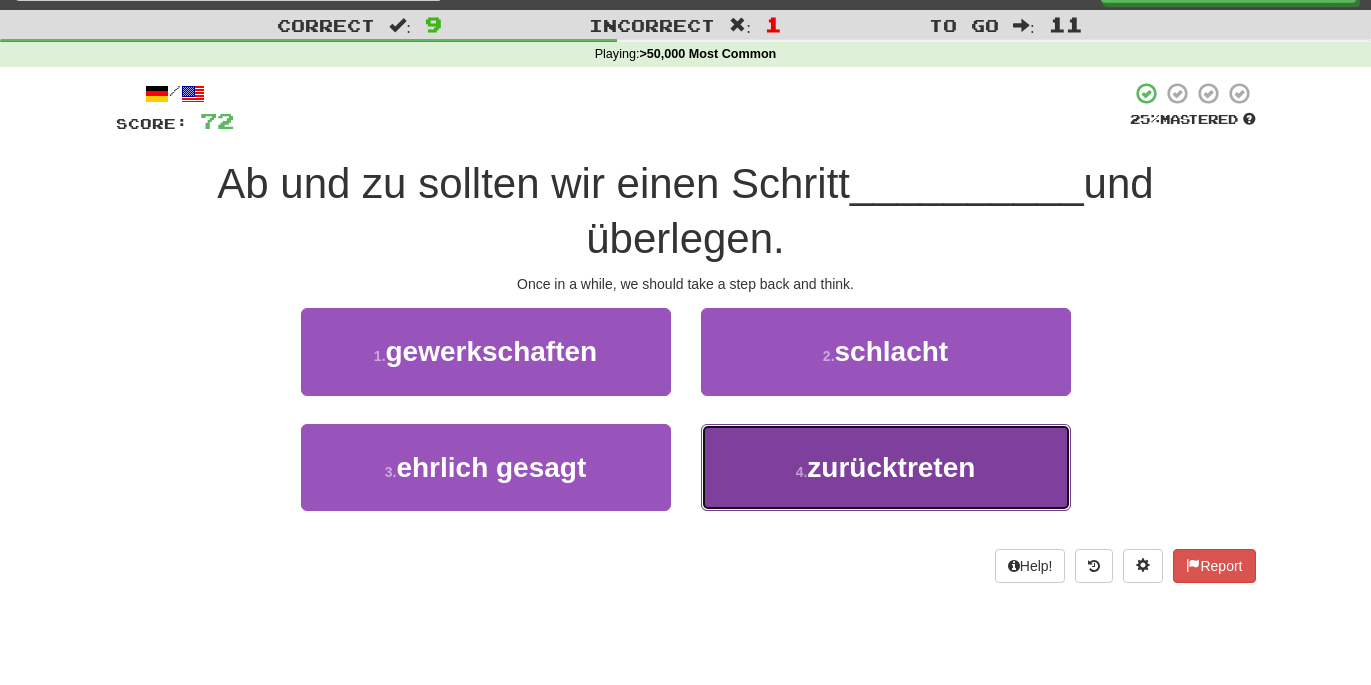 click on "zurücktreten" at bounding box center (891, 467) 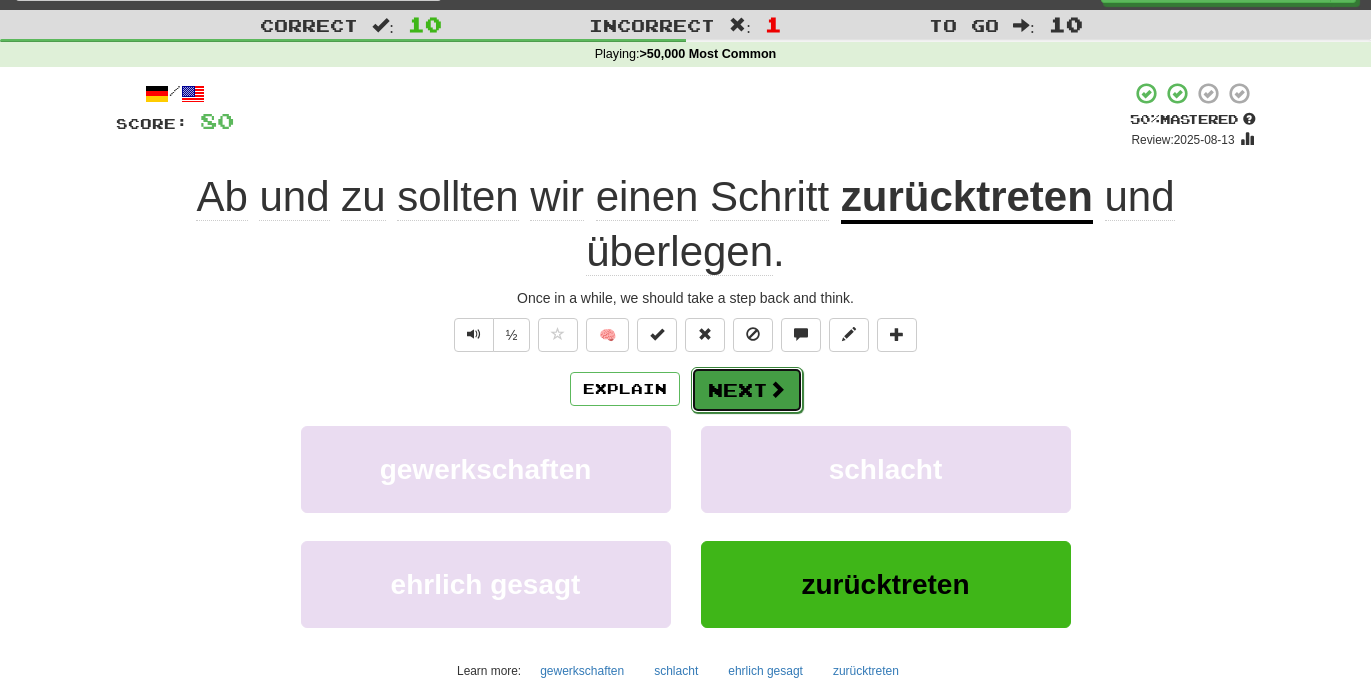 click on "Next" at bounding box center [747, 390] 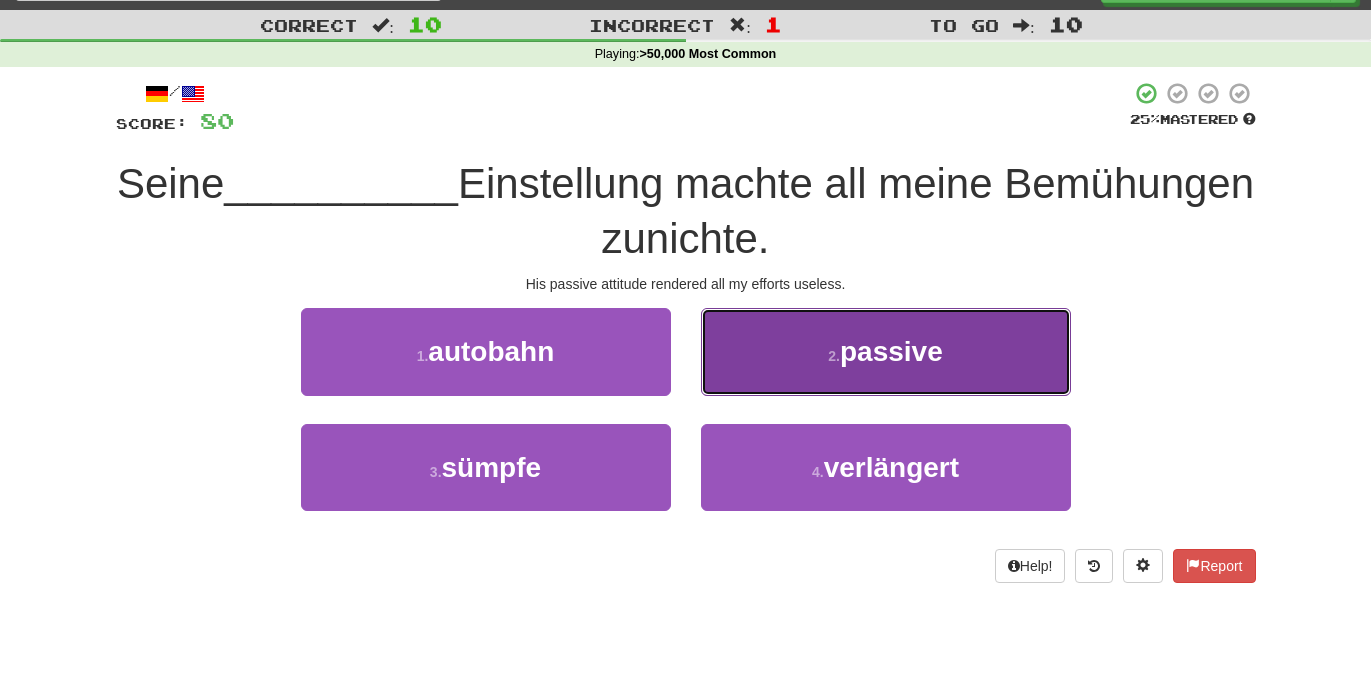 click on "passive" at bounding box center (891, 351) 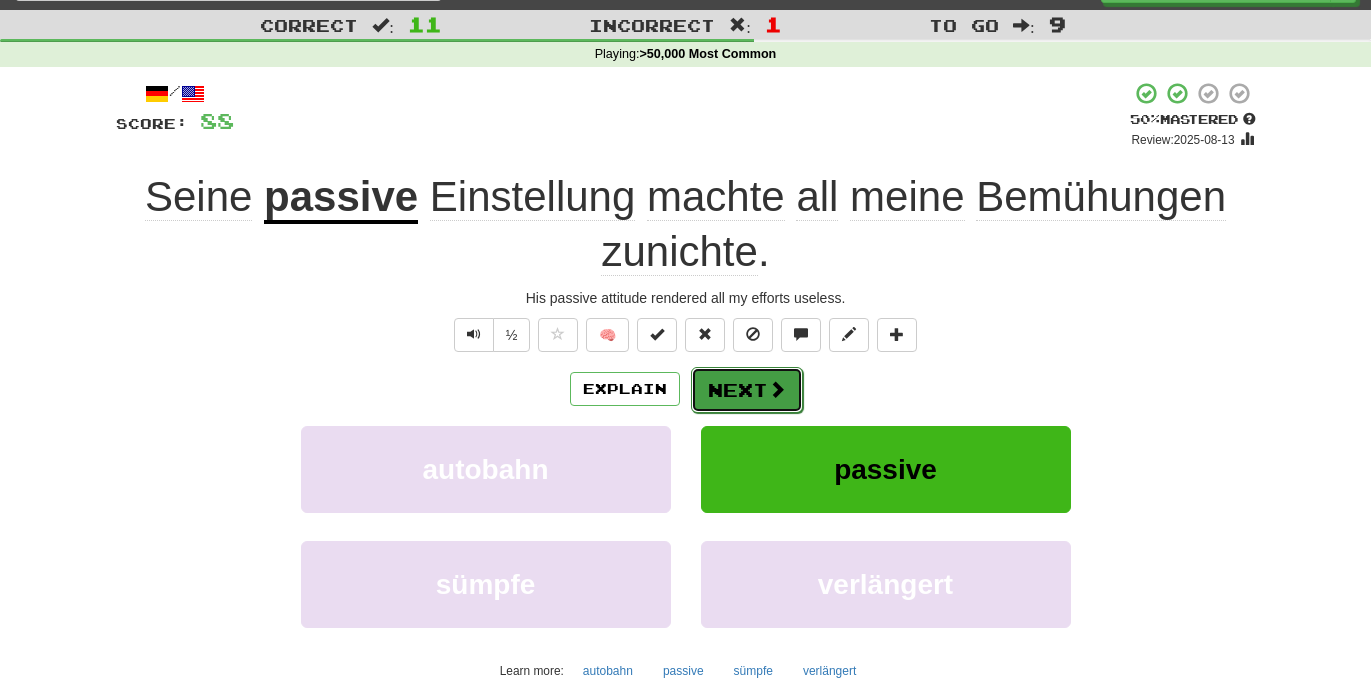 click on "Next" at bounding box center [747, 390] 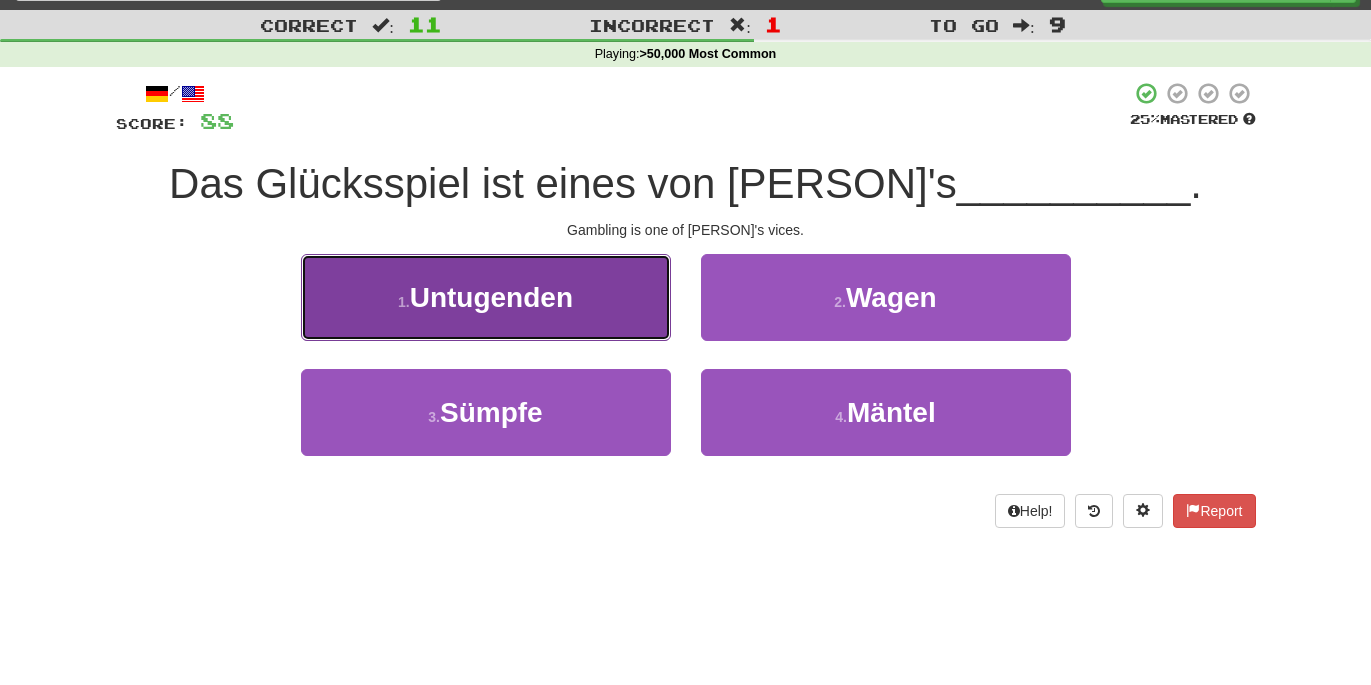 click on "Untugenden" at bounding box center [491, 297] 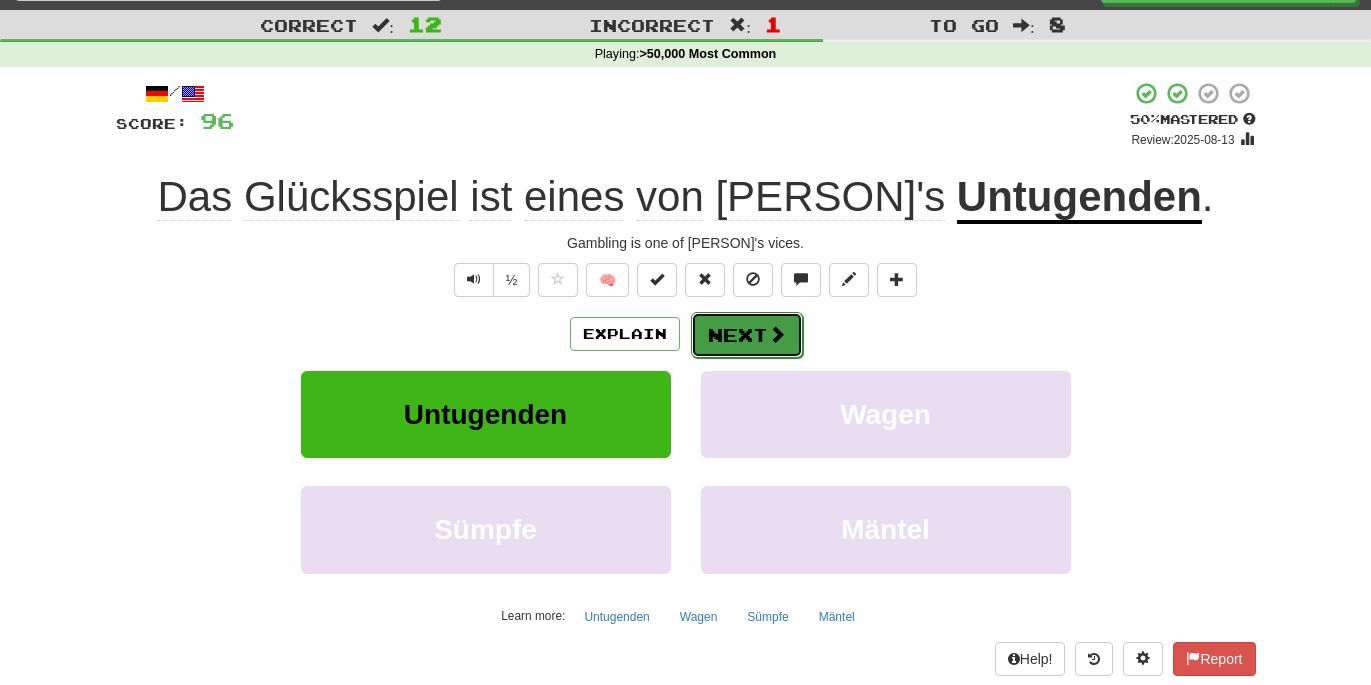 click on "Next" at bounding box center (747, 335) 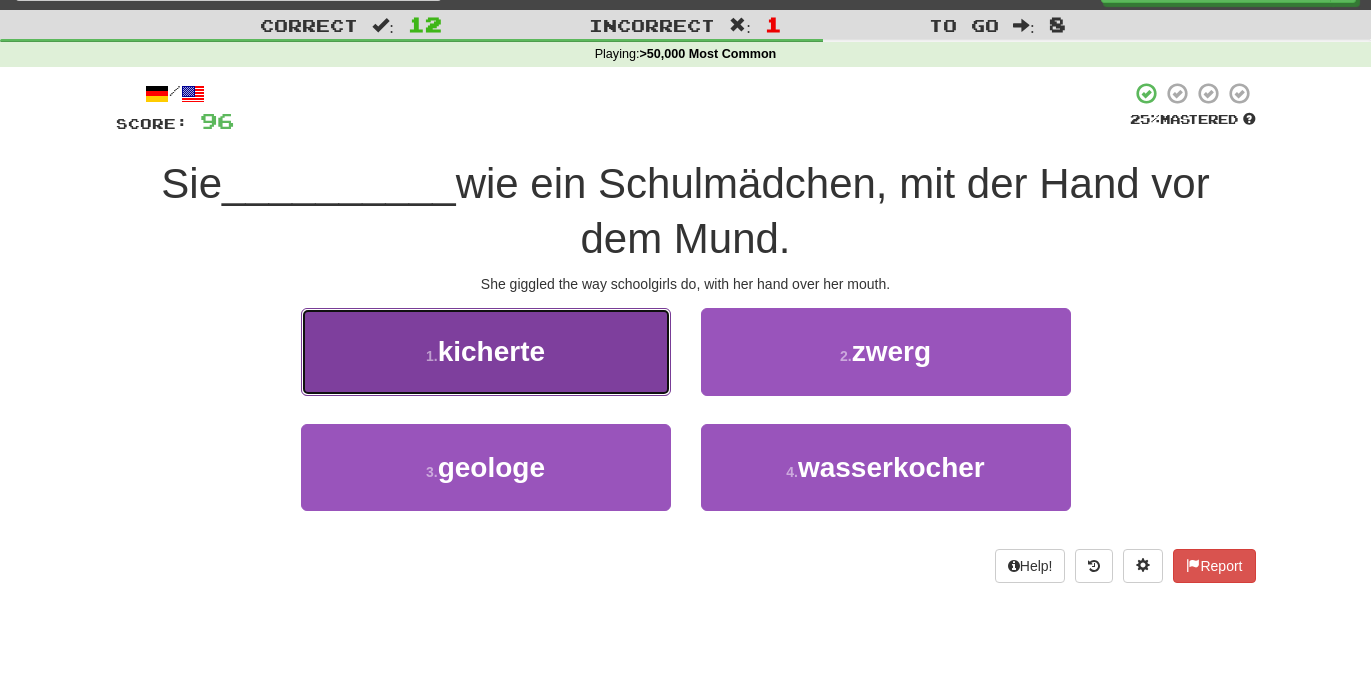 click on "1 .  kicherte" at bounding box center (486, 351) 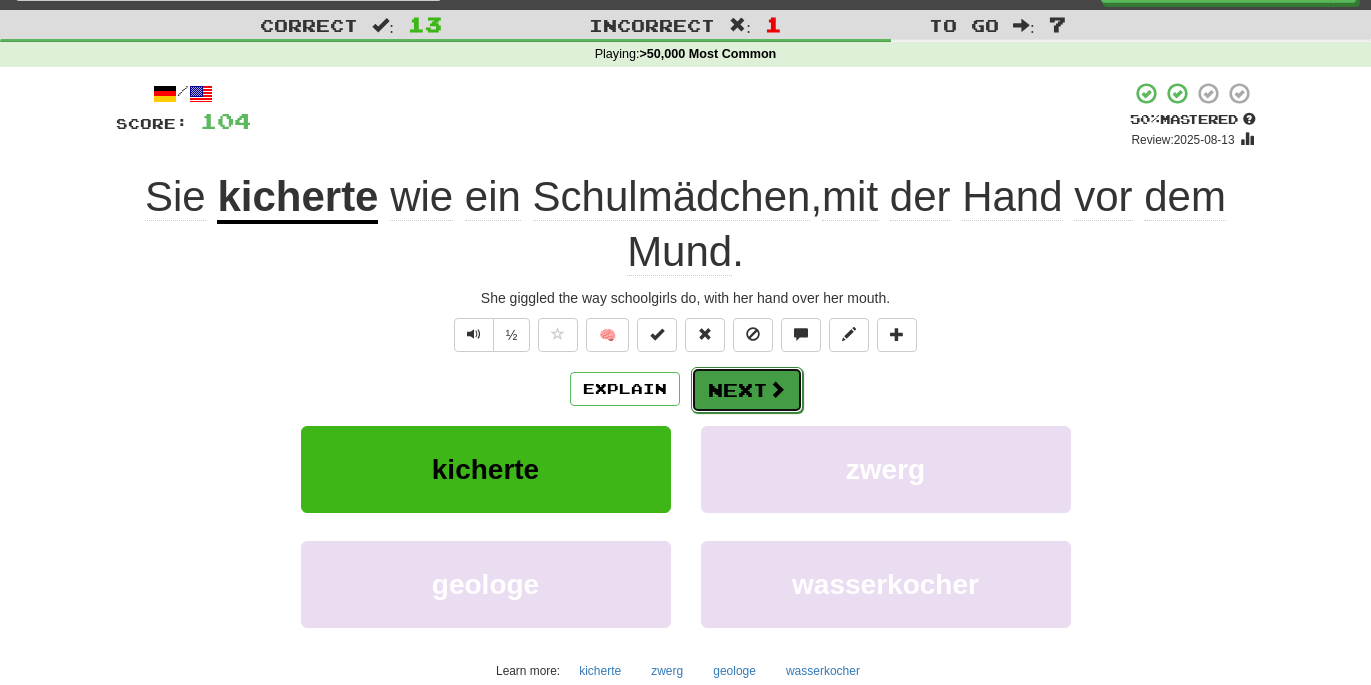 click on "Next" at bounding box center (747, 390) 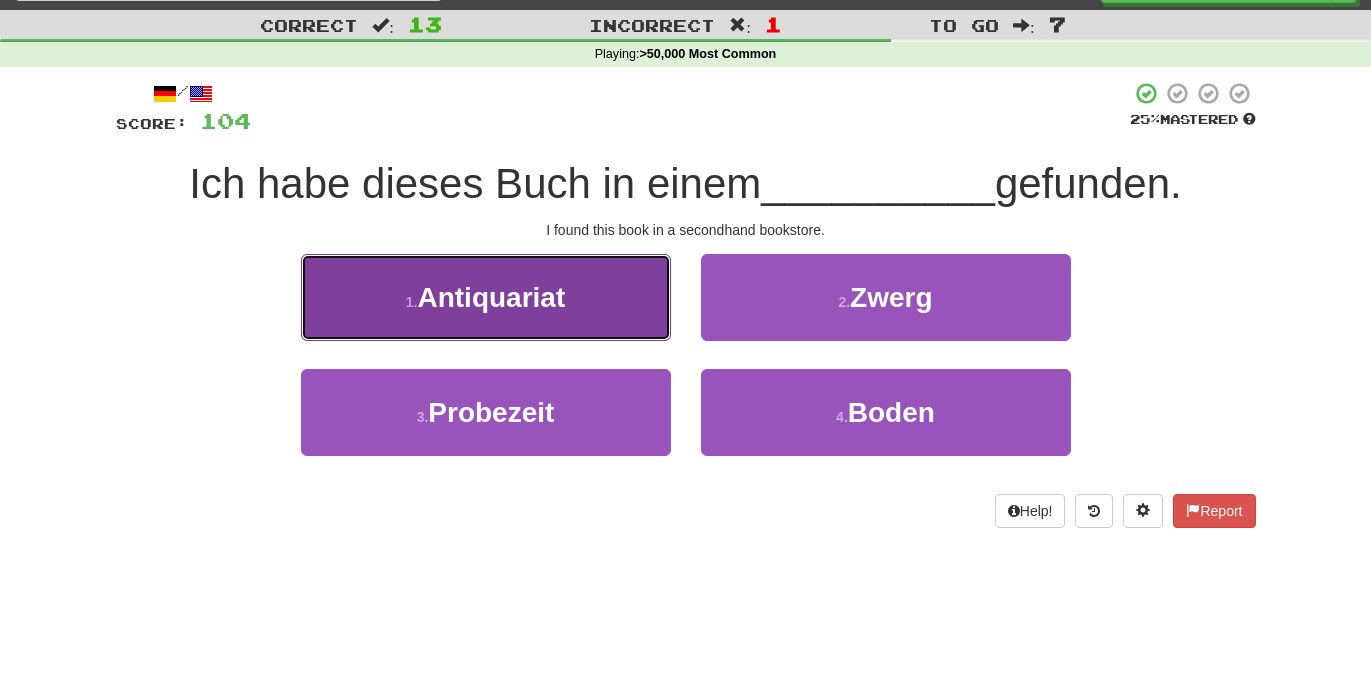 click on "1 .  Antiquariat" at bounding box center (486, 297) 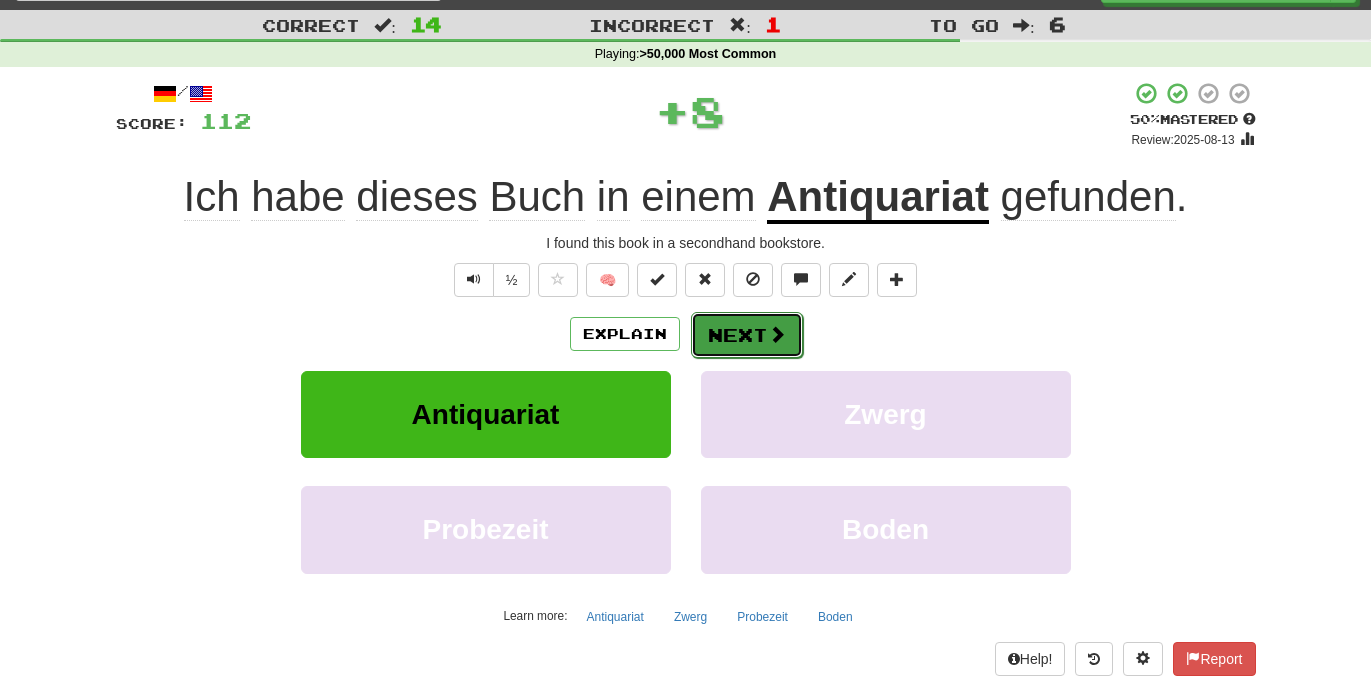 click on "Next" at bounding box center [747, 335] 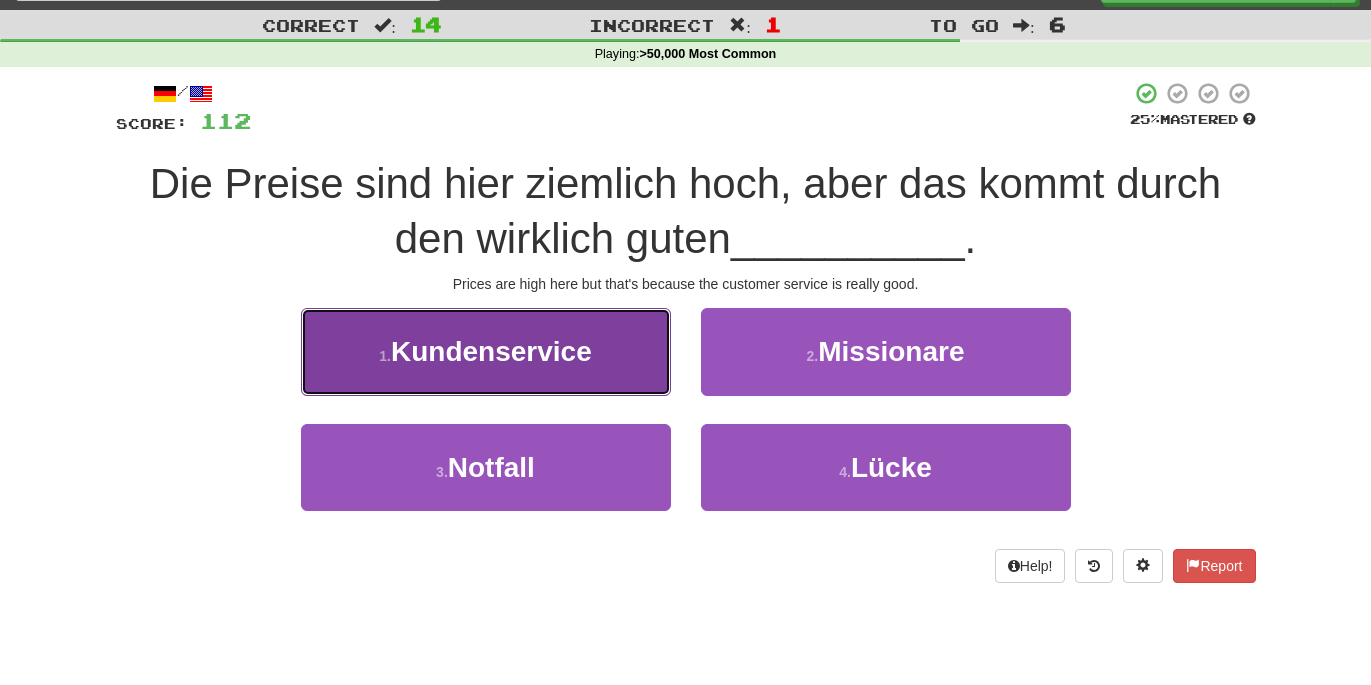 click on "Kundenservice" at bounding box center (491, 351) 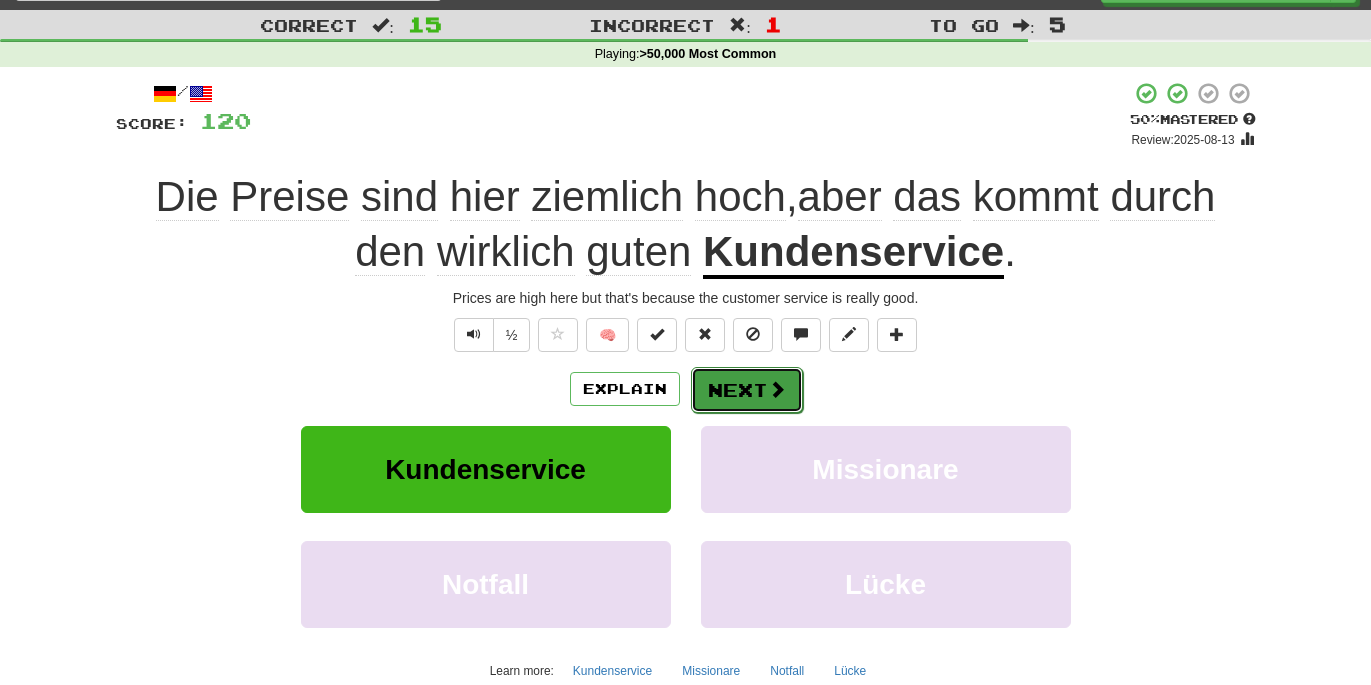 click on "Next" at bounding box center [747, 390] 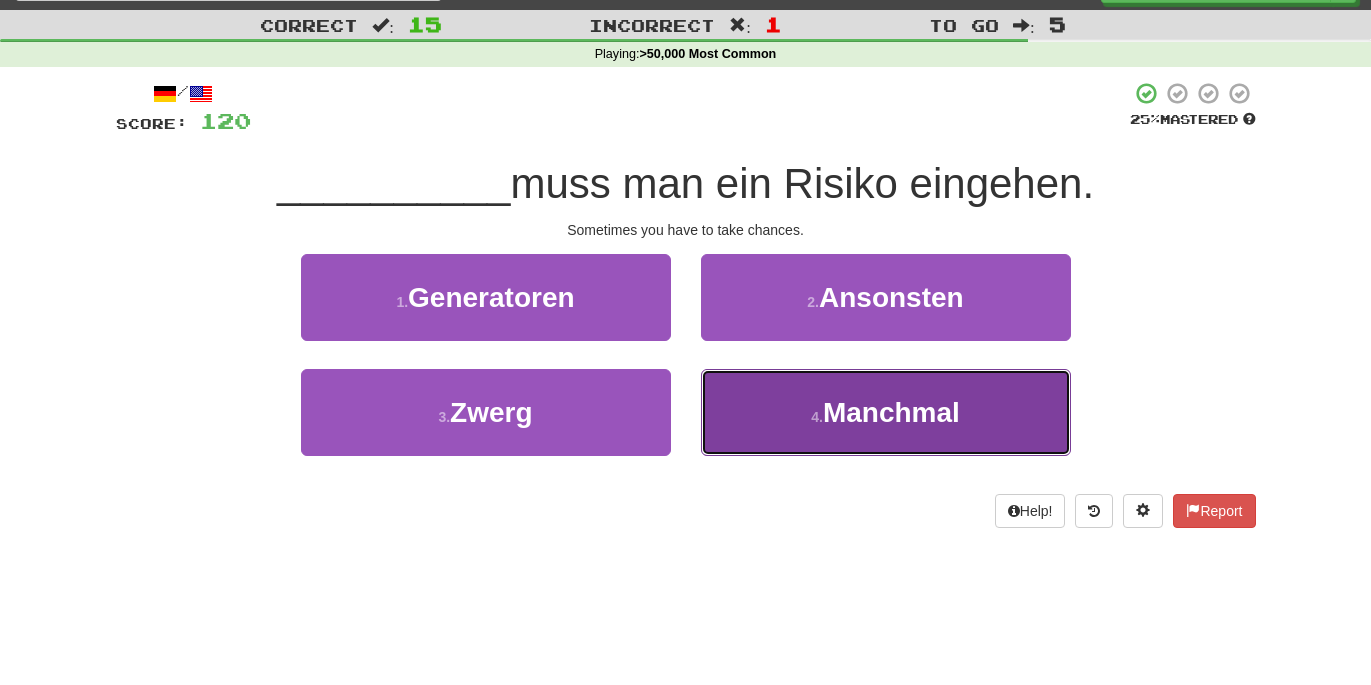 click on "Manchmal" at bounding box center (891, 412) 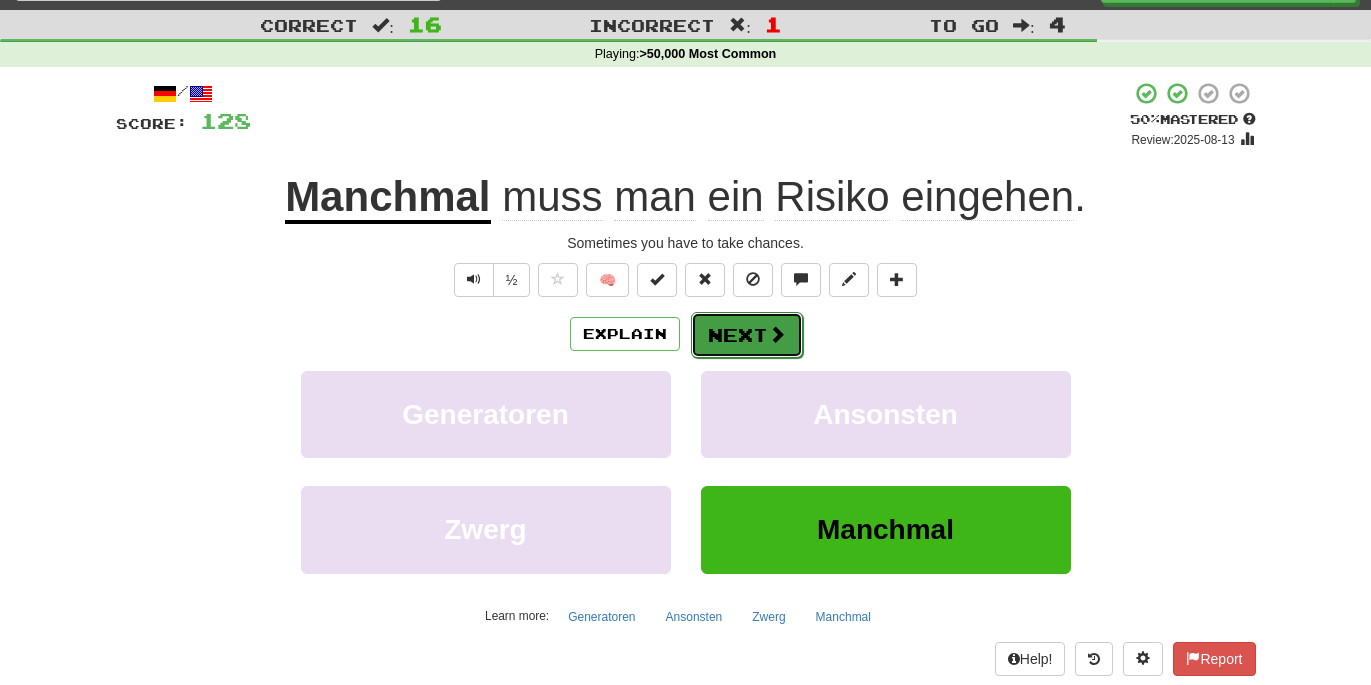 click on "Next" at bounding box center (747, 335) 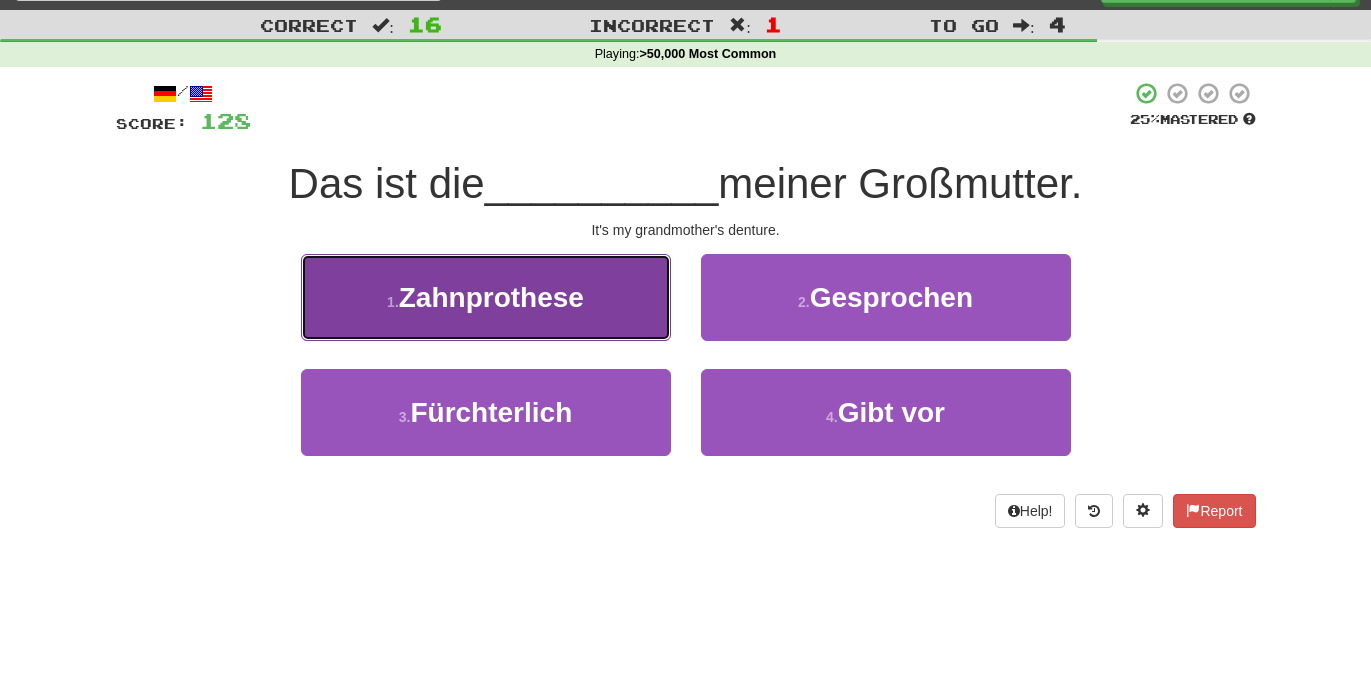 click on "Zahnprothese" at bounding box center [491, 297] 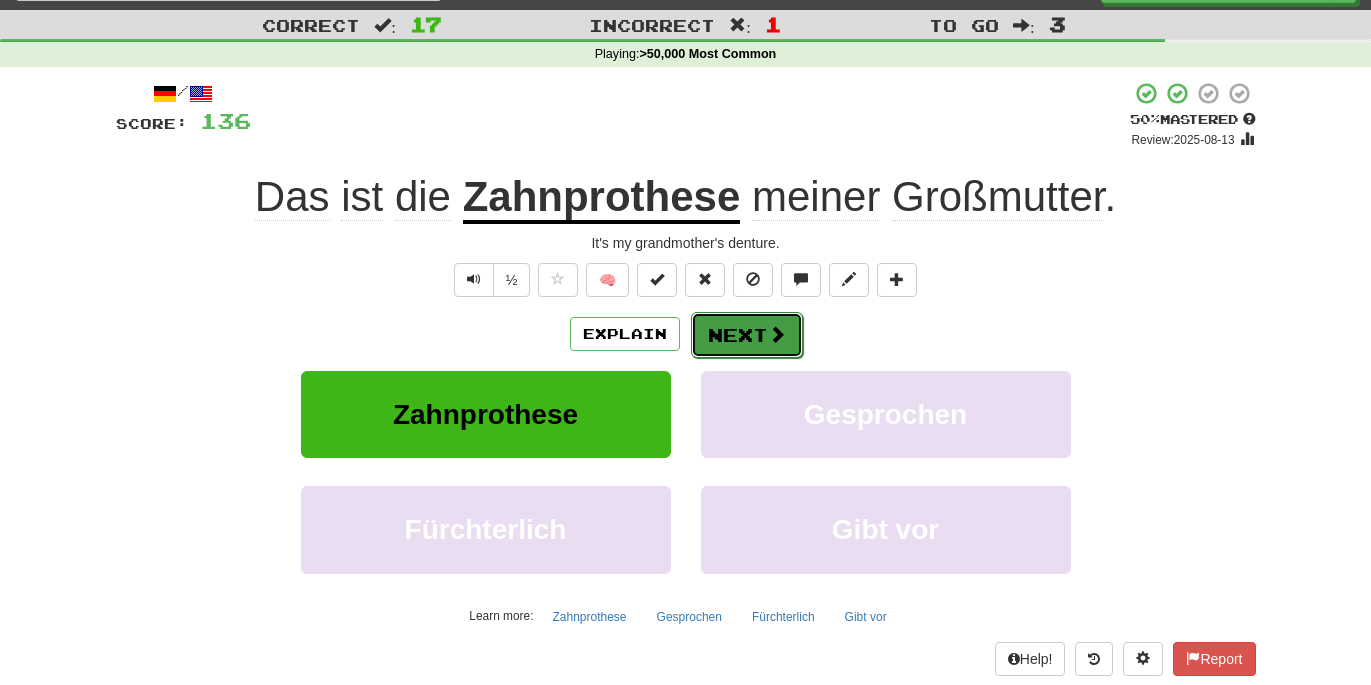 click at bounding box center [777, 334] 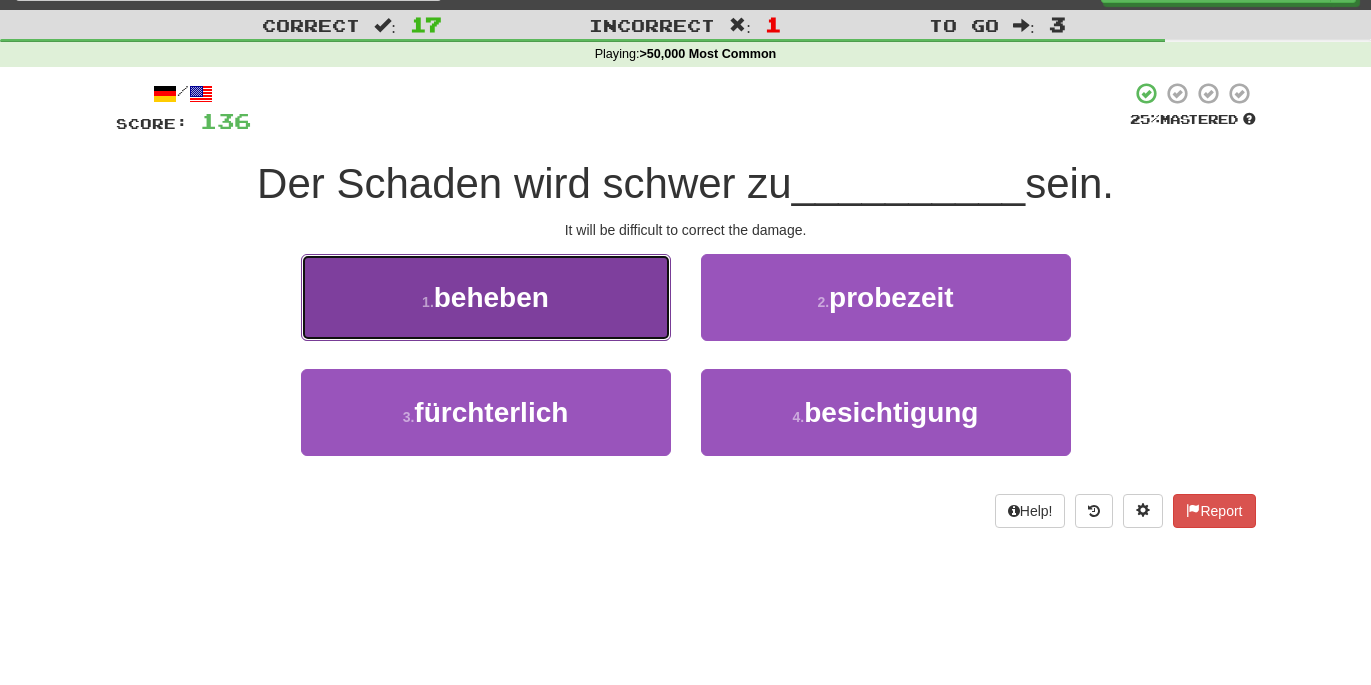click on "1 .  beheben" at bounding box center (486, 297) 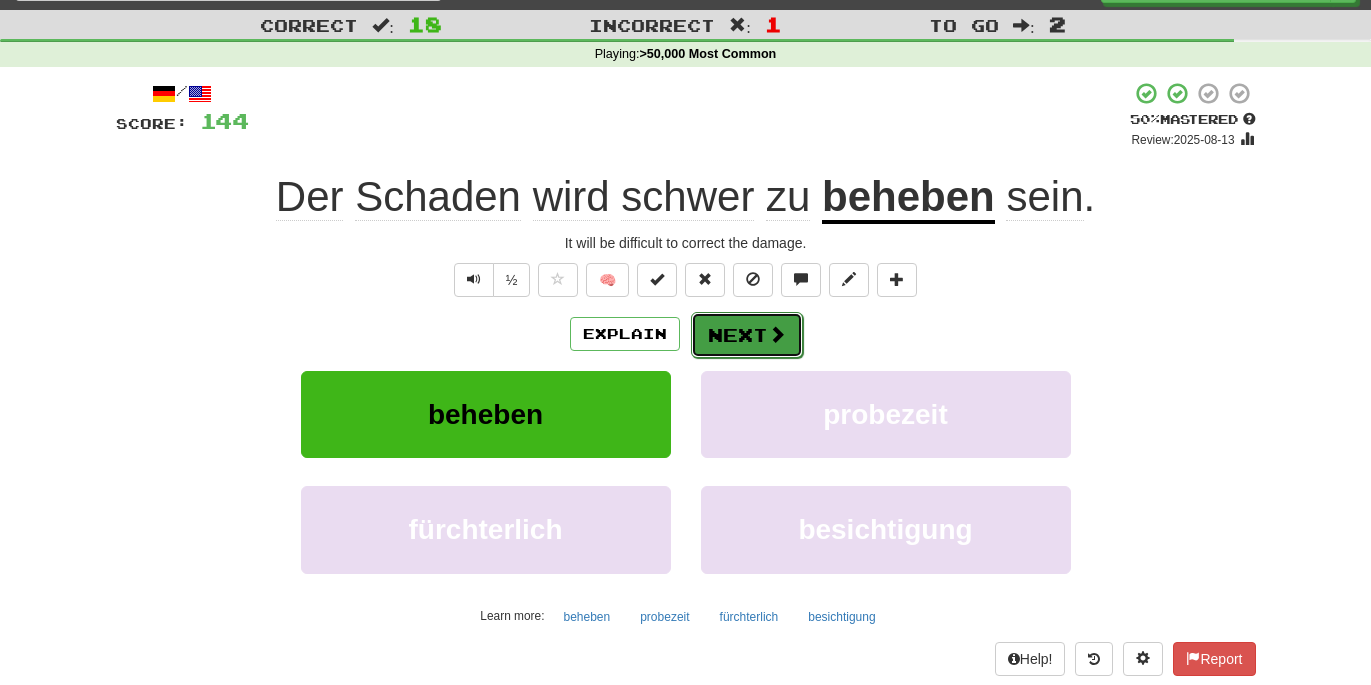 click at bounding box center (777, 334) 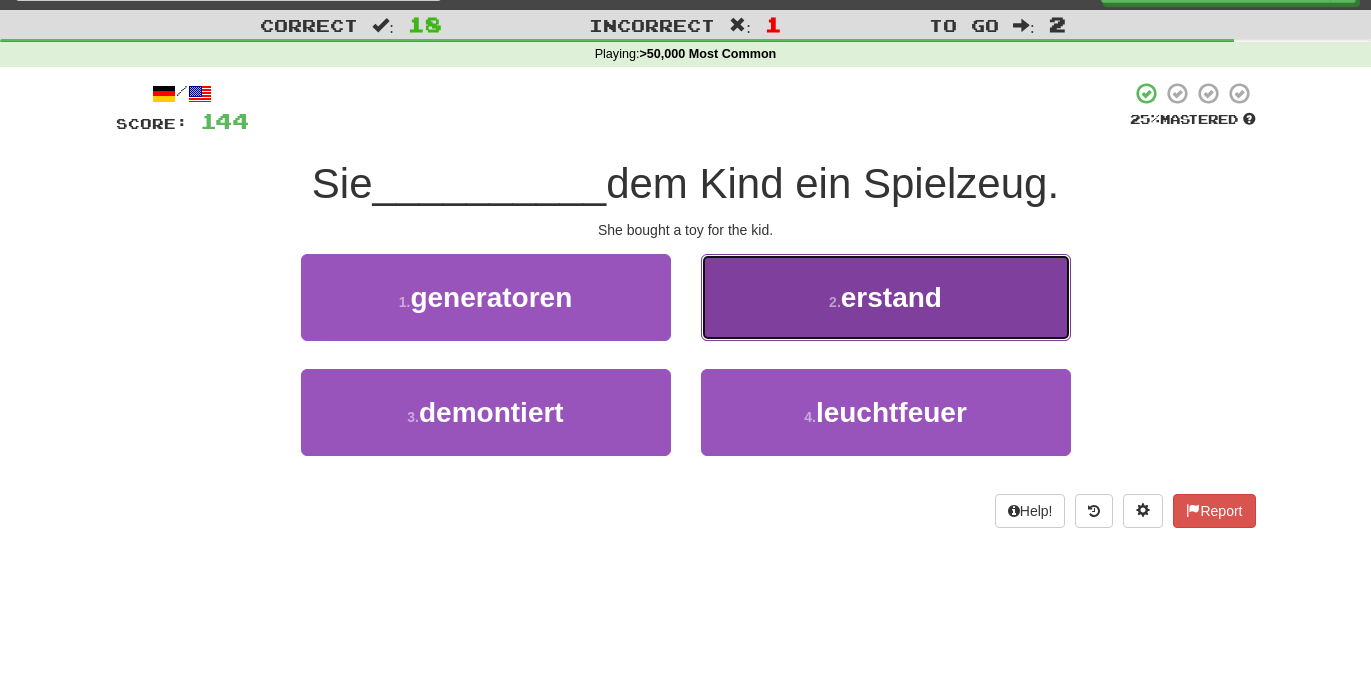 click on "2 .  erstand" at bounding box center [886, 297] 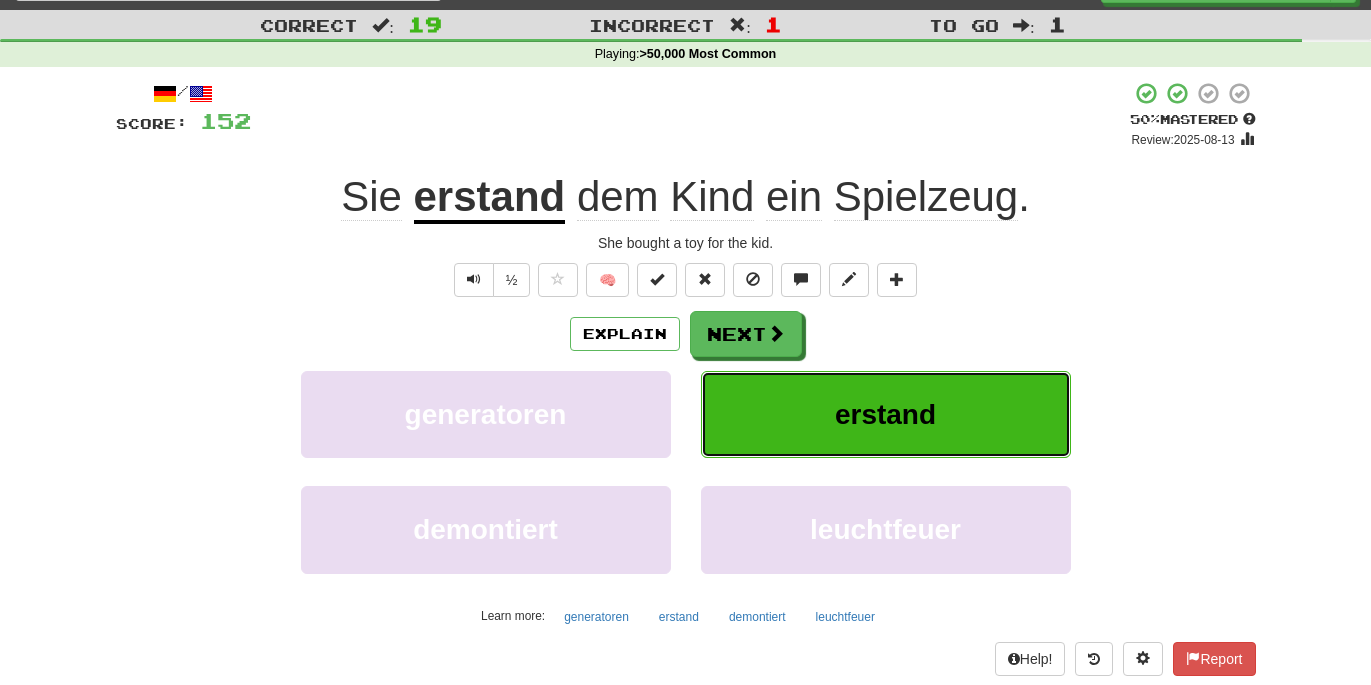 click on "erstand" at bounding box center [885, 414] 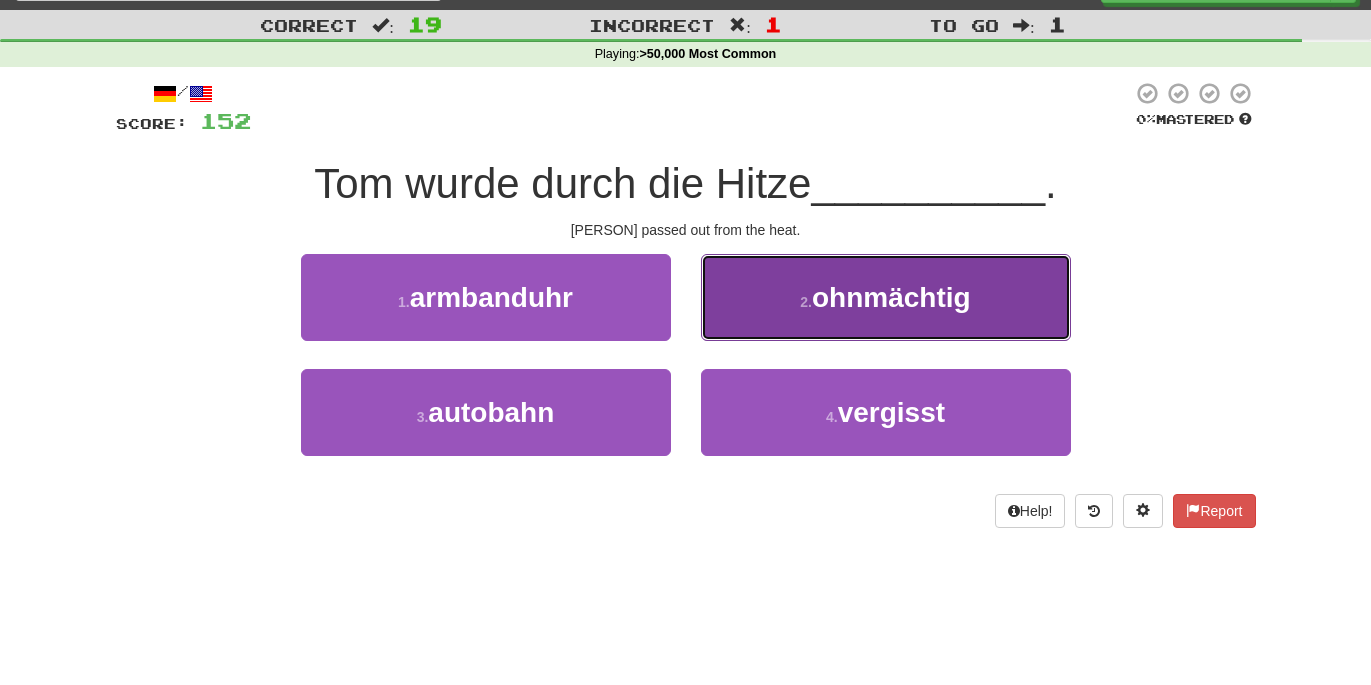 click on "ohnmächtig" at bounding box center (891, 297) 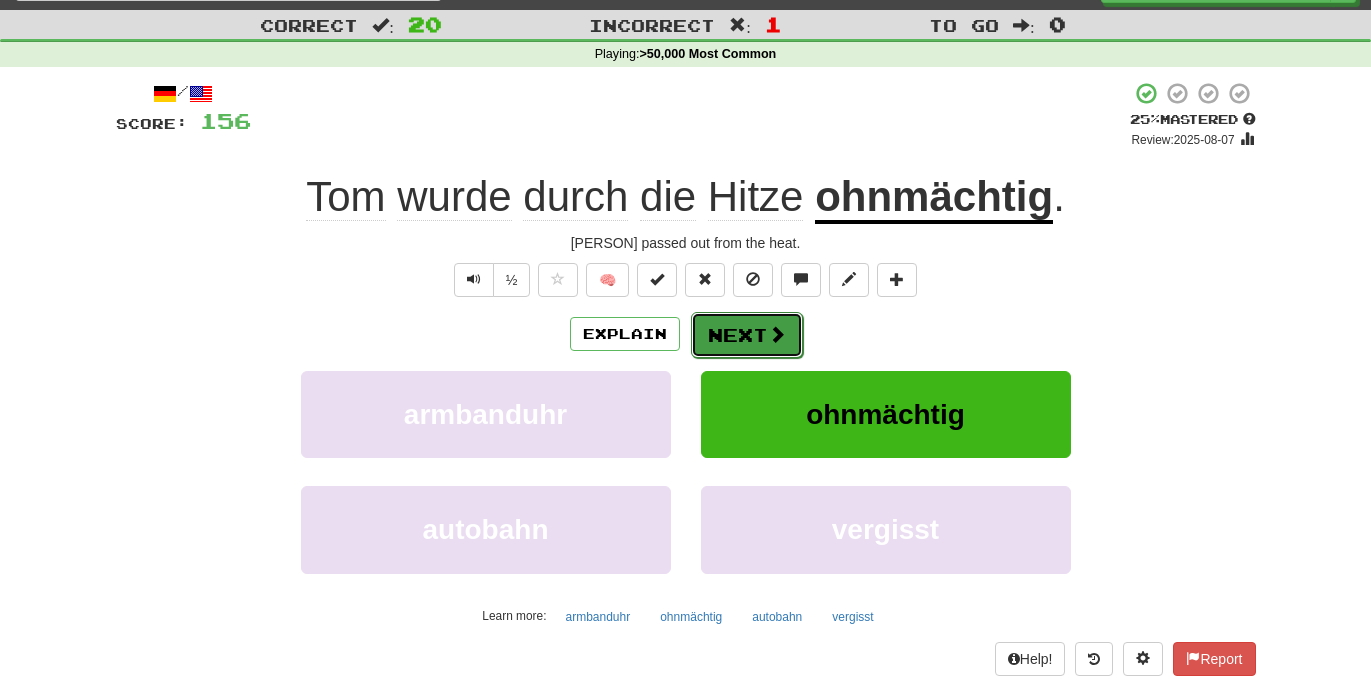 click on "Next" at bounding box center [747, 335] 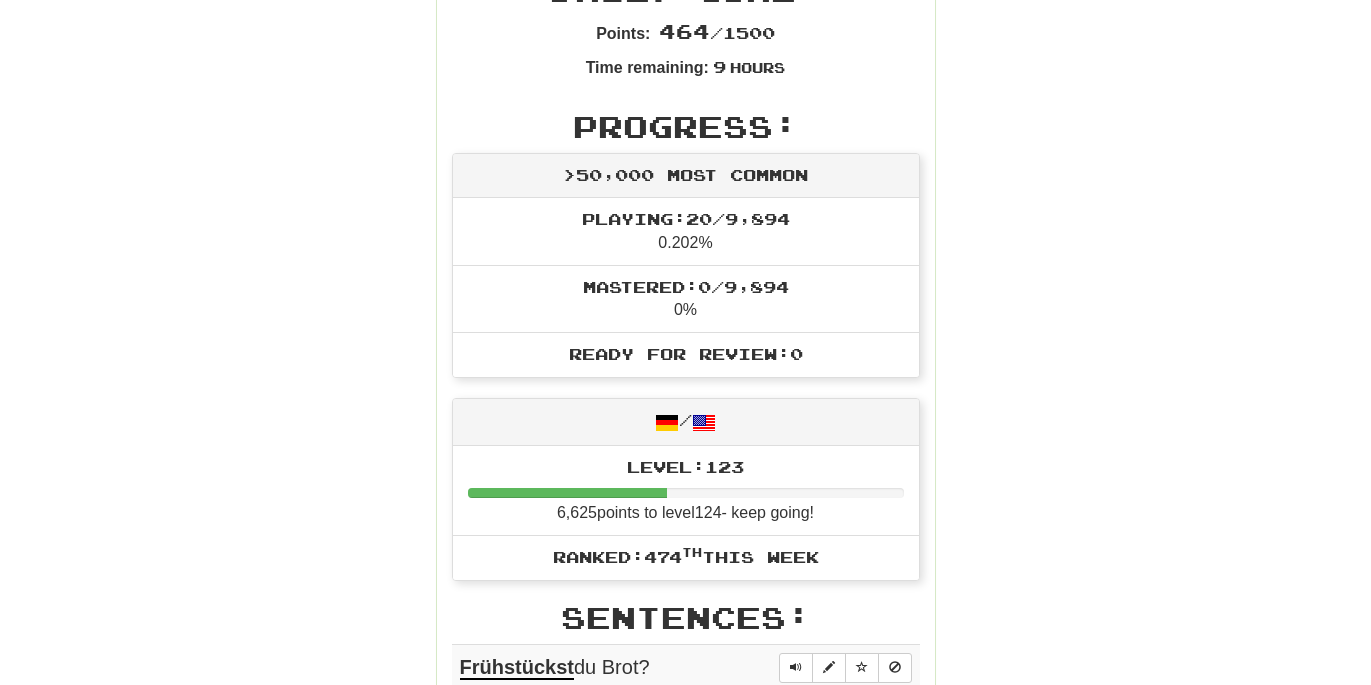 scroll, scrollTop: 600, scrollLeft: 0, axis: vertical 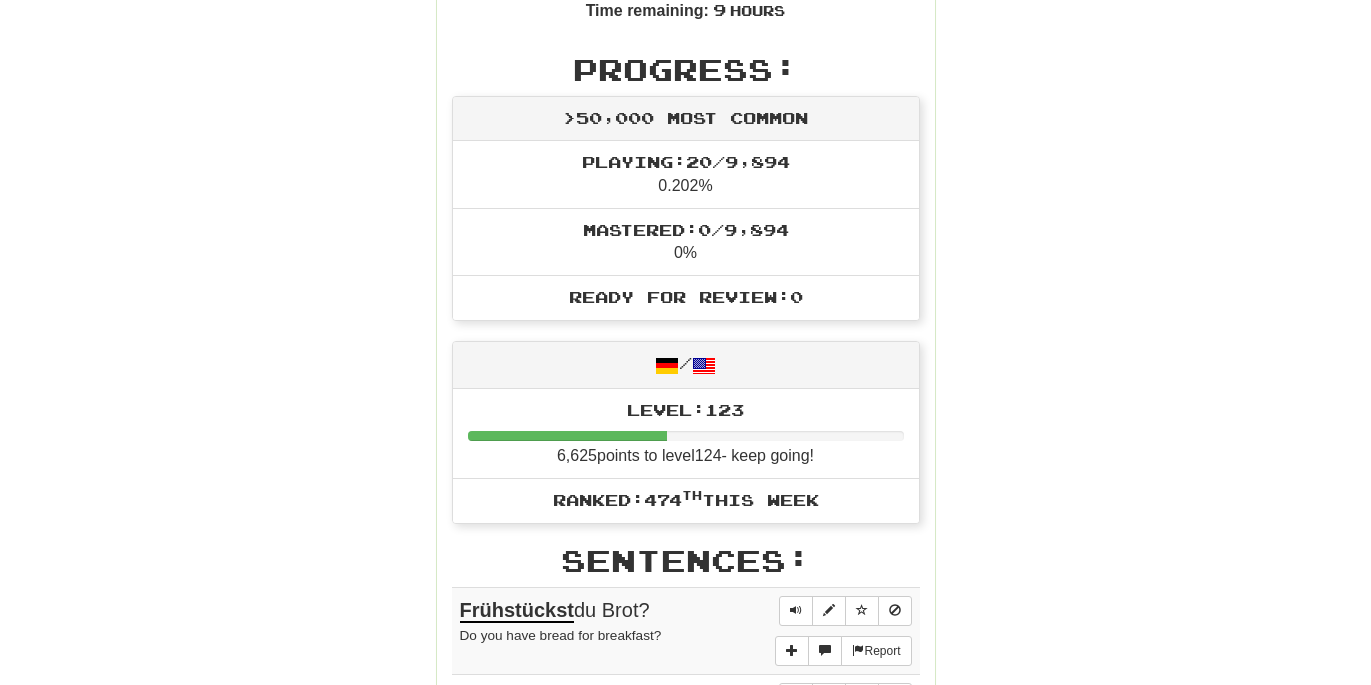 click at bounding box center (568, 436) 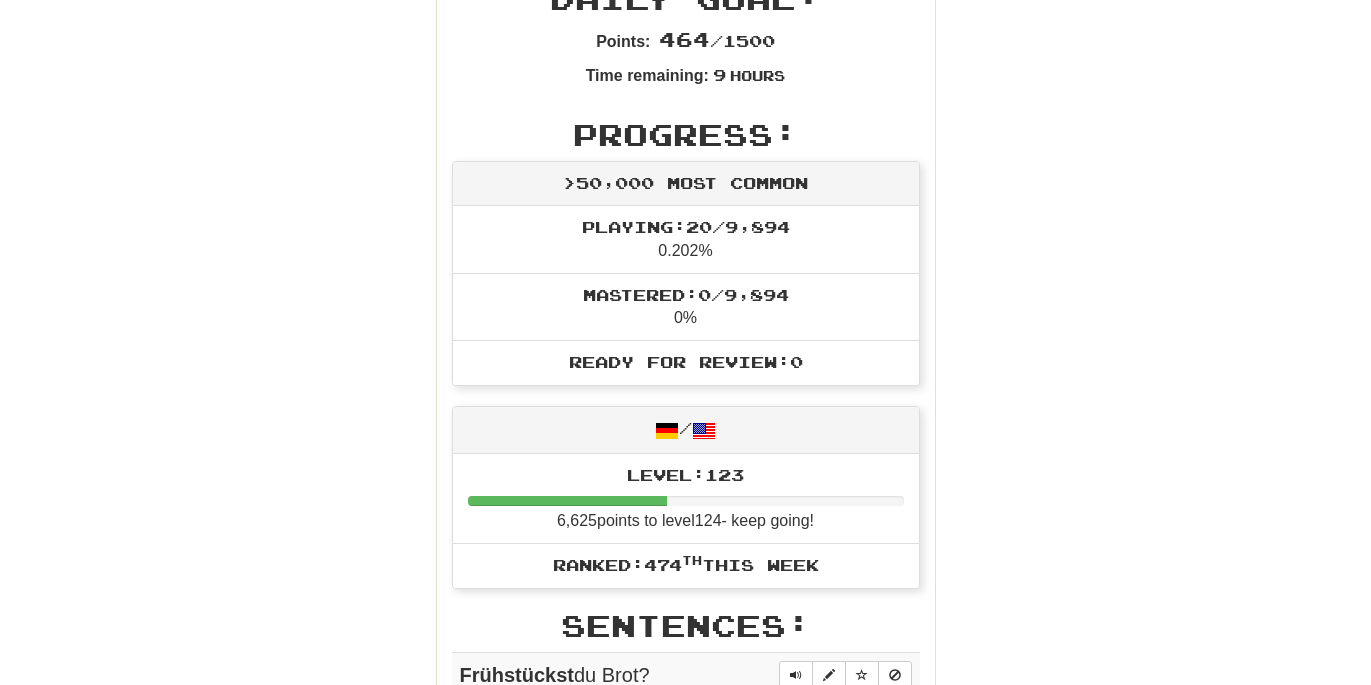 scroll, scrollTop: 0, scrollLeft: 0, axis: both 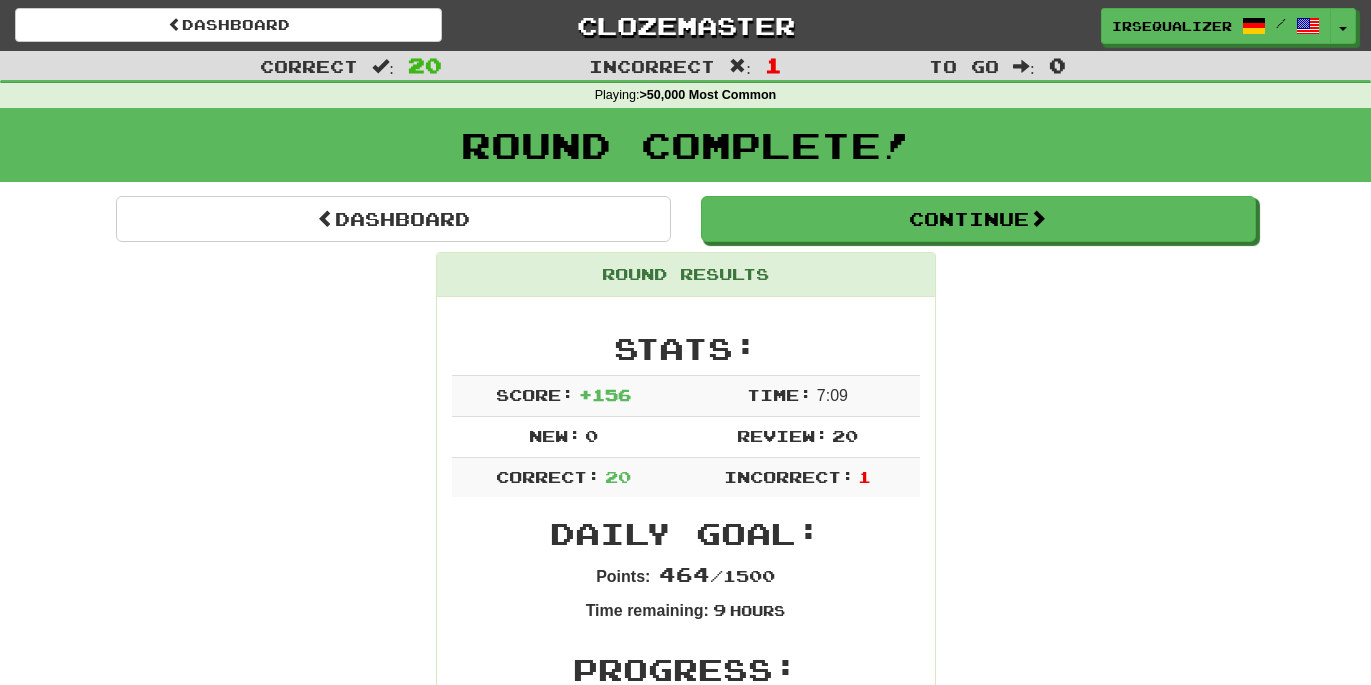 click on "Round Results Stats: Score:   + 156 Time:   7 : 0 9 New:   0 Review:   20 Correct:   20 Incorrect:   1 Daily Goal: Points:   464  /  1500 Time remaining: 9   Hours Progress: >50,000 Most Common Playing:  20  /  9,894 0.202% Mastered:  0  /  9,894 0% Ready for Review:  0  /  Level:  123 6,625  points to level  124  - keep going! Ranked:  474 th  this week Sentences:  Report Frühstückst  du Brot? Do you have bread for breakfast?  Report [PERSON] wurde durch die Hitze  ohnmächtig . [PERSON] passed out from the heat.  Report Sie war diejenige aus ihrer Klasse, die die  Abschiedsrede  hielt. She was the one from her class to hold the farewell speech.  Report Nach dem Sturm war die Straße von  umgestürzten  Bäumen blockiert. After the storm, the road was blocked with fallen trees.  Report Er  verschlief . He overslept.  Report Die ganze Welt ist eine Bühne und alle  Frauen  und Männer bloße Spieler. Sie treten auf und geben wieder ab. Sein Leben lang spielt einer manche Rollen durch sieben Akte hin.  Report Anzug ." at bounding box center (686, 1890) 